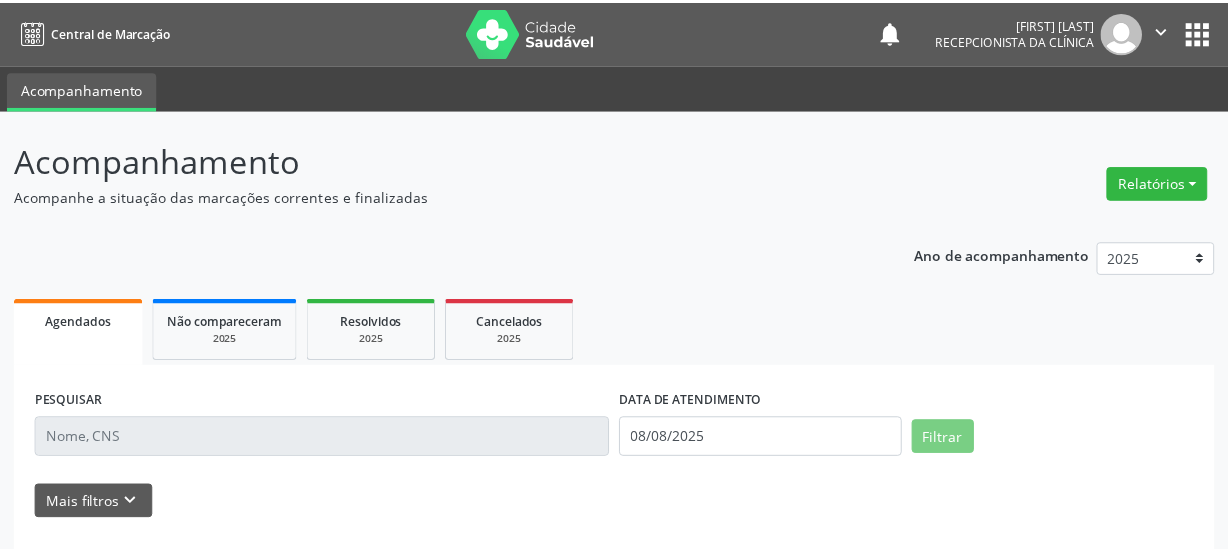 scroll, scrollTop: 0, scrollLeft: 0, axis: both 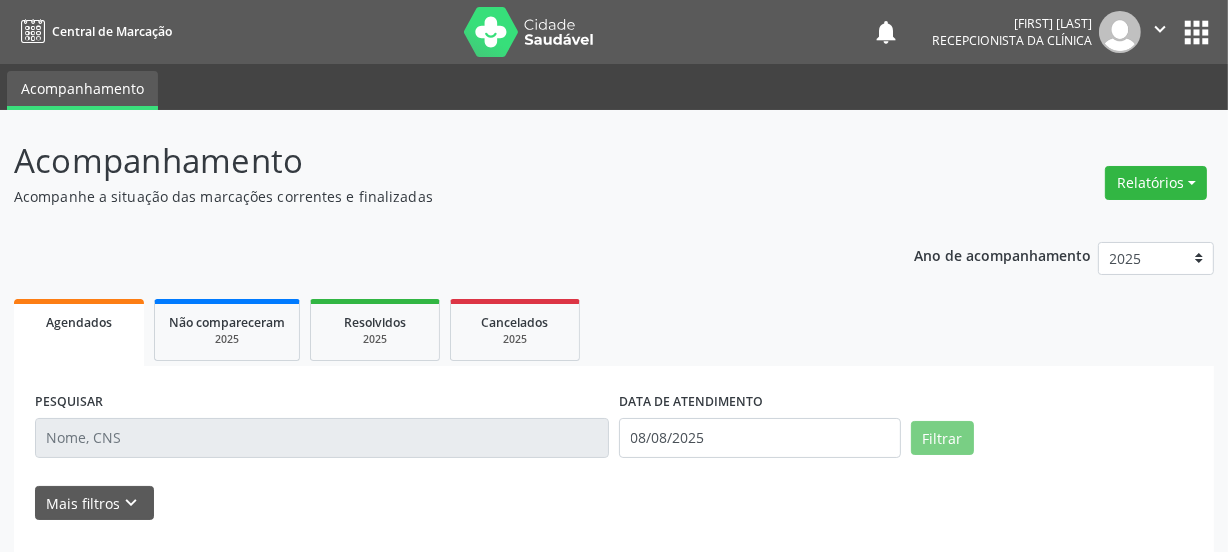 click at bounding box center (322, 438) 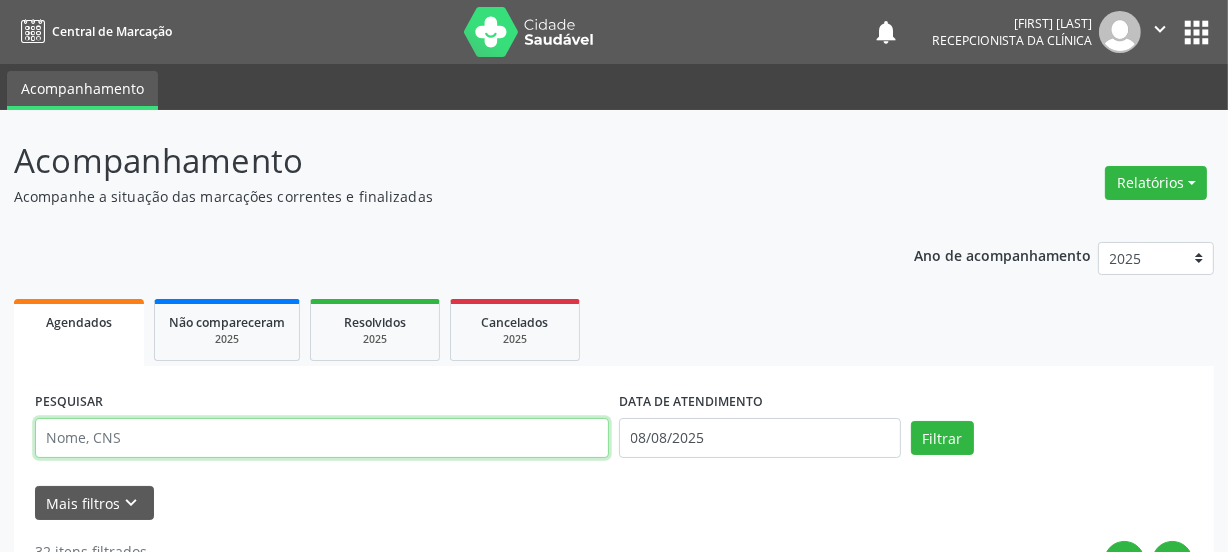 click at bounding box center (322, 438) 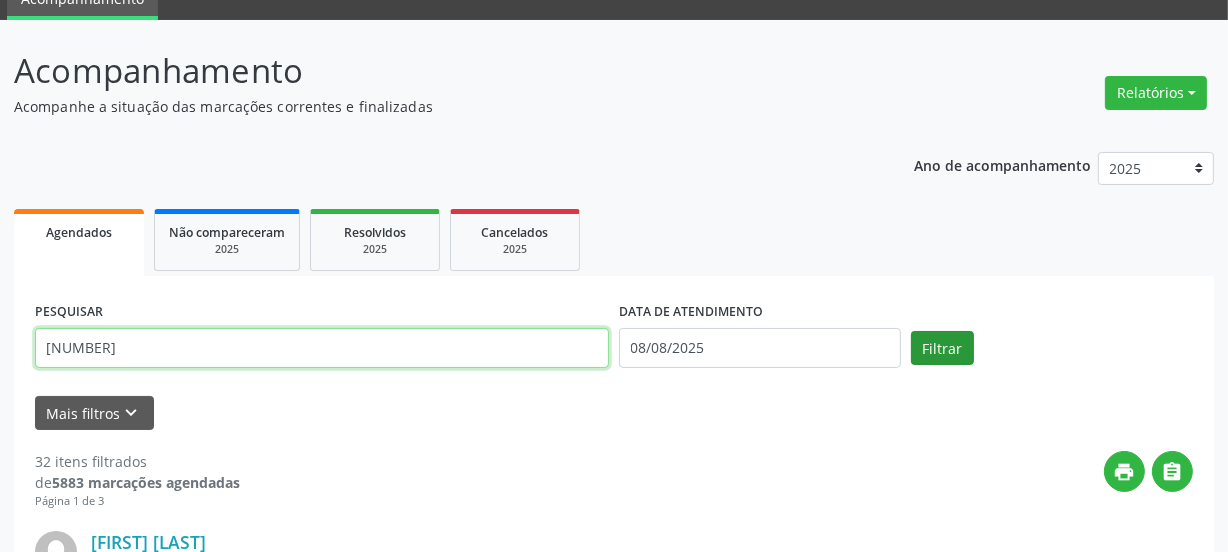 type on "[NUMBER]" 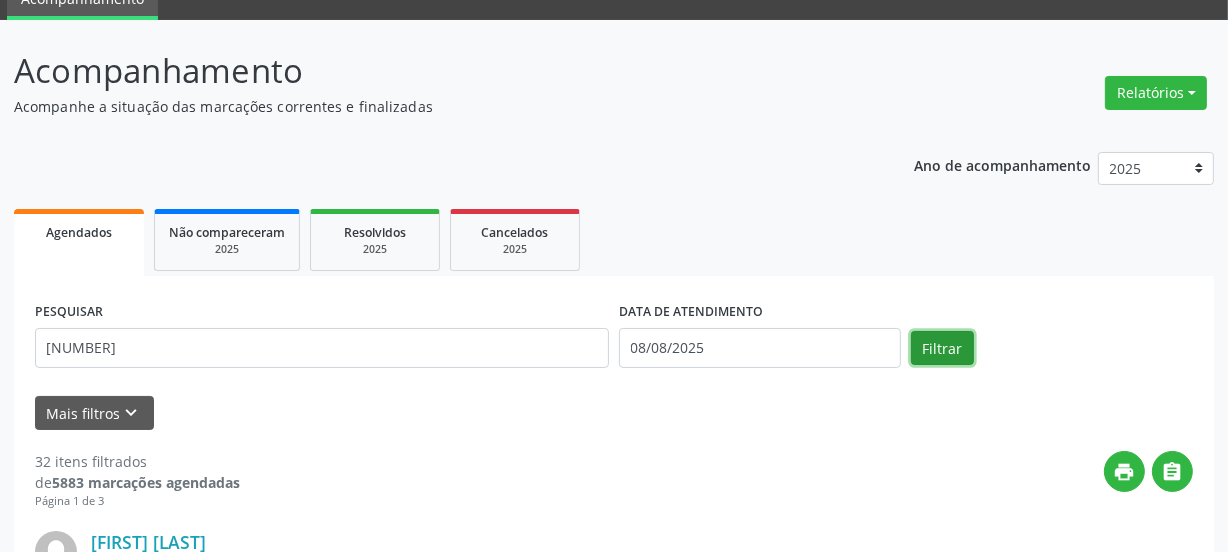 click on "Filtrar" at bounding box center (942, 348) 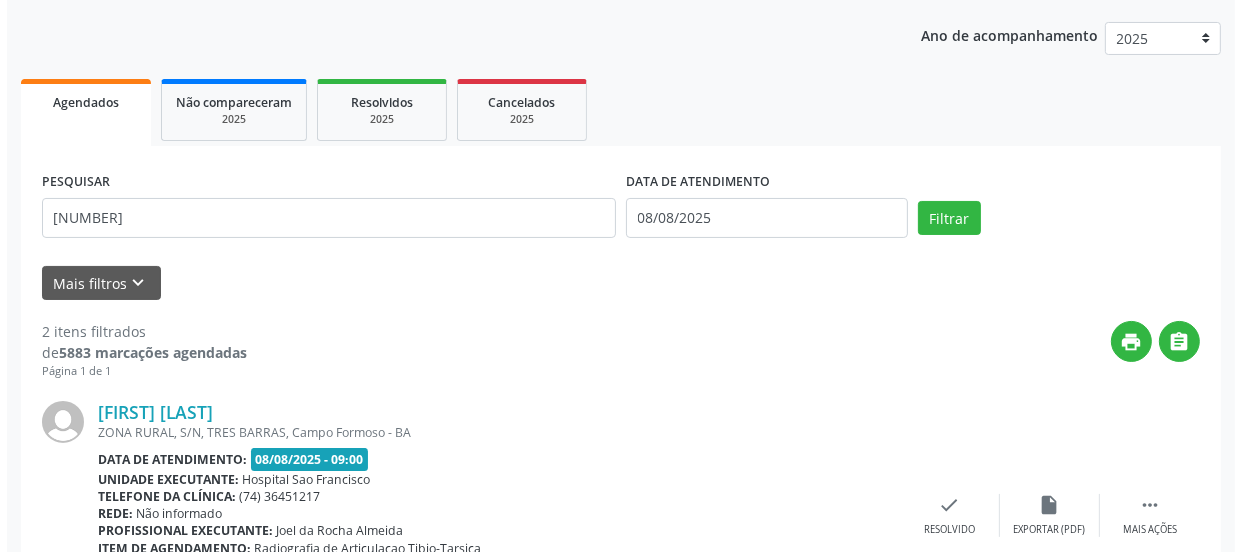 scroll, scrollTop: 584, scrollLeft: 0, axis: vertical 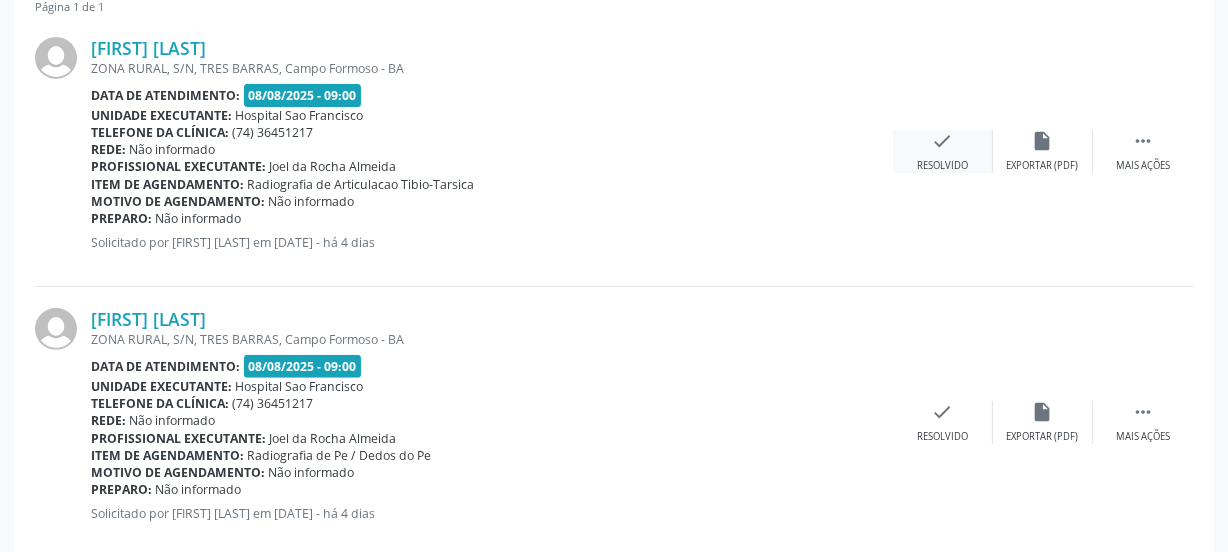 click on "check" at bounding box center [943, 141] 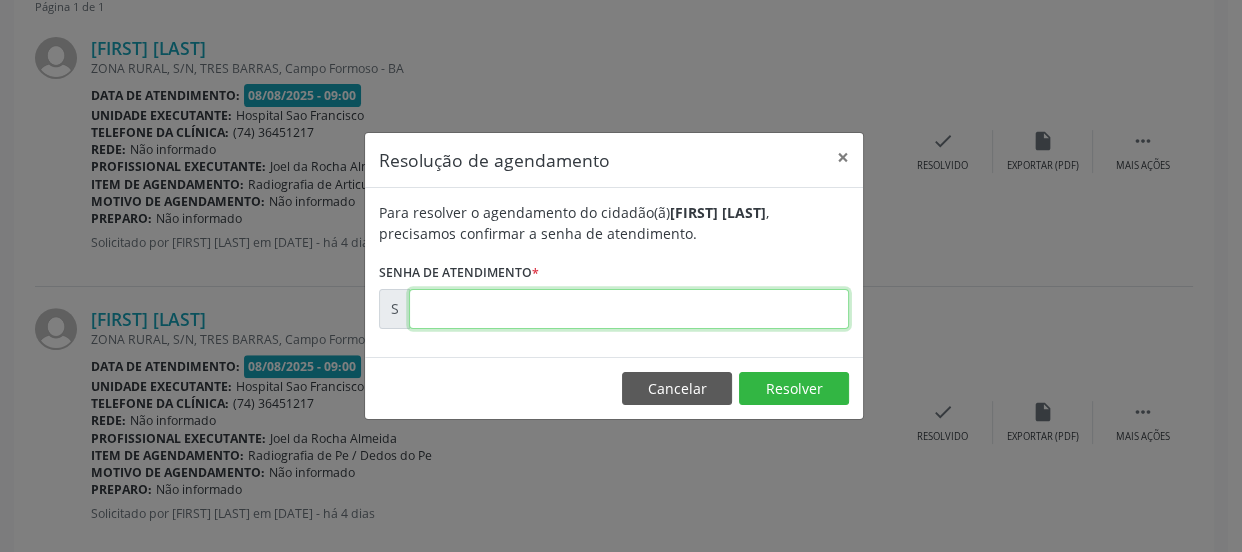 click at bounding box center [629, 309] 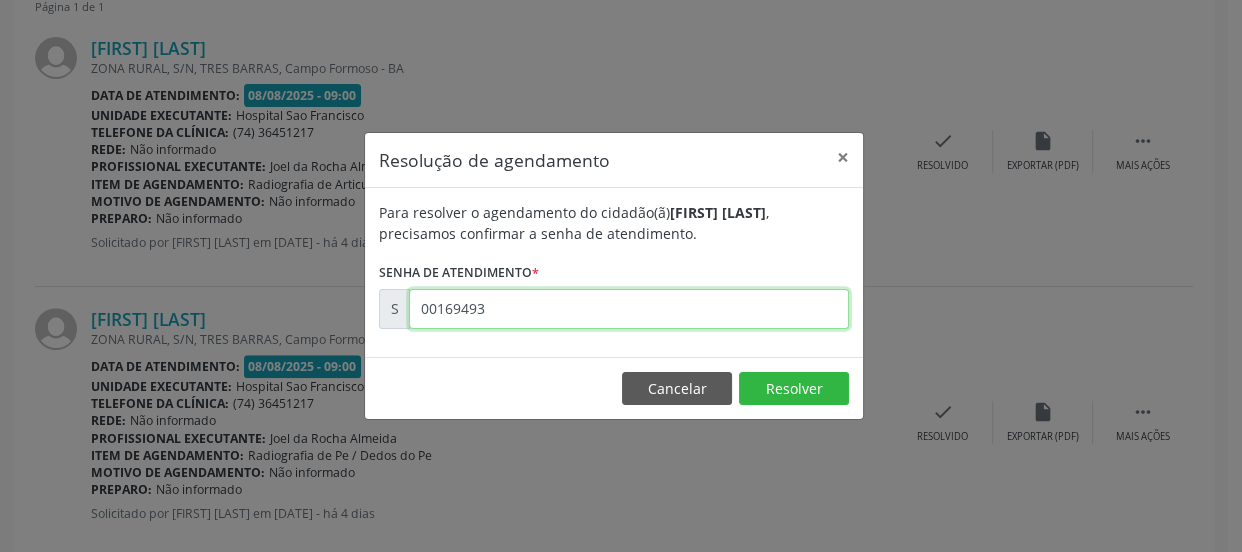 type on "00169493" 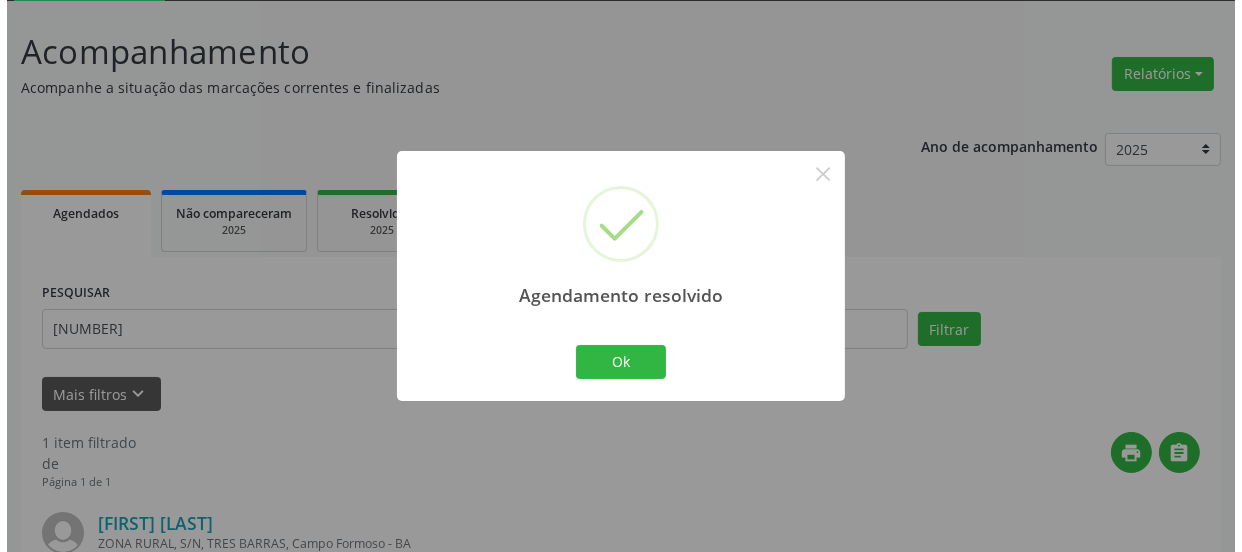 scroll, scrollTop: 352, scrollLeft: 0, axis: vertical 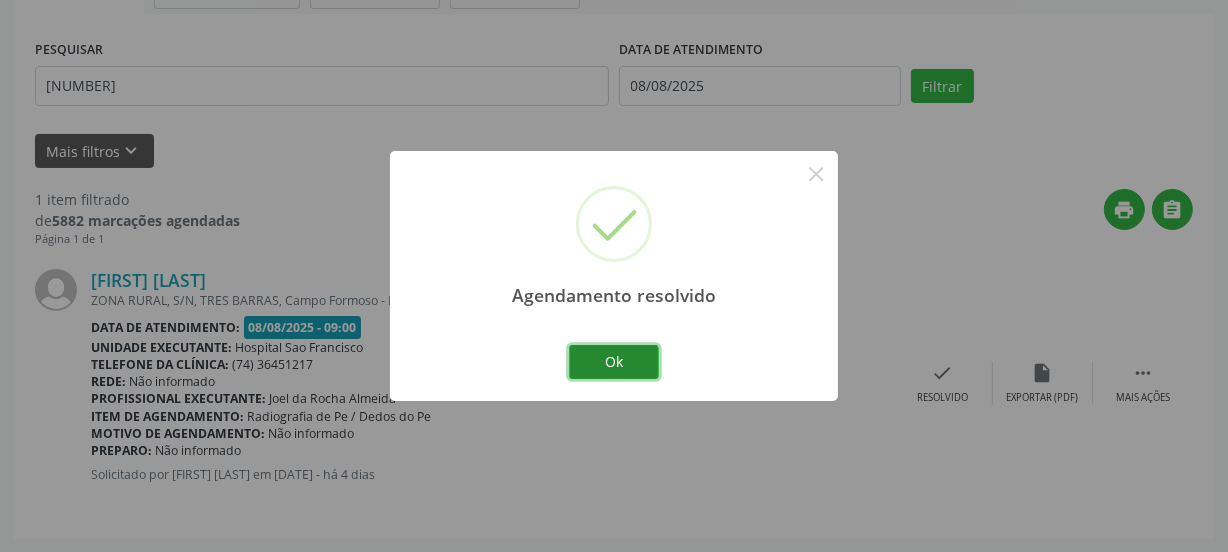 click on "Ok" at bounding box center (614, 362) 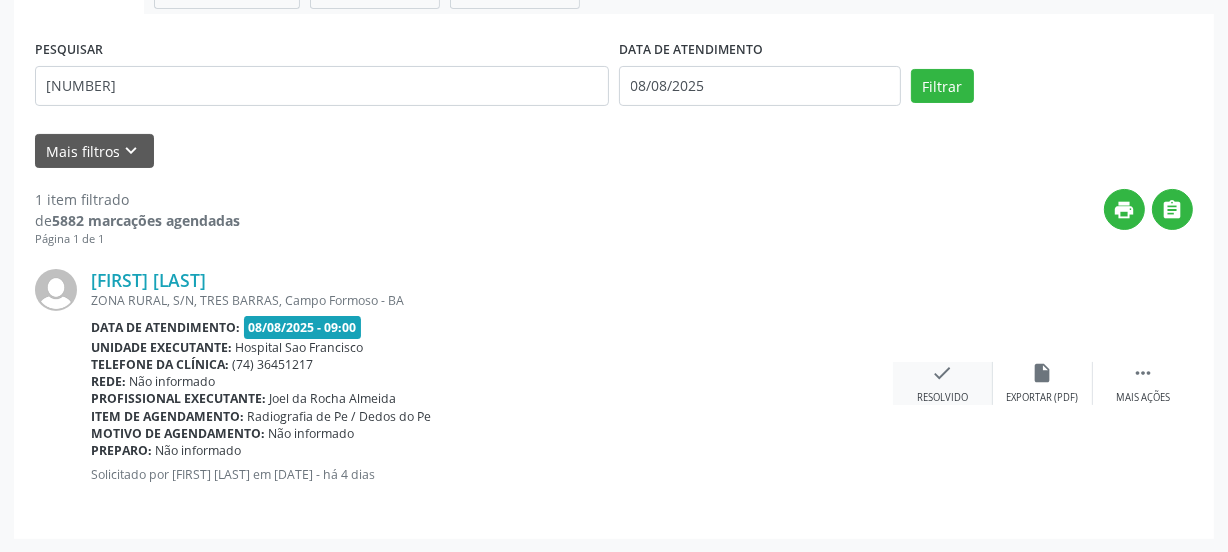 click on "check" at bounding box center [943, 373] 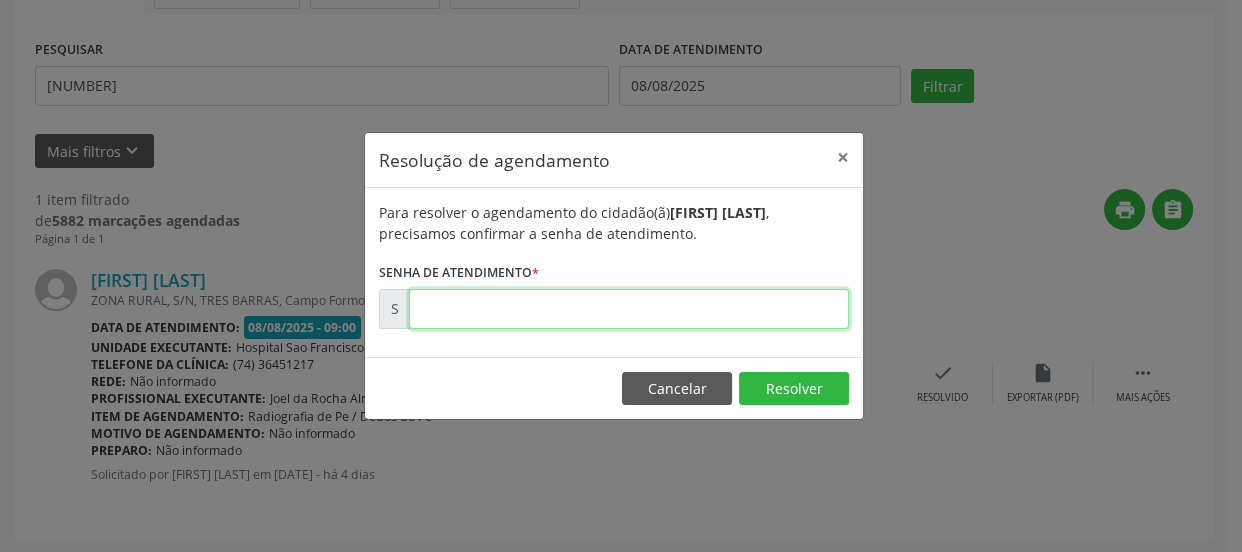 click at bounding box center (629, 309) 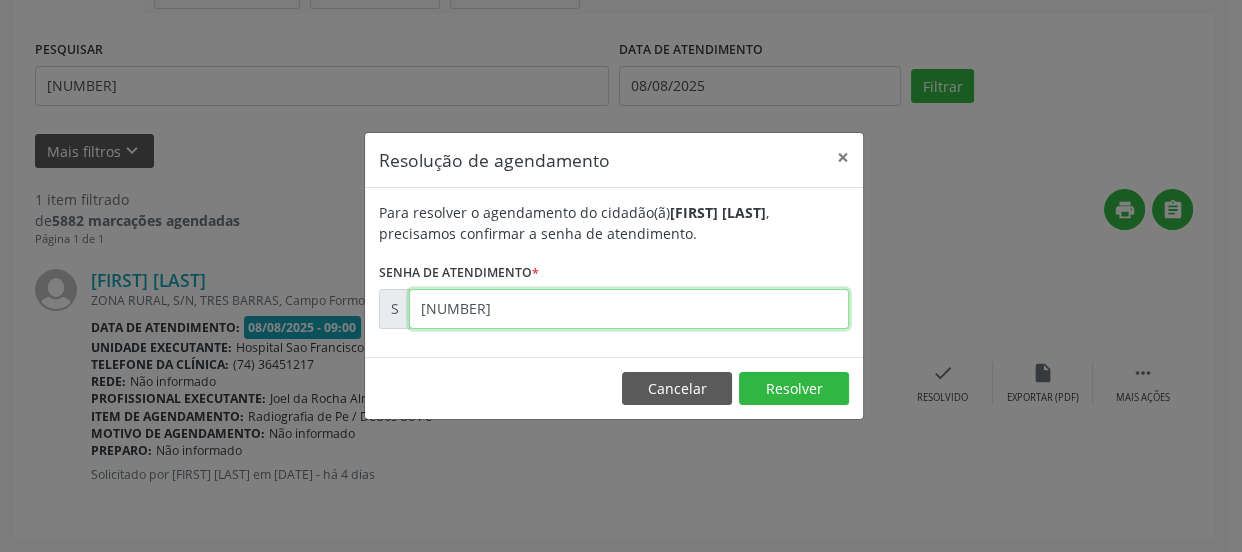 type on "[NUMBER]" 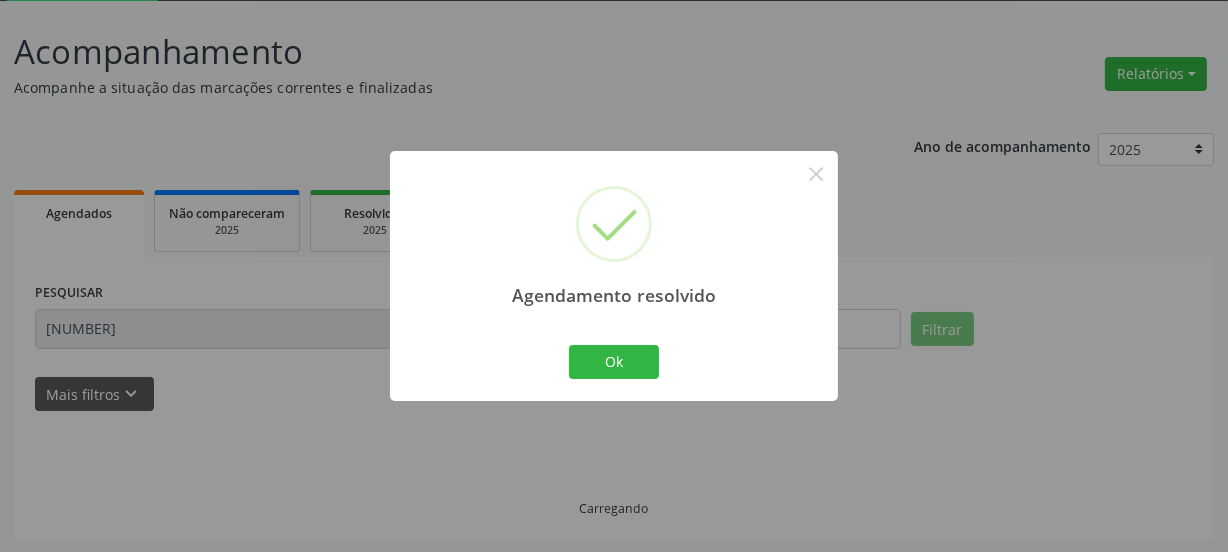 scroll, scrollTop: 65, scrollLeft: 0, axis: vertical 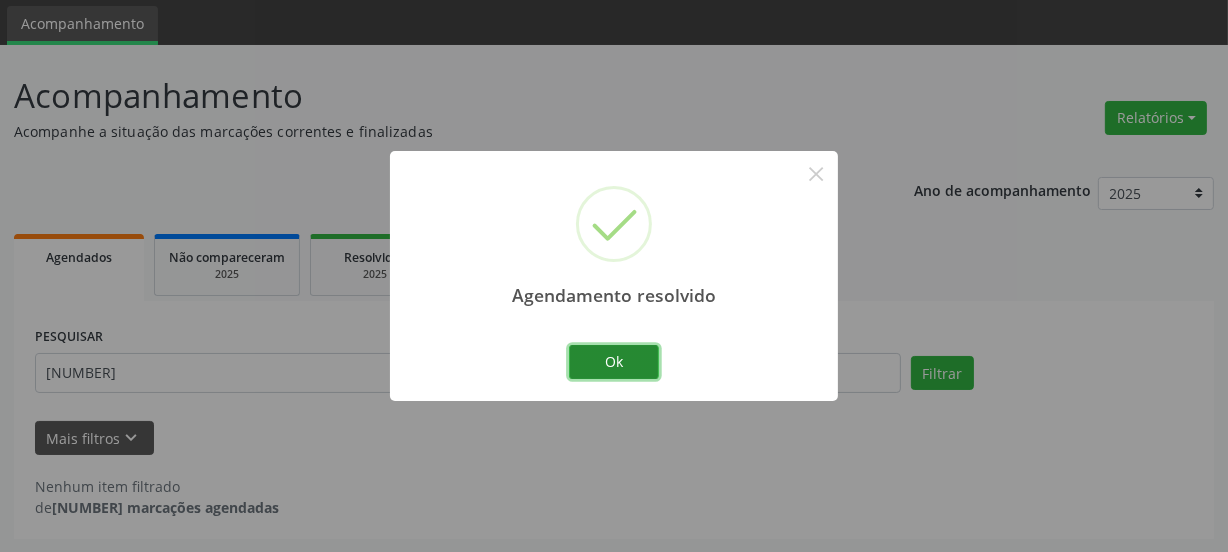 click on "Ok" at bounding box center [614, 362] 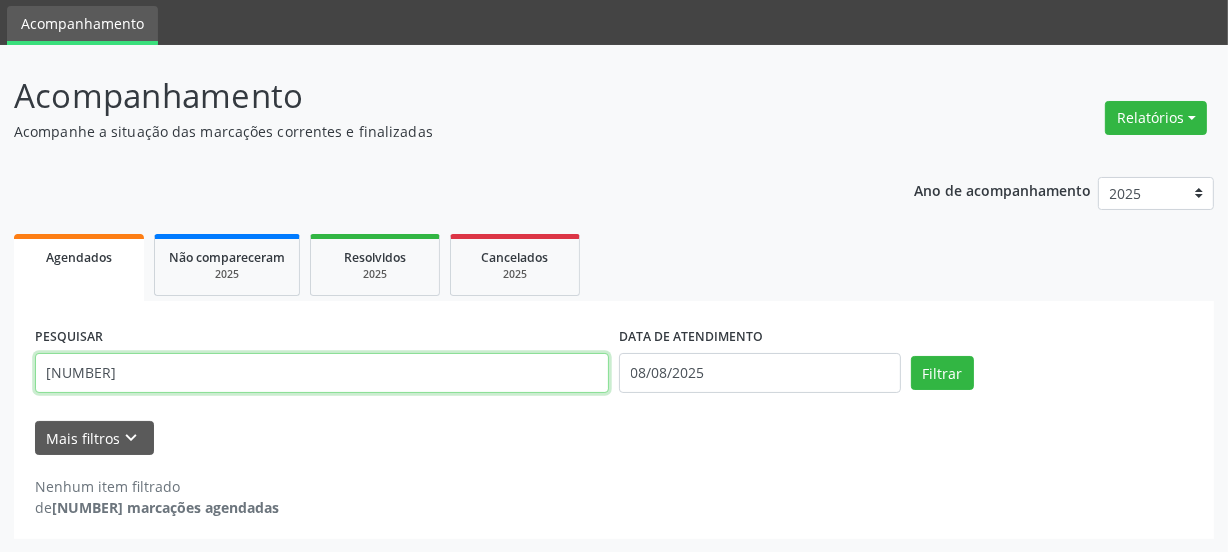 drag, startPoint x: 205, startPoint y: 370, endPoint x: 0, endPoint y: 429, distance: 213.32135 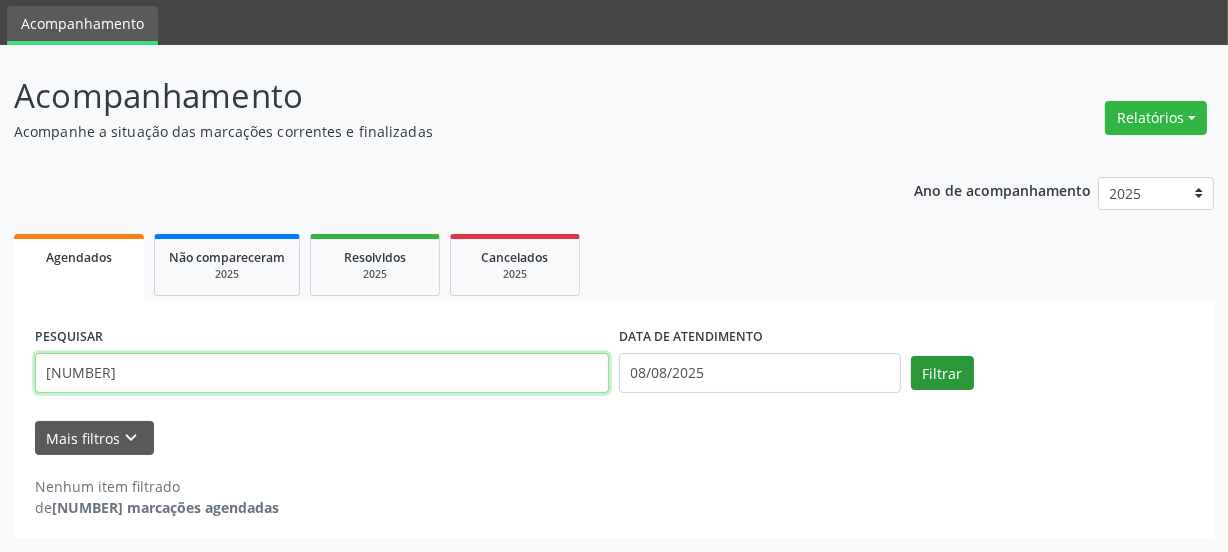 type on "[NUMBER]" 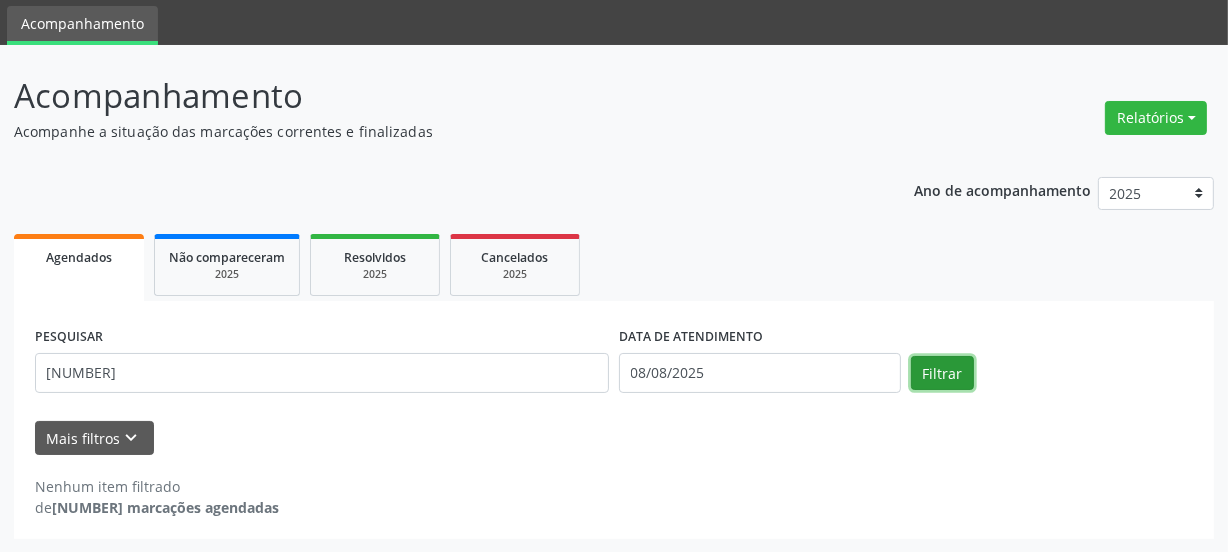 click on "Filtrar" at bounding box center (942, 373) 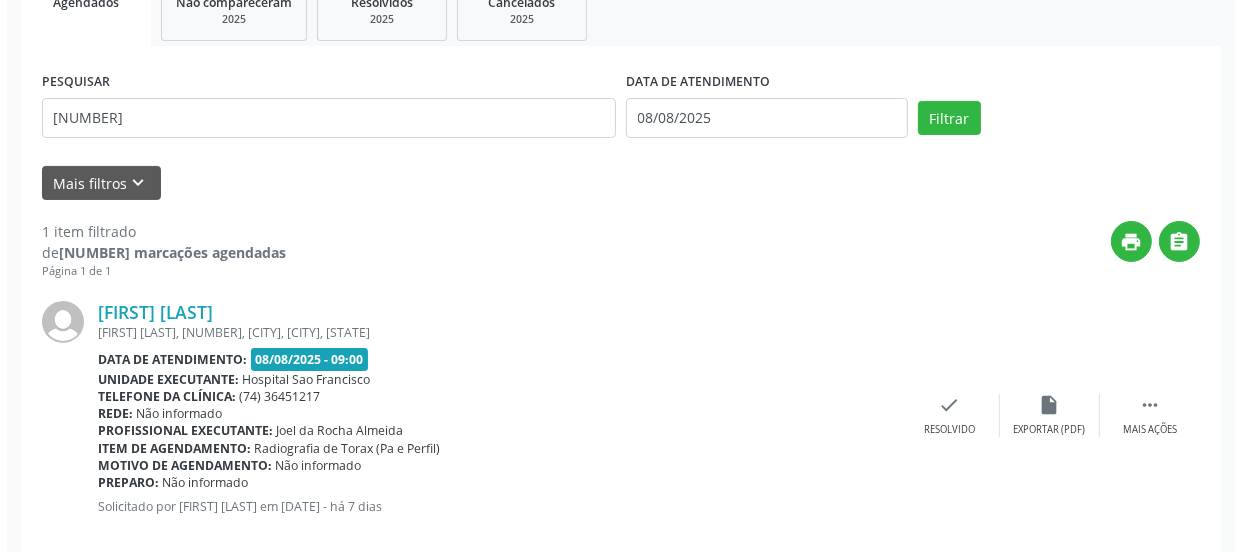 scroll, scrollTop: 352, scrollLeft: 0, axis: vertical 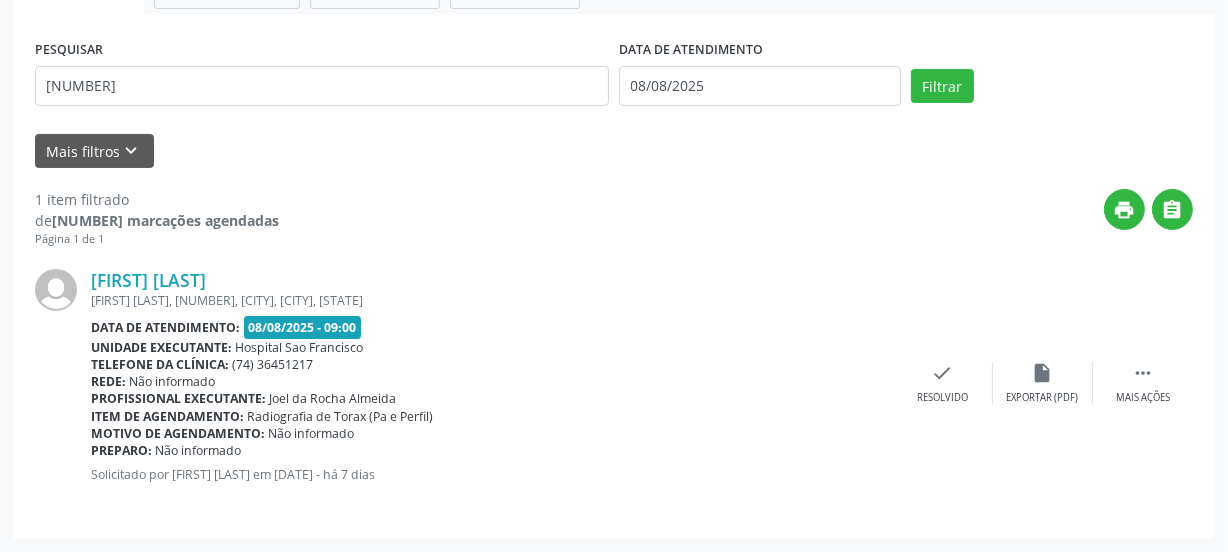 click on "[FIRST] [LAST]
[STREET], 45, CENTRO, [CITY] - [STATE]
Data de atendimento:
08/08/2025 - 09:00
Unidade executante:
Hospital Sao Francisco
Telefone da clínica:
(74) 36451217
Rede:
Não informado
Profissional executante:
[FIRST] [LAST]
Item de agendamento:
Radiografia de Torax (Pa e Perfil)
Motivo de agendamento:
Não informado
Preparo:
Não informado
Solicitado por [FIRST] [LAST] em [DATE] - há 7 dias

Mais ações
insert_drive_file
Exportar (PDF)
check
Resolvido" at bounding box center (614, 383) 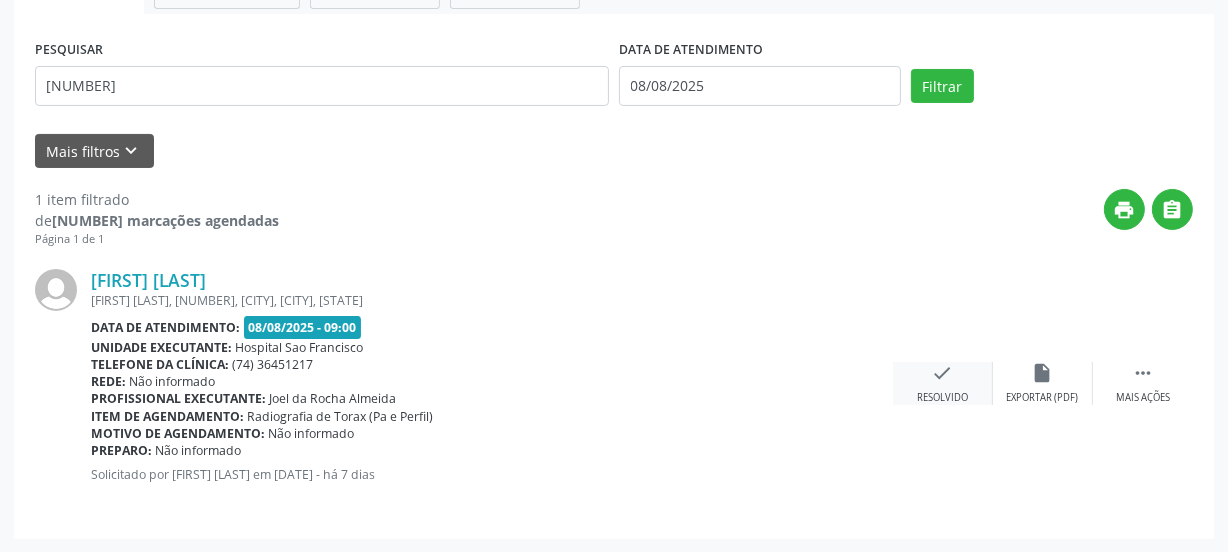 click on "check" at bounding box center [943, 373] 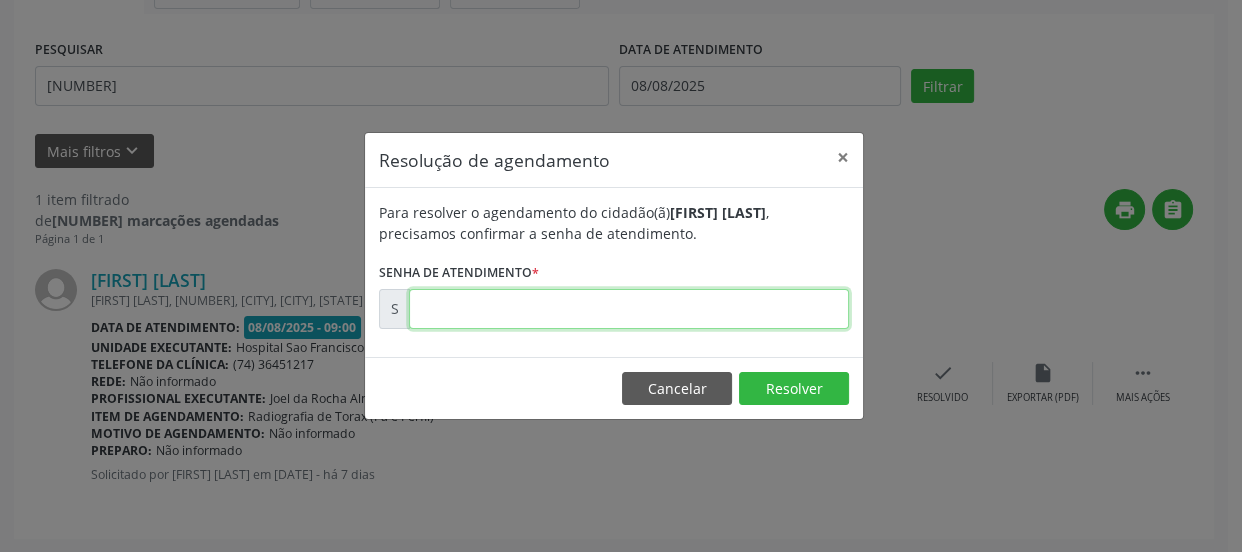 click at bounding box center [629, 309] 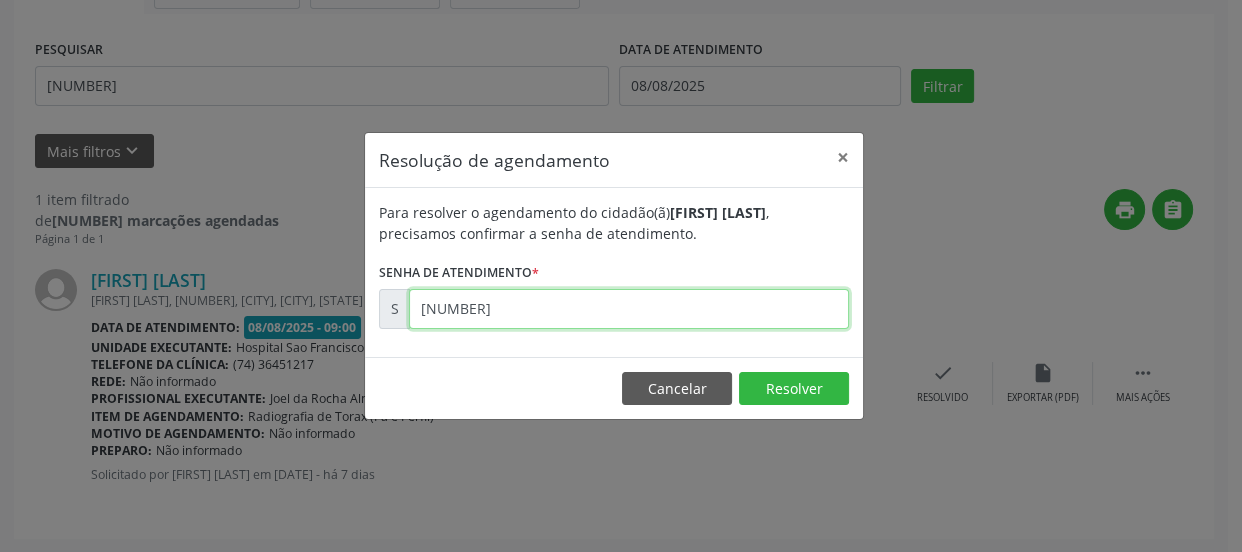 type on "[NUMBER]" 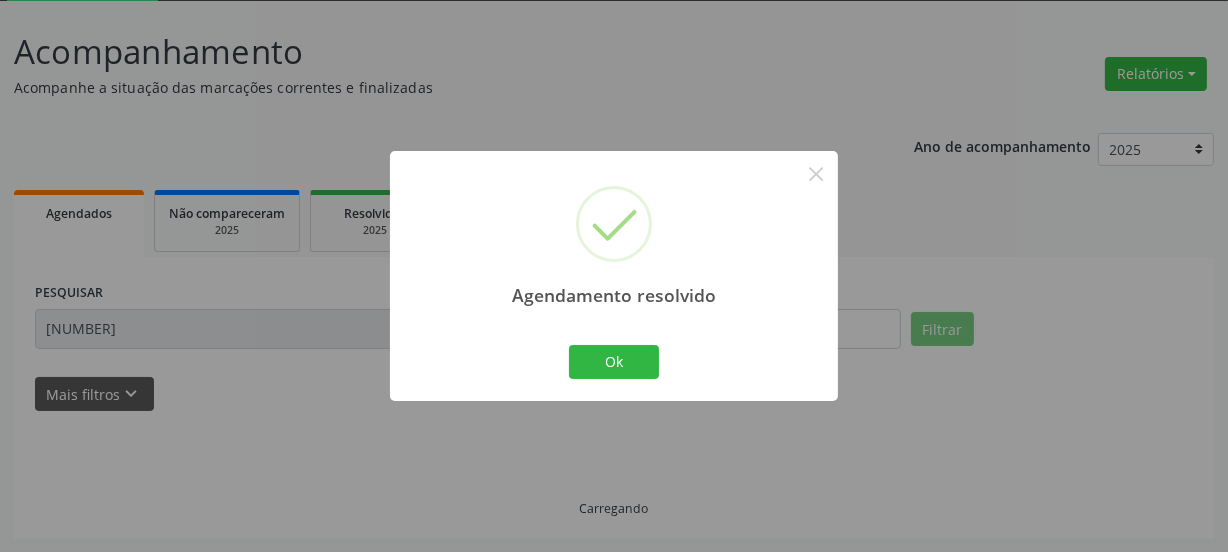 scroll, scrollTop: 65, scrollLeft: 0, axis: vertical 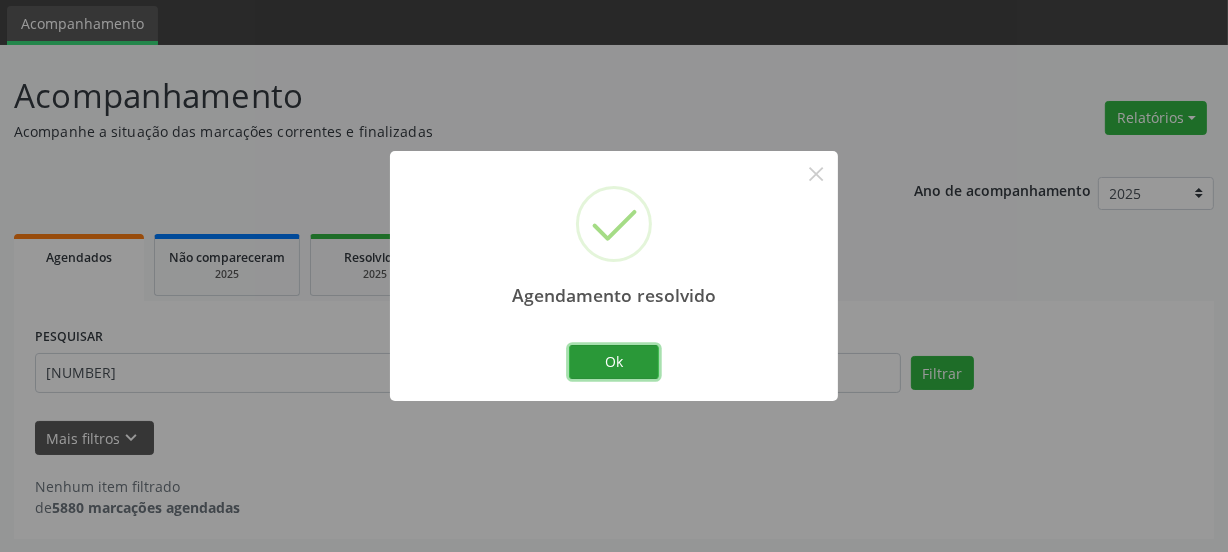drag, startPoint x: 610, startPoint y: 366, endPoint x: 497, endPoint y: 354, distance: 113.63538 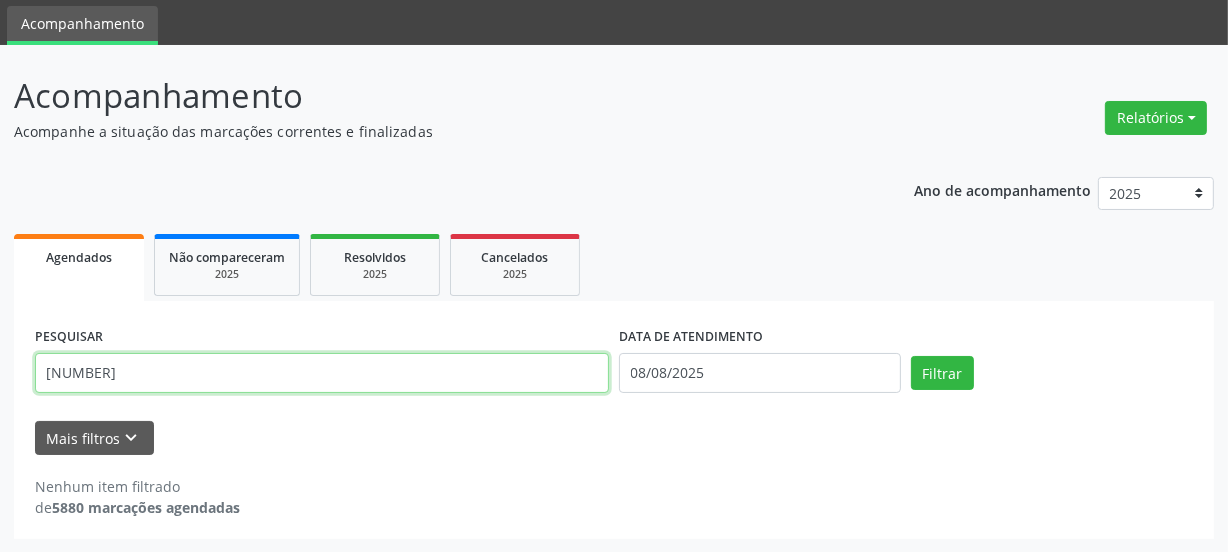 drag, startPoint x: 318, startPoint y: 375, endPoint x: 0, endPoint y: 389, distance: 318.308 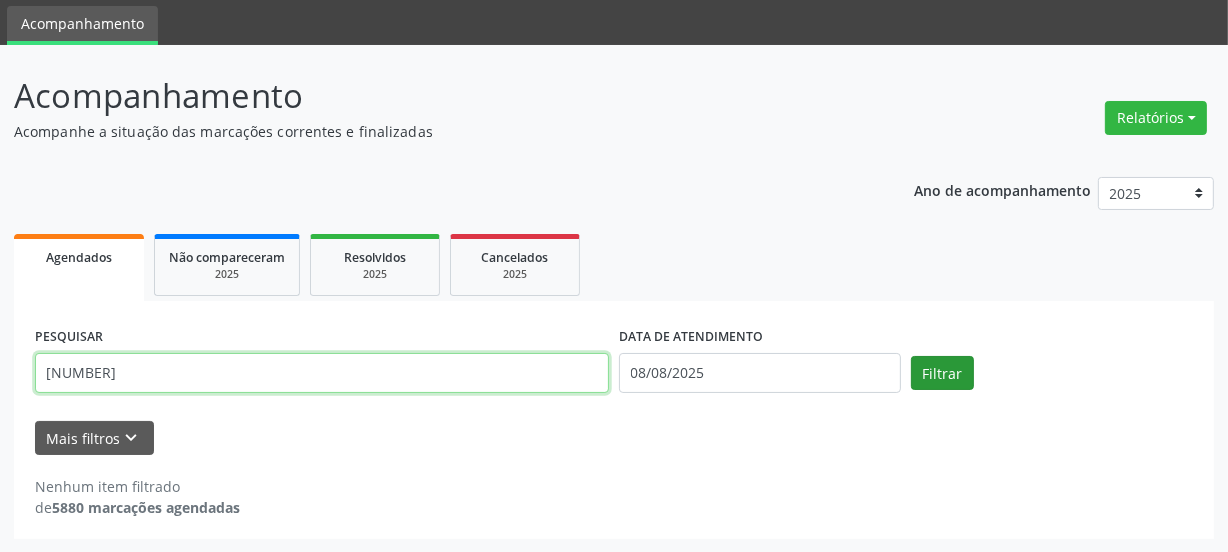 type on "[NUMBER]" 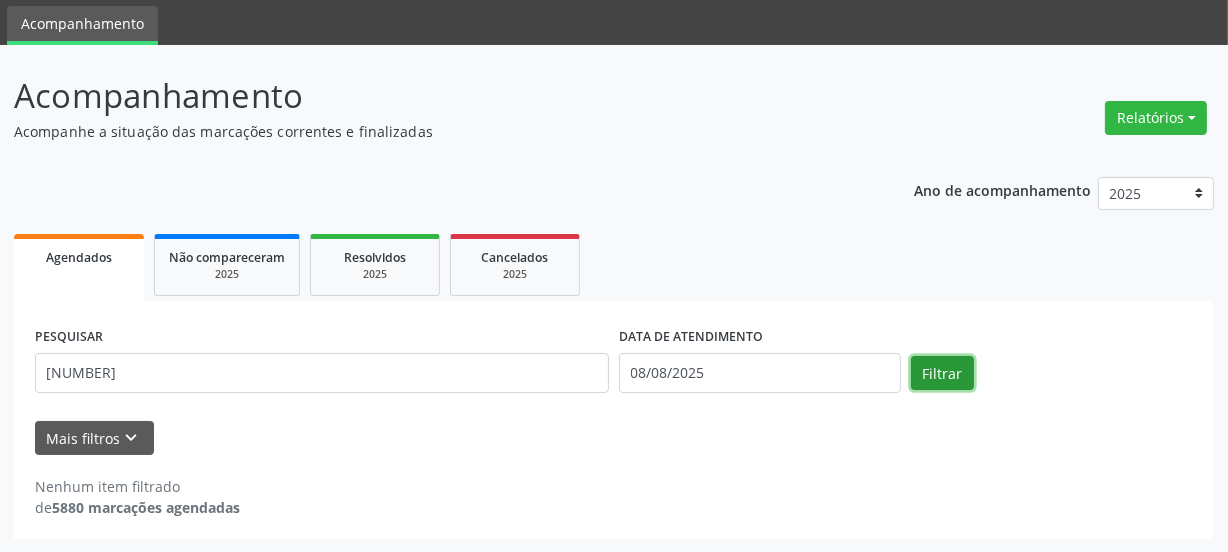 click on "Filtrar" at bounding box center [942, 373] 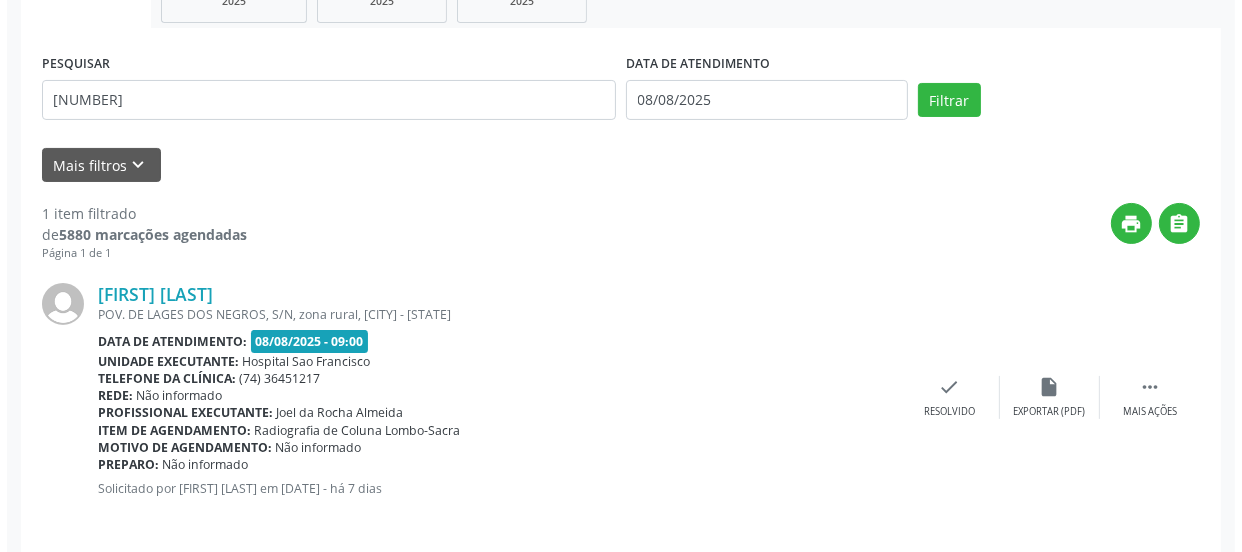 scroll, scrollTop: 352, scrollLeft: 0, axis: vertical 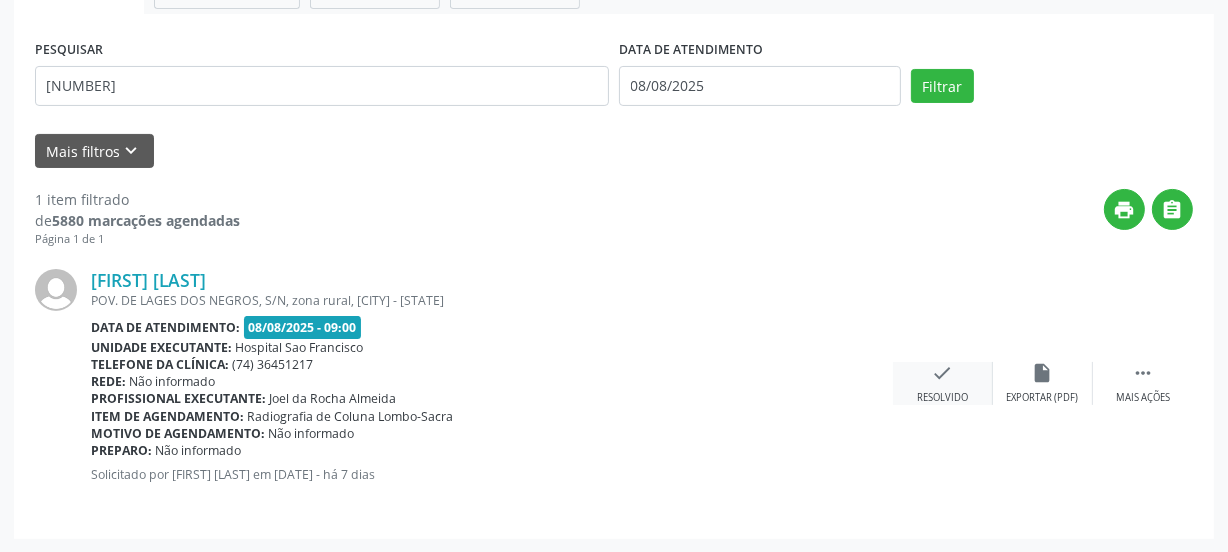 click on "Resolvido" at bounding box center (942, 398) 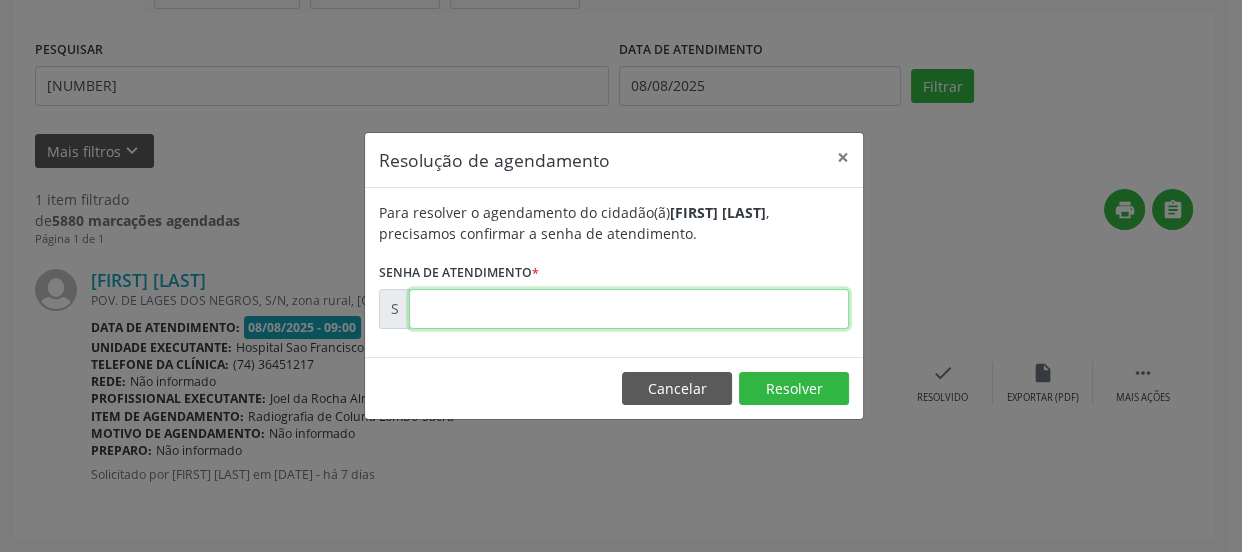 click at bounding box center [629, 309] 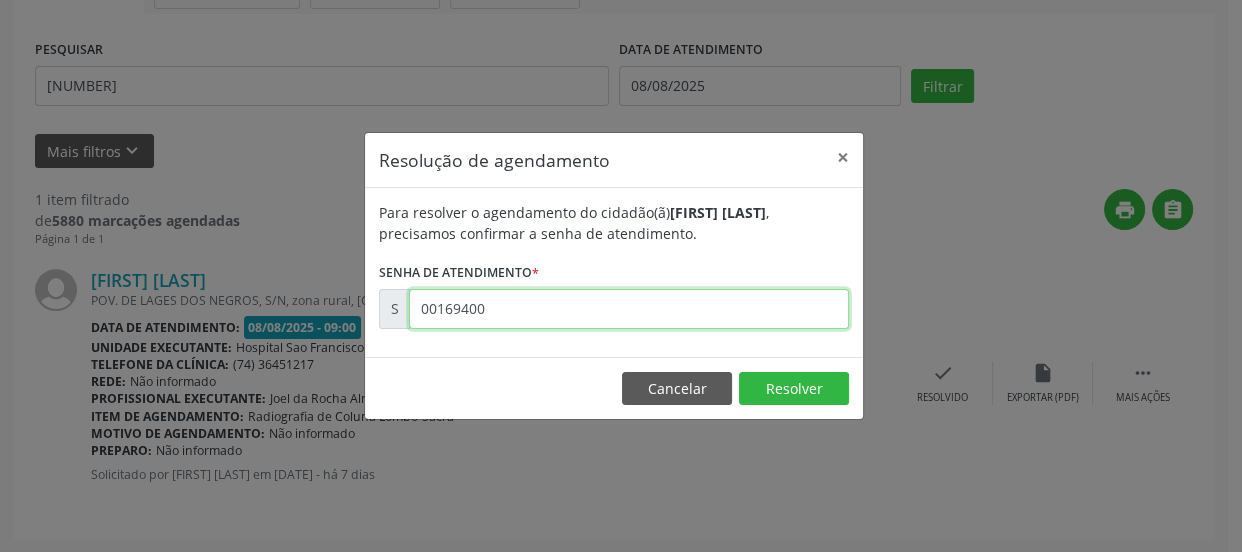 type on "00169400" 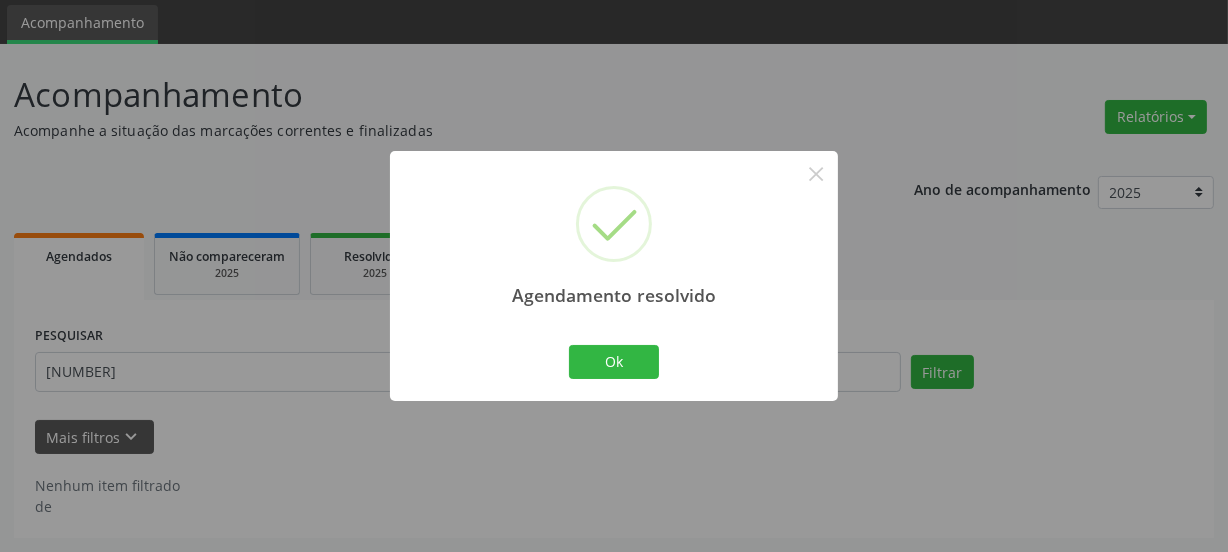 scroll, scrollTop: 65, scrollLeft: 0, axis: vertical 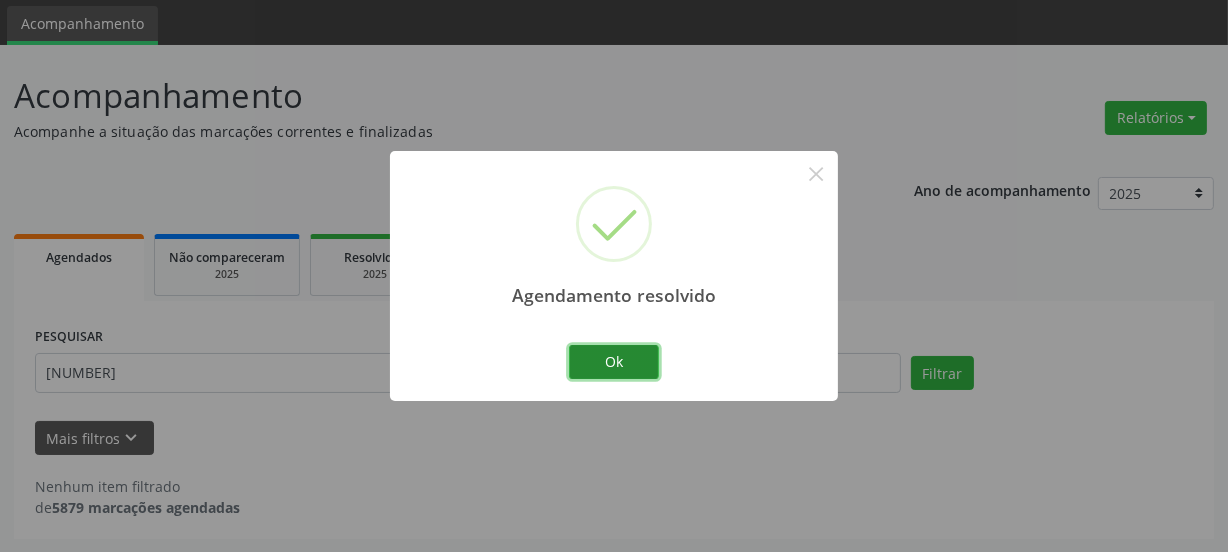 click on "Ok" at bounding box center (614, 362) 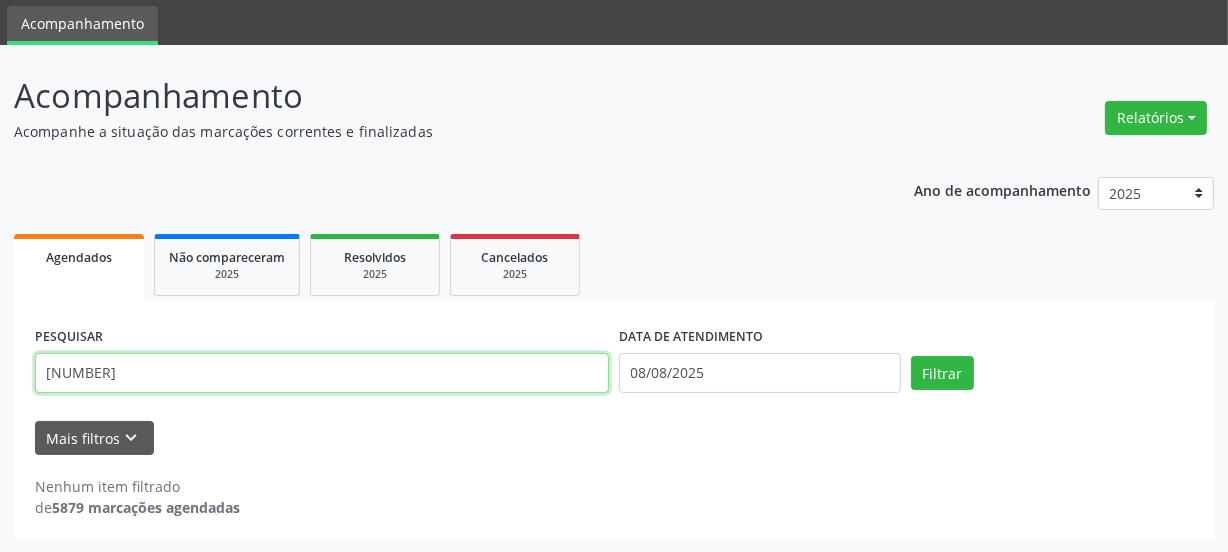 drag, startPoint x: 255, startPoint y: 378, endPoint x: 0, endPoint y: 407, distance: 256.6437 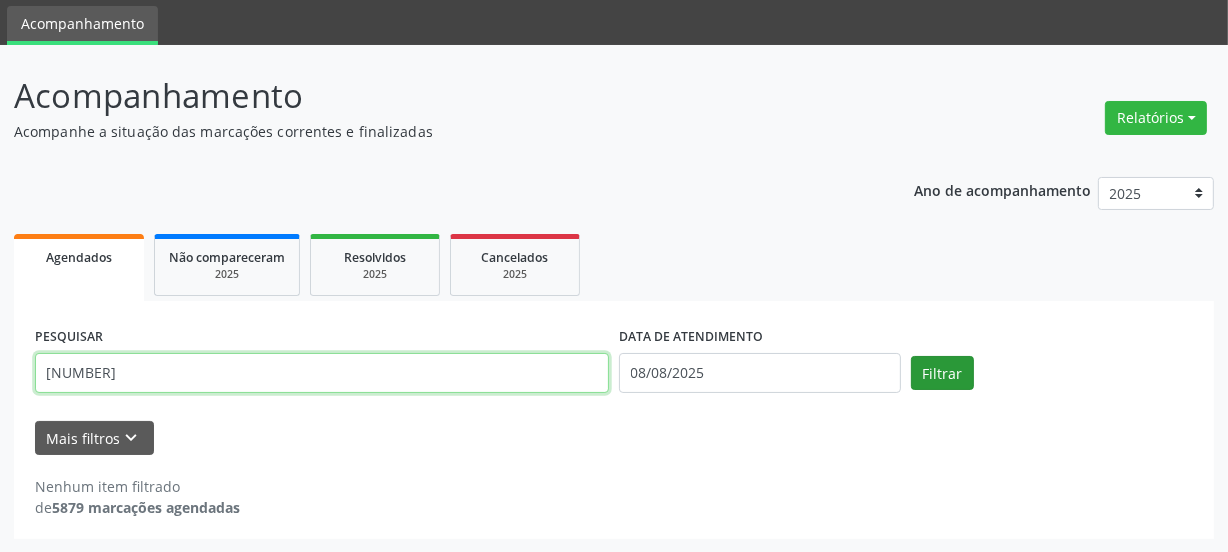 type on "[NUMBER]" 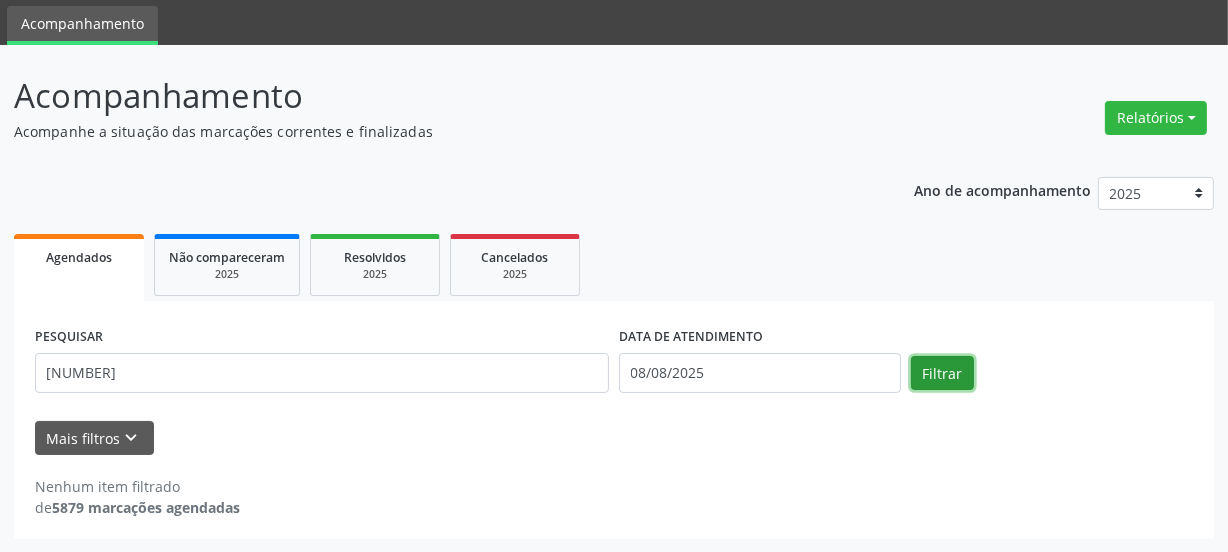 click on "Filtrar" at bounding box center (942, 373) 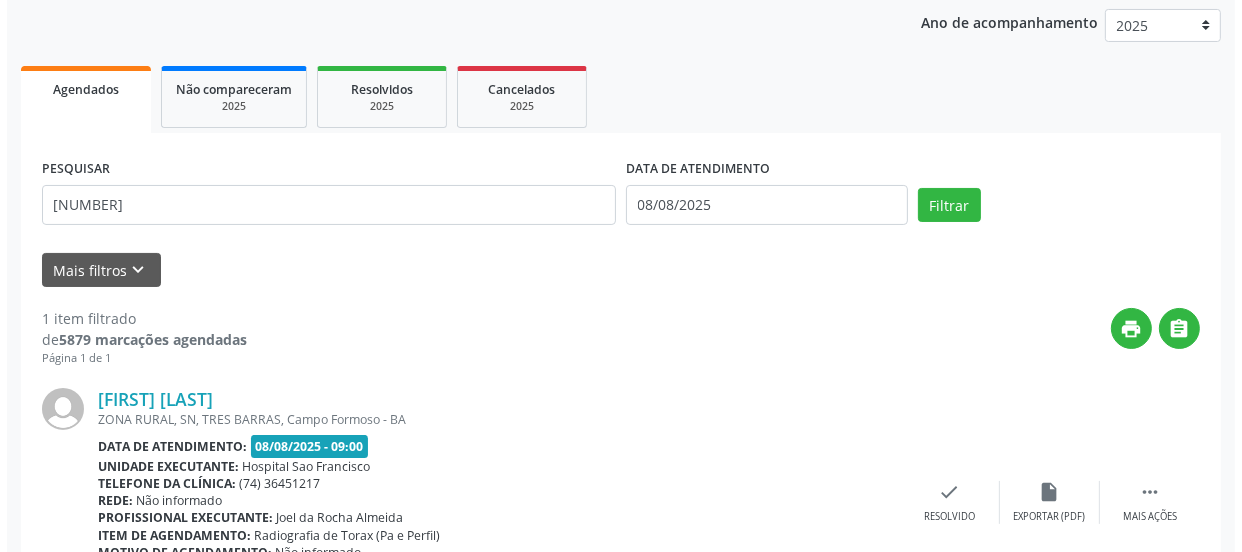 scroll, scrollTop: 352, scrollLeft: 0, axis: vertical 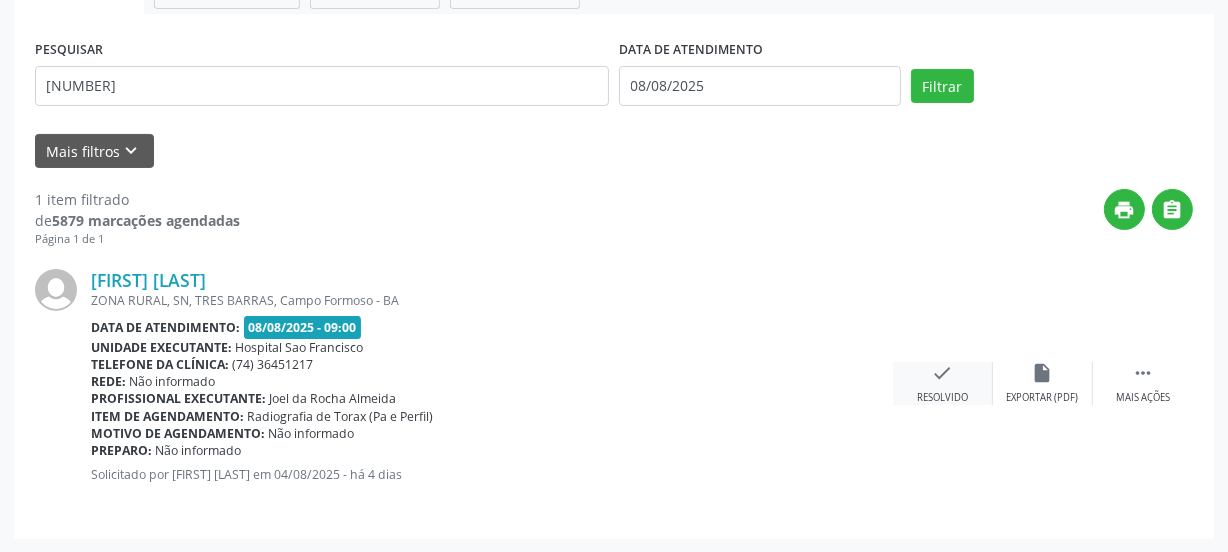 click on "Resolvido" at bounding box center [942, 398] 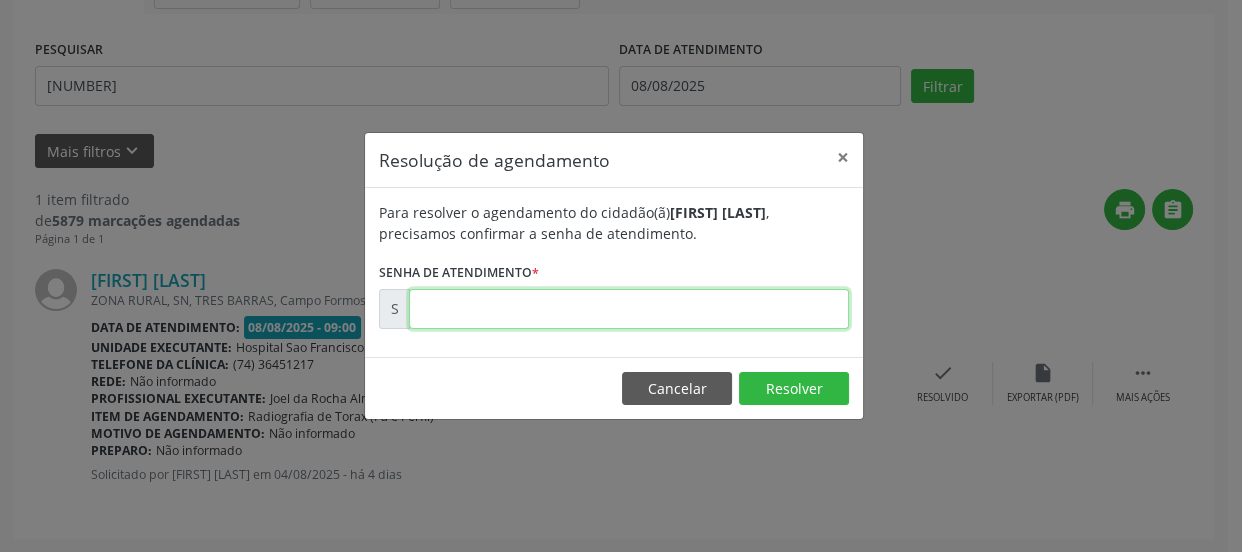 click at bounding box center (629, 309) 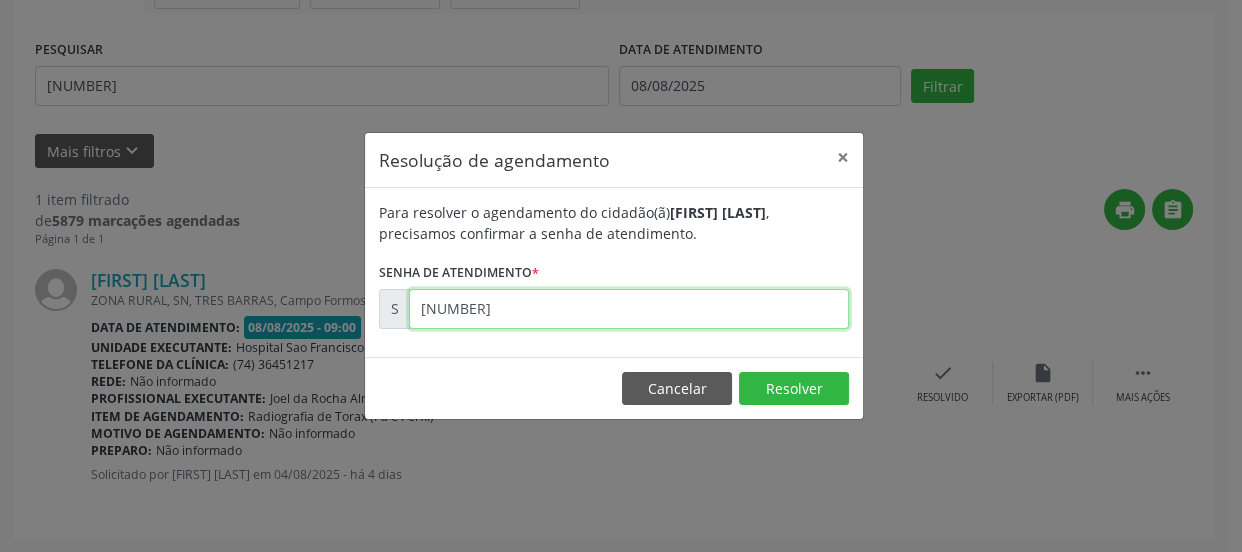 type on "[NUMBER]" 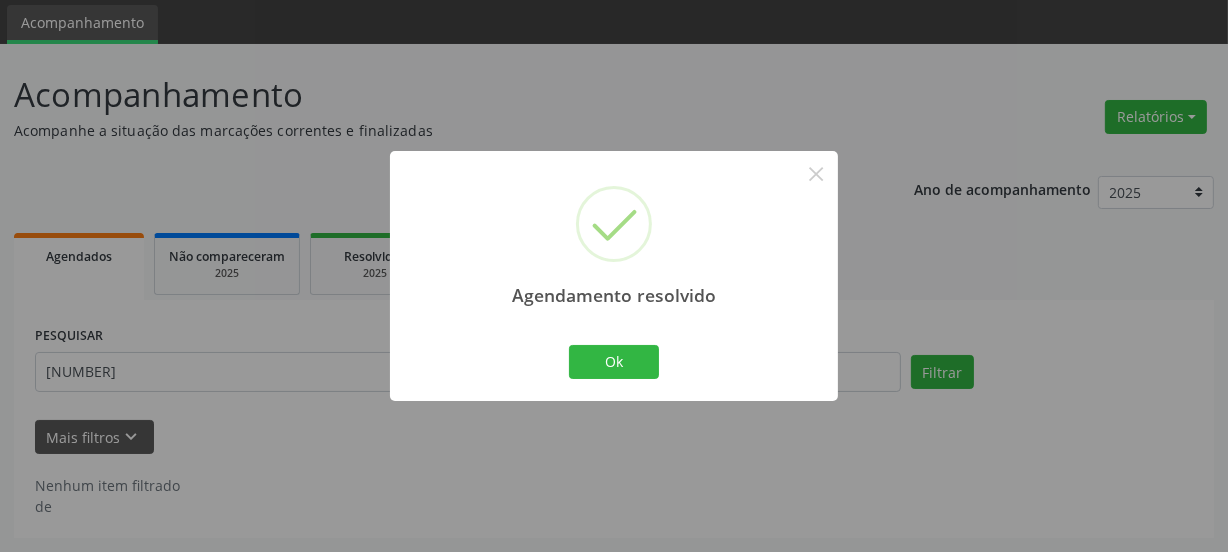 scroll, scrollTop: 65, scrollLeft: 0, axis: vertical 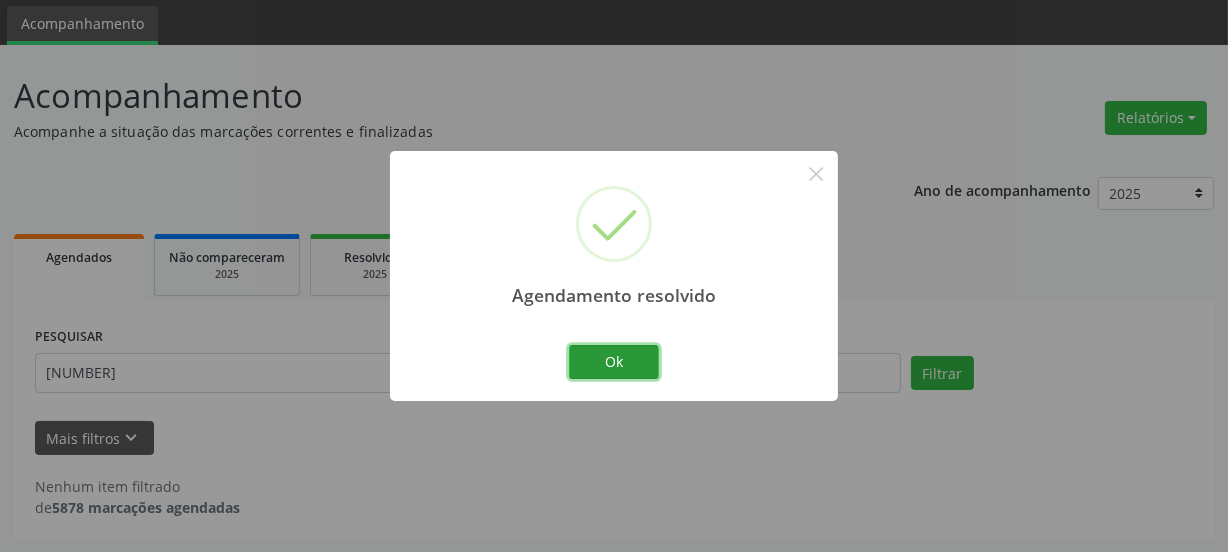 drag, startPoint x: 610, startPoint y: 350, endPoint x: 607, endPoint y: 361, distance: 11.401754 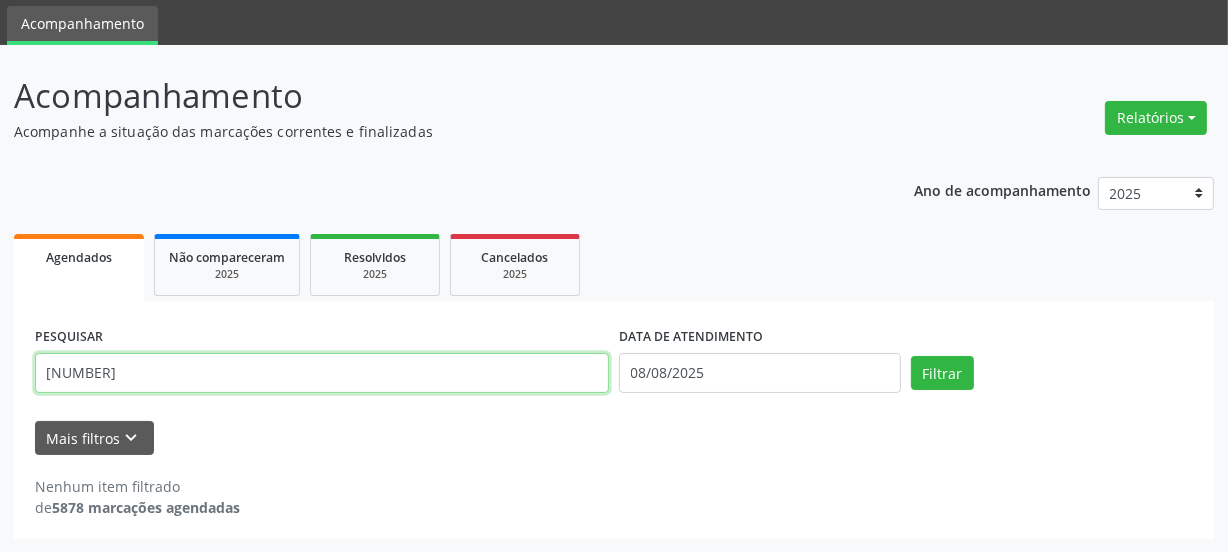 click on "Acompanhamento
Acompanhe a situação das marcações correntes e finalizadas
Relatórios
Agendamentos
Procedimentos realizados
Ano de acompanhamento
2025 2024 2023   Agendados   Não compareceram
2025
Resolvidos
2025
Cancelados
2025
PESQUISAR
[NUMBER]
DATA DE ATENDIMENTO
08/08/2025
Filtrar
UNIDADE DE REFERÊNCIA
Selecione uma UBS
Todas as UBS   Unidade Basica de Saude da Familia Dr Paulo Sudre   Centro de Enfrentamento Para Covid 19 de [CITY]   Central de Marcacao de Consultas e Exames de [CITY]   Vigilancia em Saude de [CITY]   PSF Lage dos Negros III   P S da Familia do Povoado de Caraibas   Unidade Basica de Saude da Familia Maninho Ferreira   P S de Curral da Ponta Psf Oseas Manoel da Silva   Farmacia Basica     P S da Familia do Povoado de Pocos" at bounding box center [614, 299] 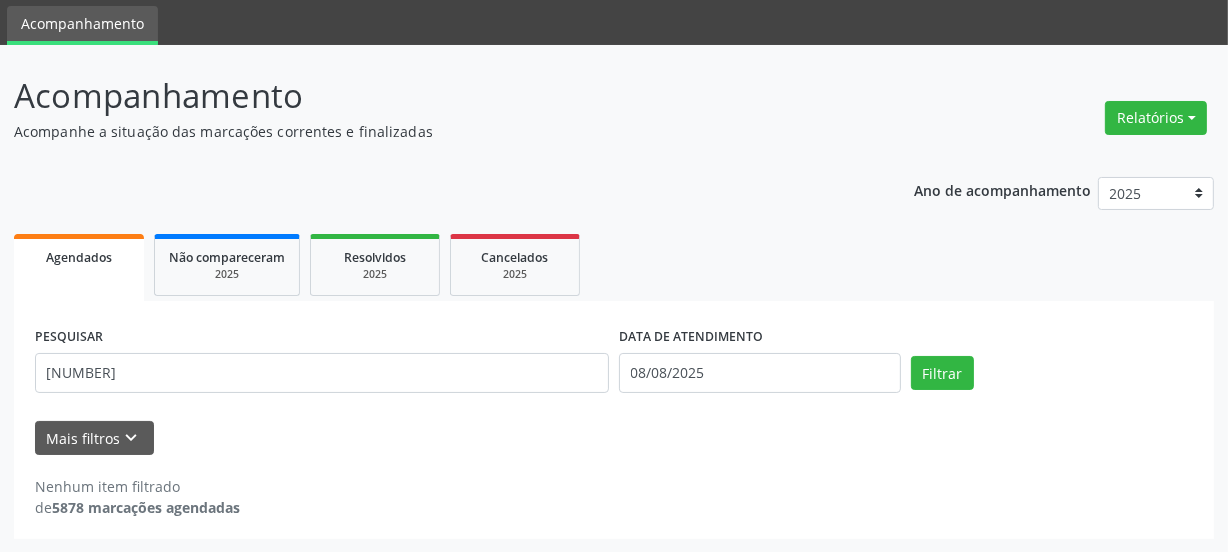 click on "PESQUISAR
[NUMBER]
DATA DE ATENDIMENTO
08/08/2025
Filtrar" at bounding box center (614, 364) 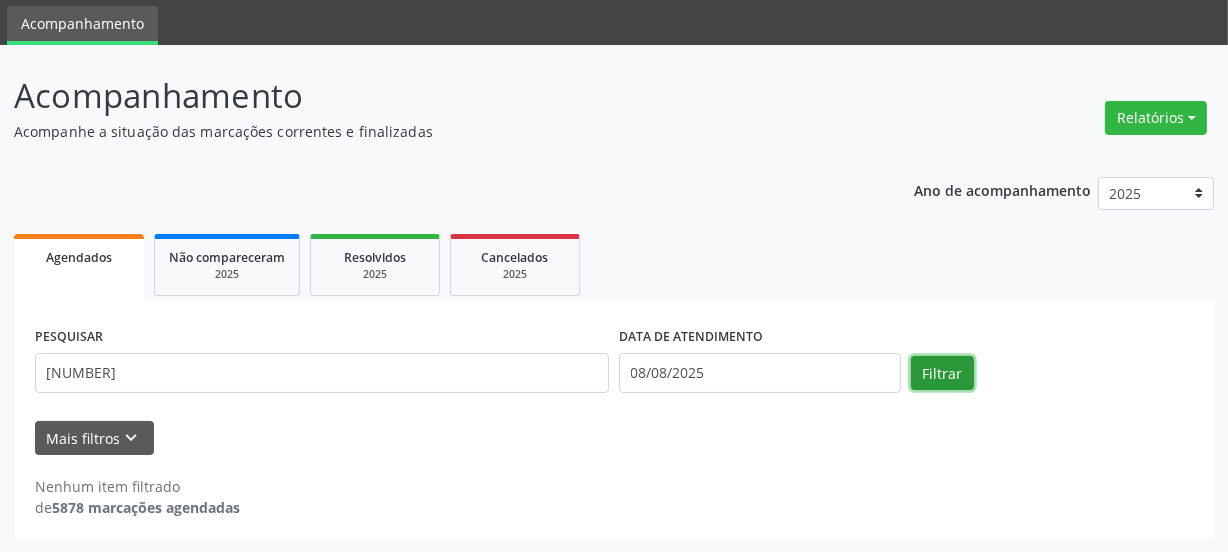 click on "Filtrar" at bounding box center [942, 373] 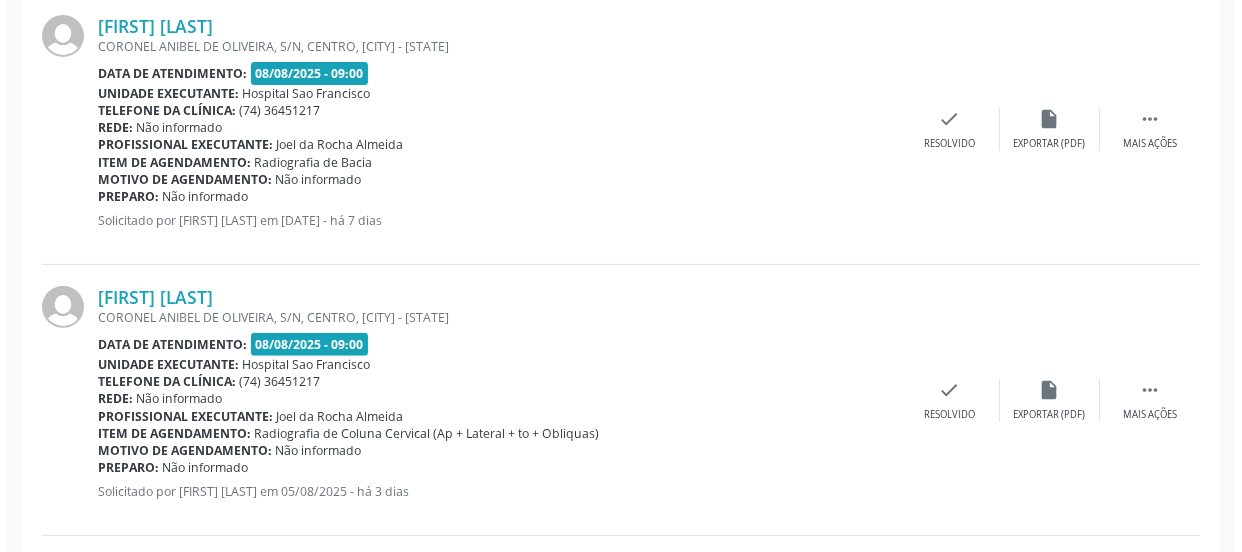 scroll, scrollTop: 493, scrollLeft: 0, axis: vertical 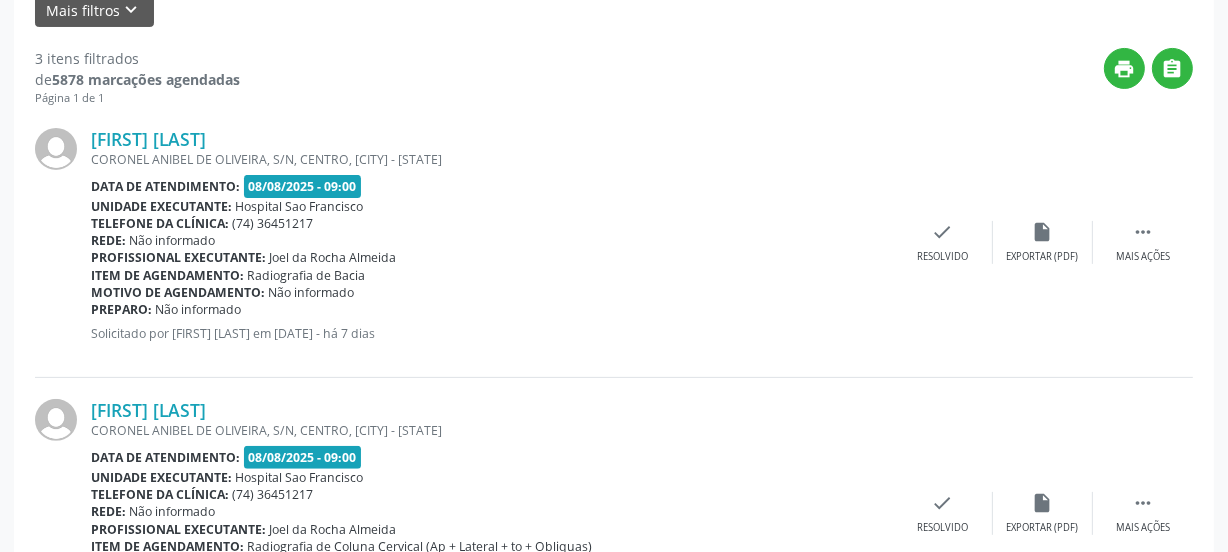 click on "Item de agendamento:
Radiografia de Bacia" at bounding box center (492, 275) 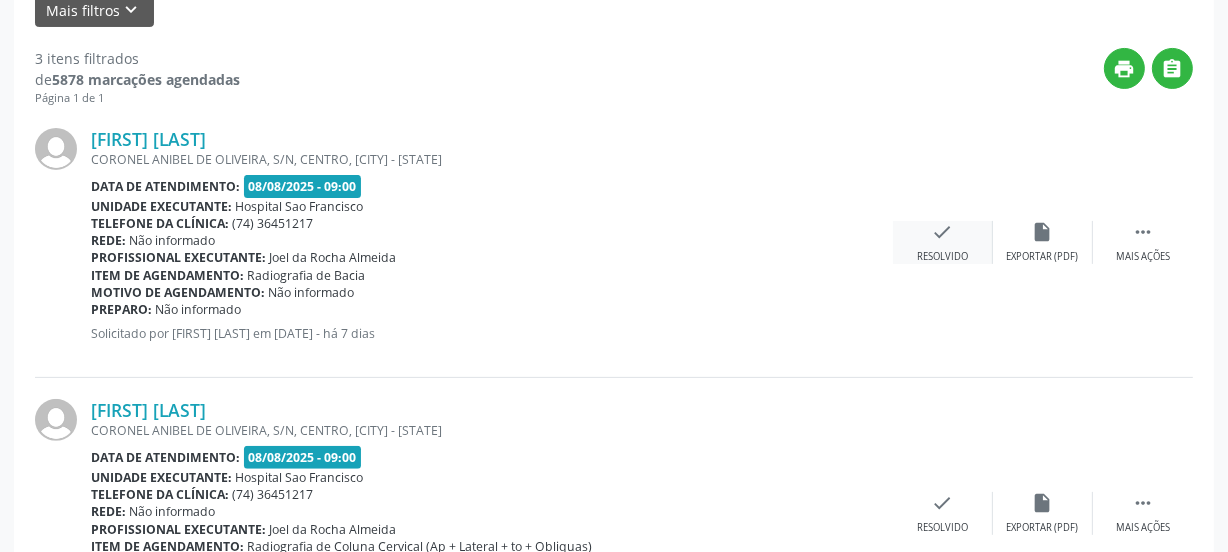 click on "Resolvido" at bounding box center [942, 257] 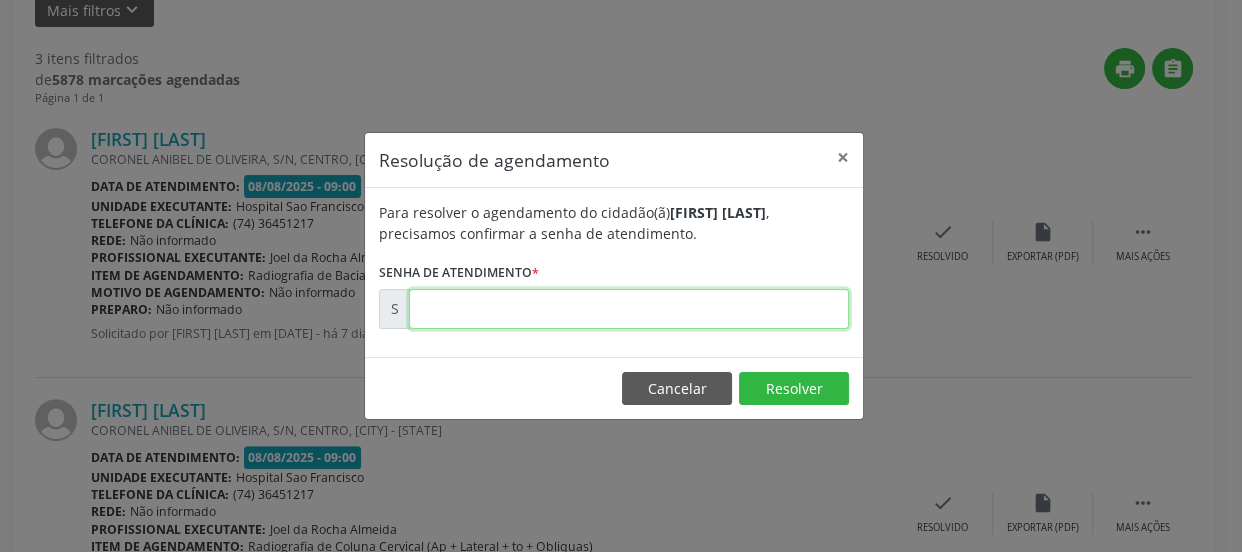 click at bounding box center [629, 309] 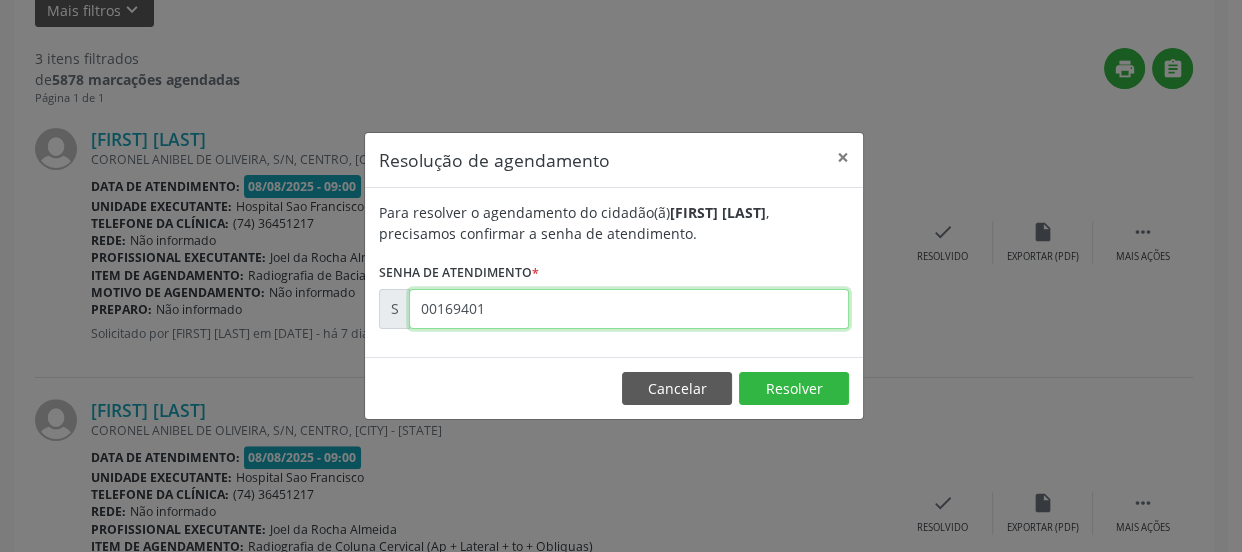 type on "00169401" 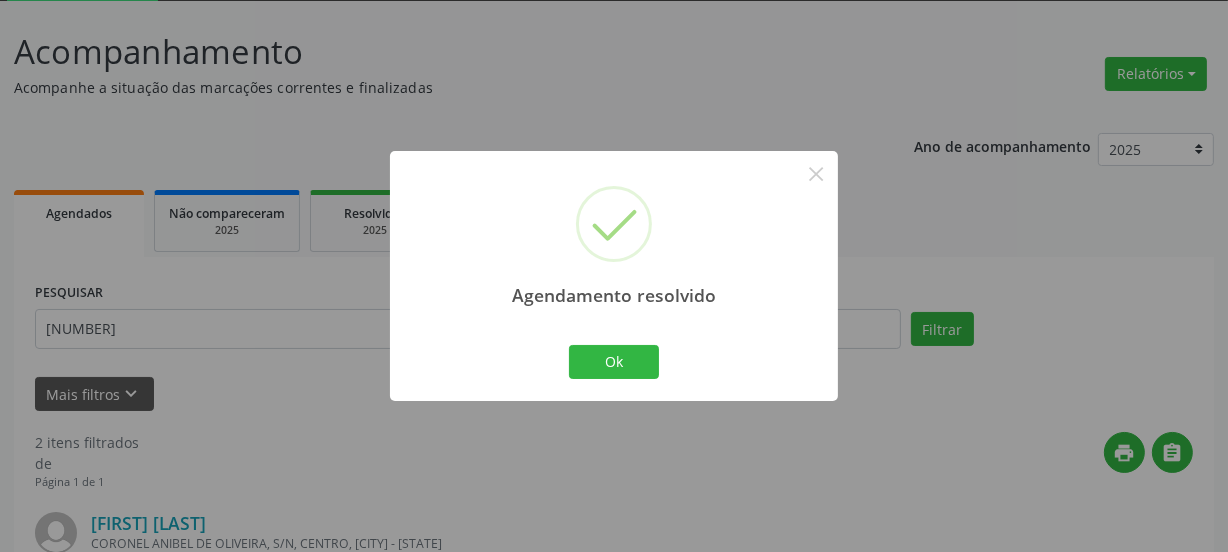 scroll, scrollTop: 493, scrollLeft: 0, axis: vertical 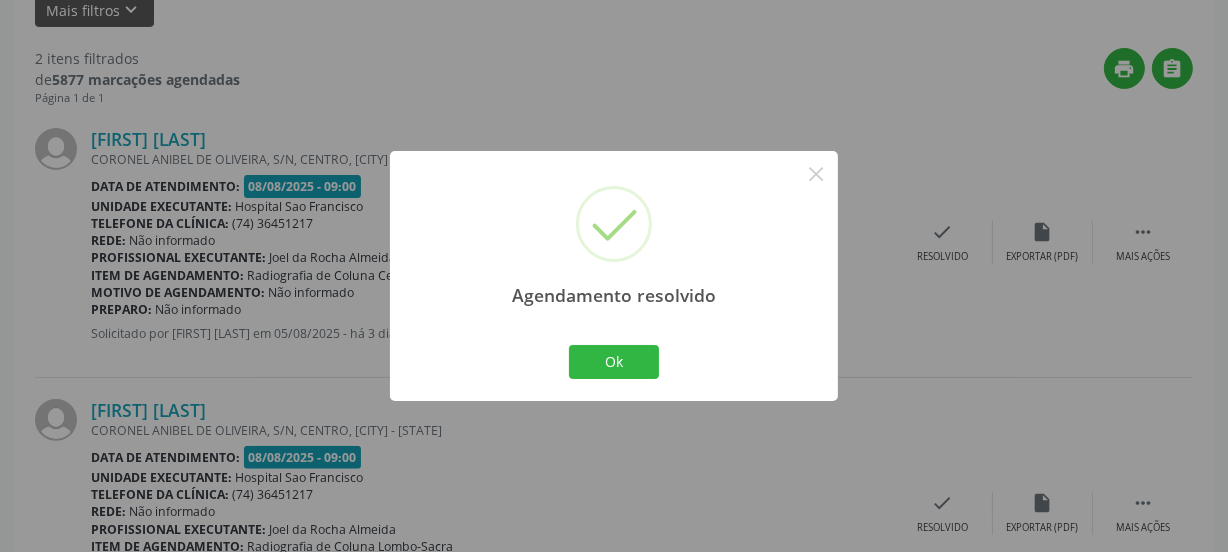 click on "Ok Cancel" at bounding box center (614, 362) 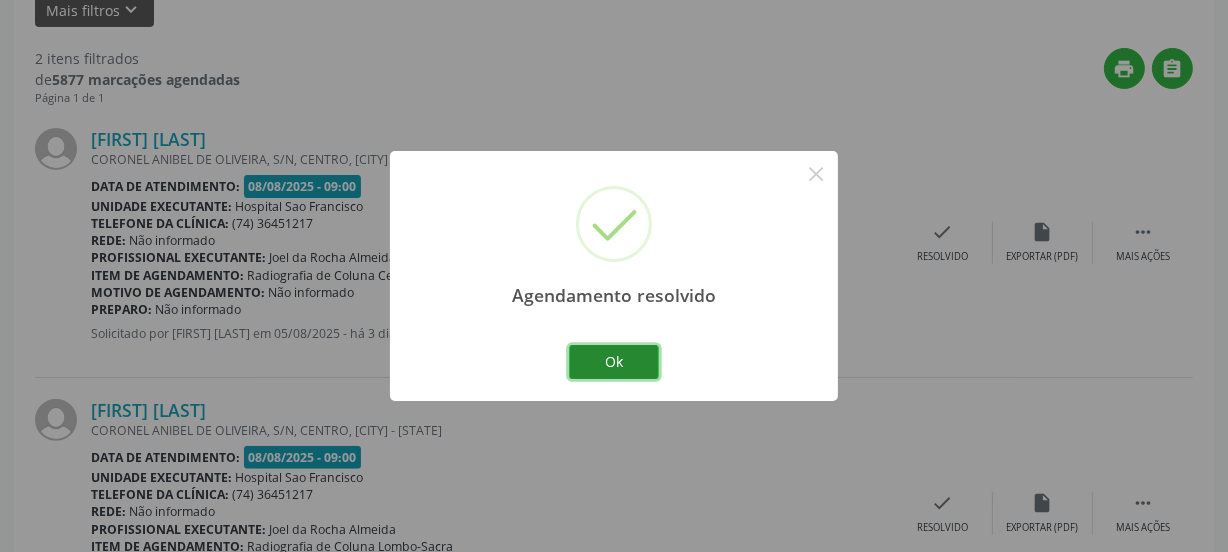 click on "Ok" at bounding box center [614, 362] 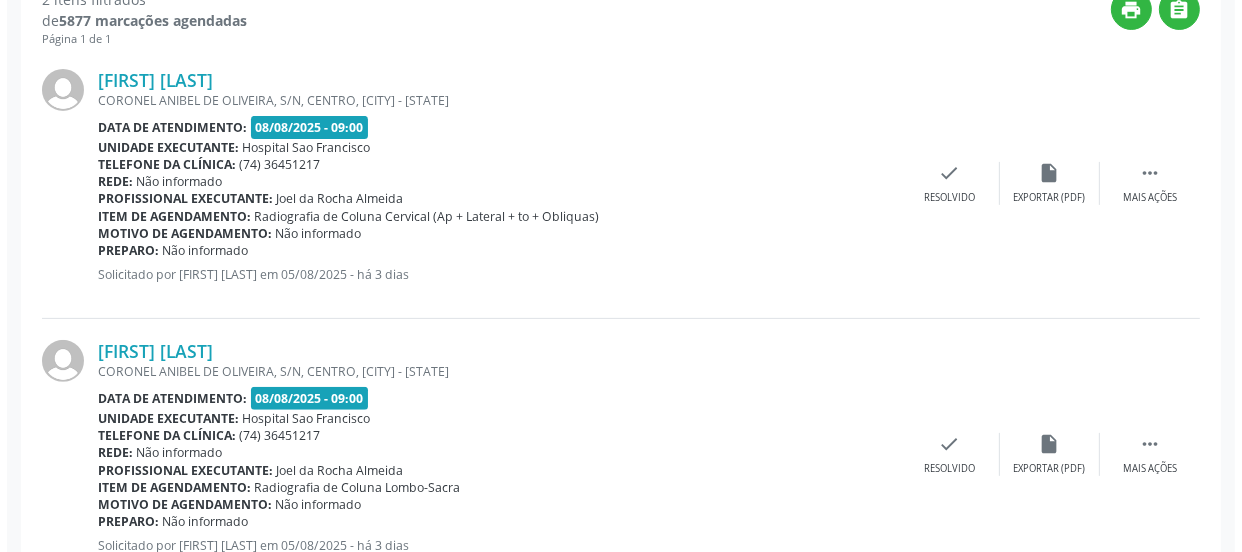 scroll, scrollTop: 584, scrollLeft: 0, axis: vertical 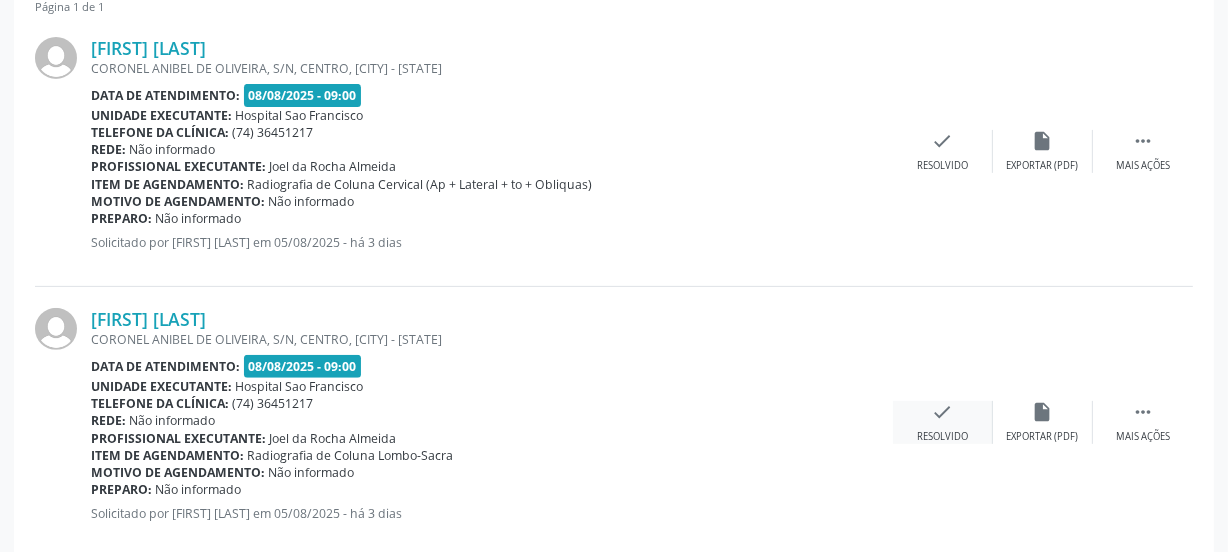 click on "check
Resolvido" at bounding box center (943, 422) 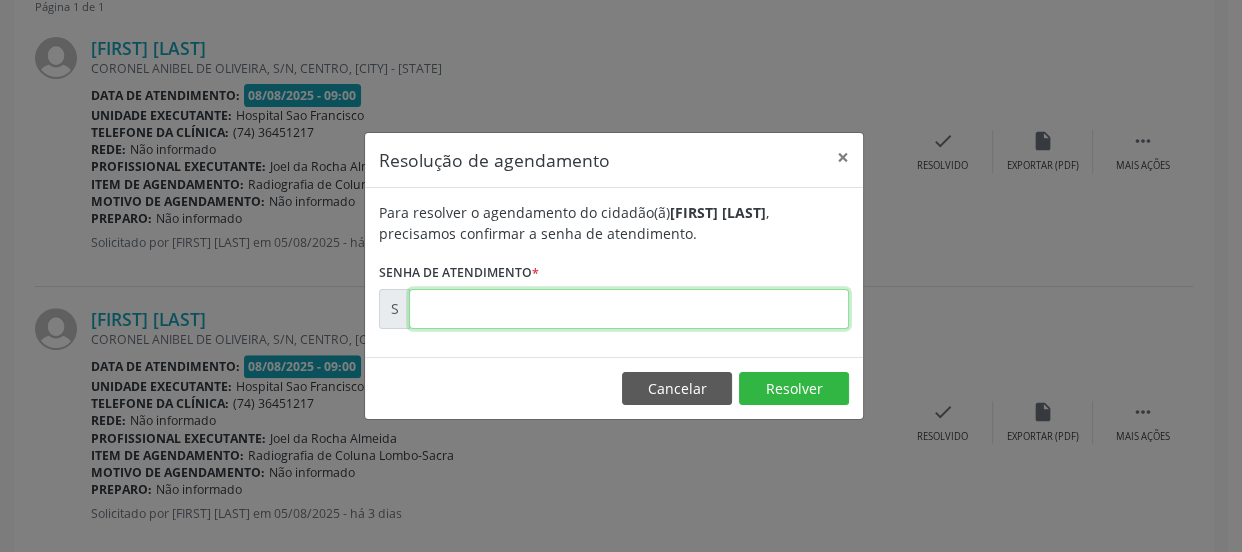 drag, startPoint x: 680, startPoint y: 306, endPoint x: 669, endPoint y: 309, distance: 11.401754 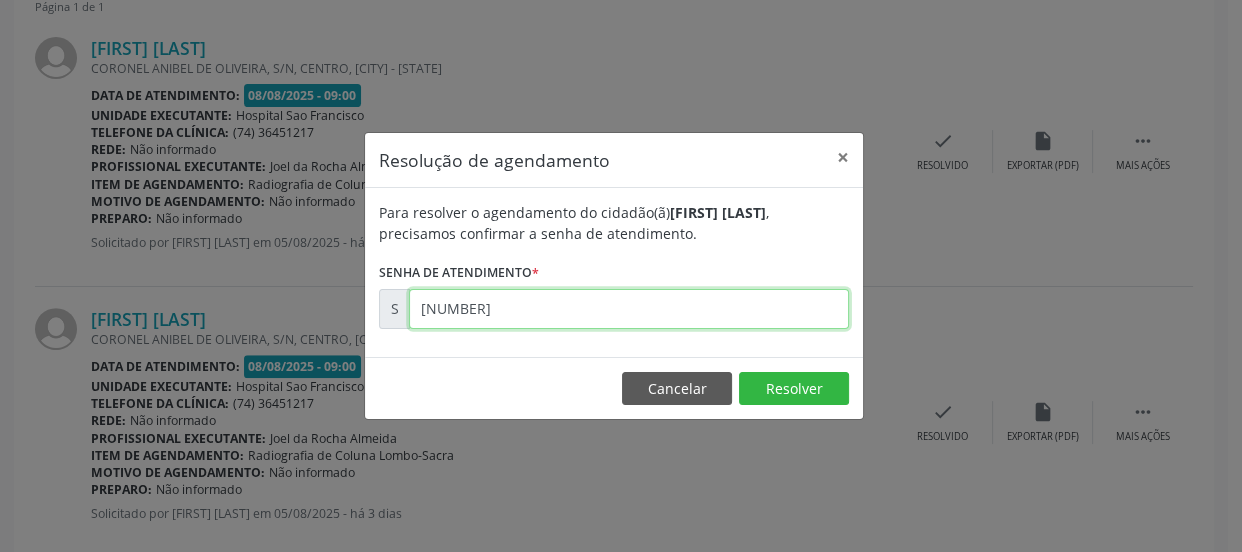 type on "[NUMBER]" 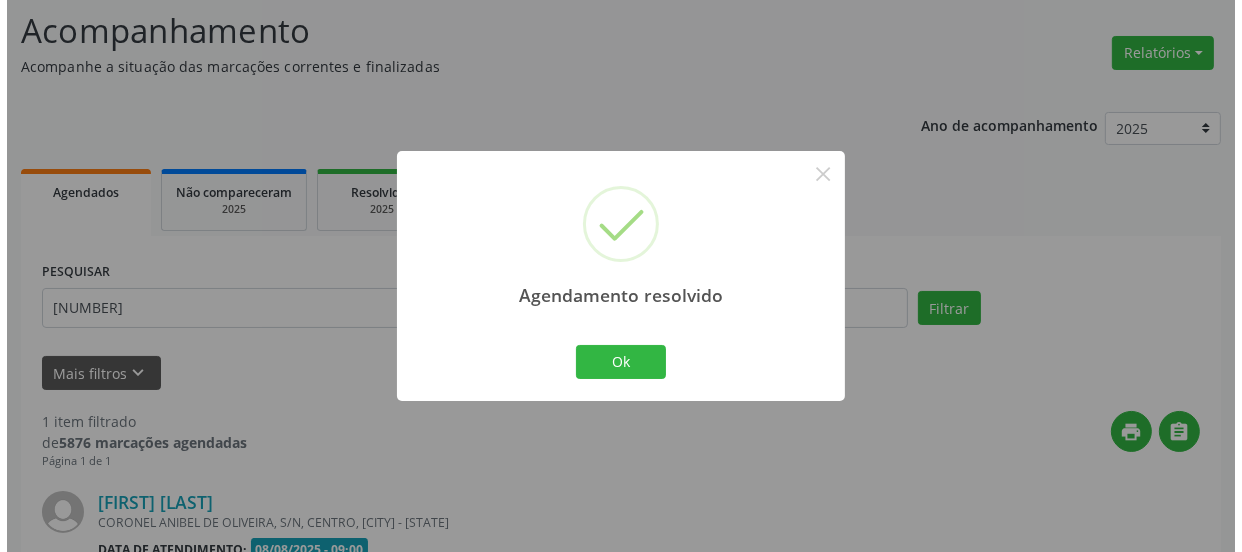 scroll, scrollTop: 352, scrollLeft: 0, axis: vertical 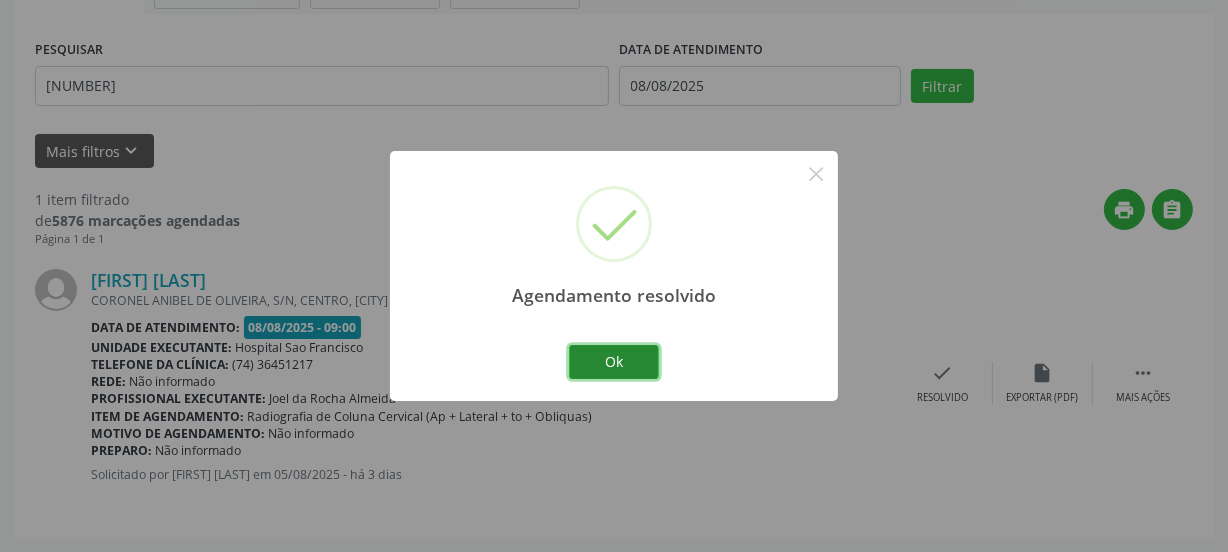 click on "Ok" at bounding box center [614, 362] 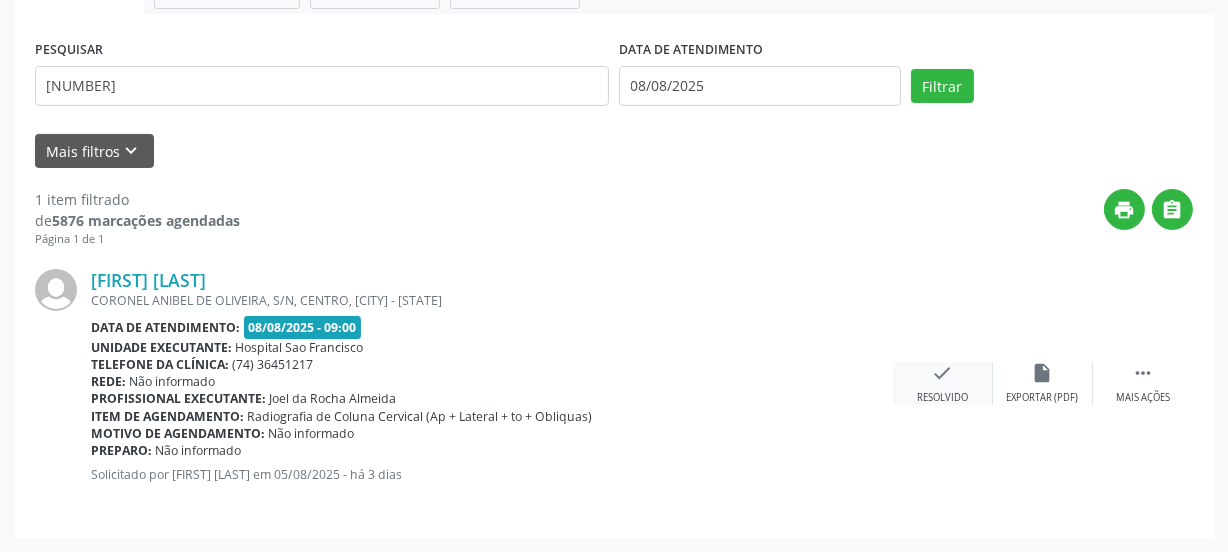 click on "check
Resolvido" at bounding box center (943, 383) 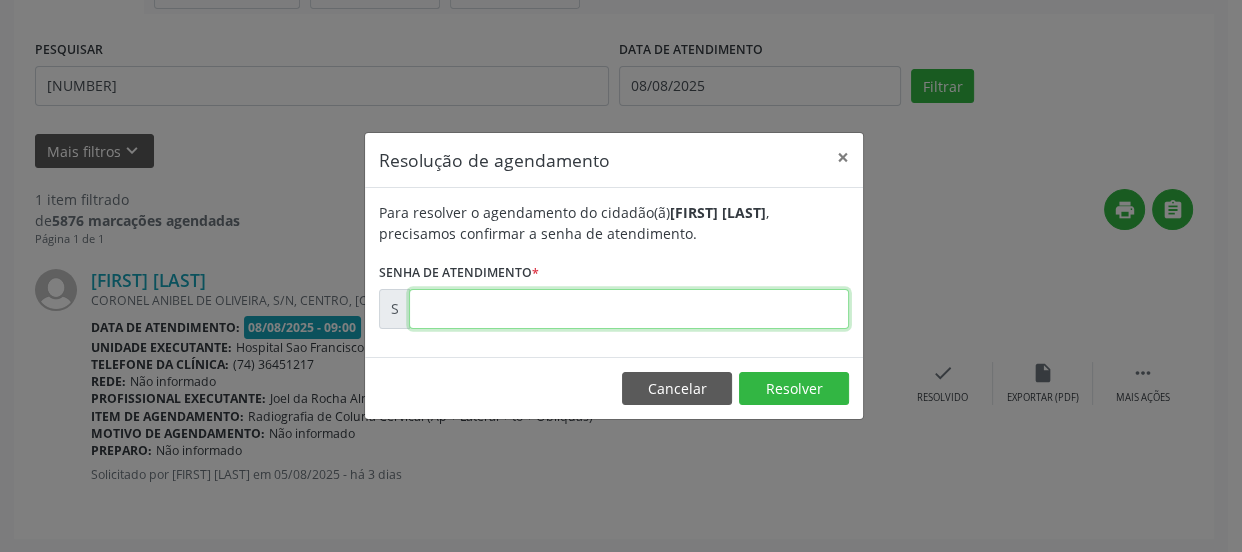 click at bounding box center (629, 309) 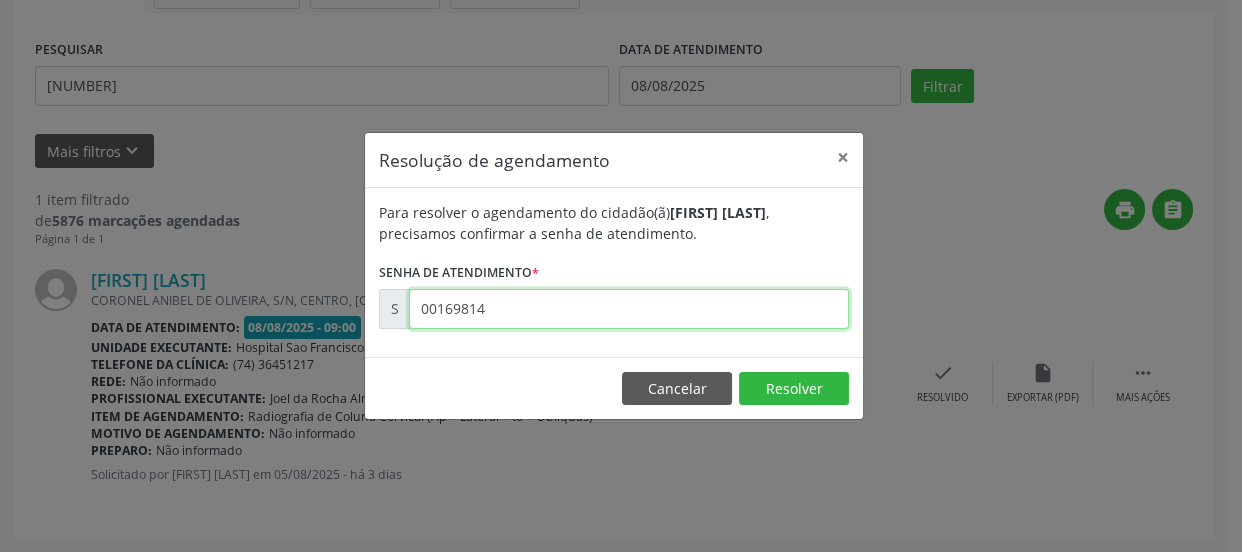 type on "00169814" 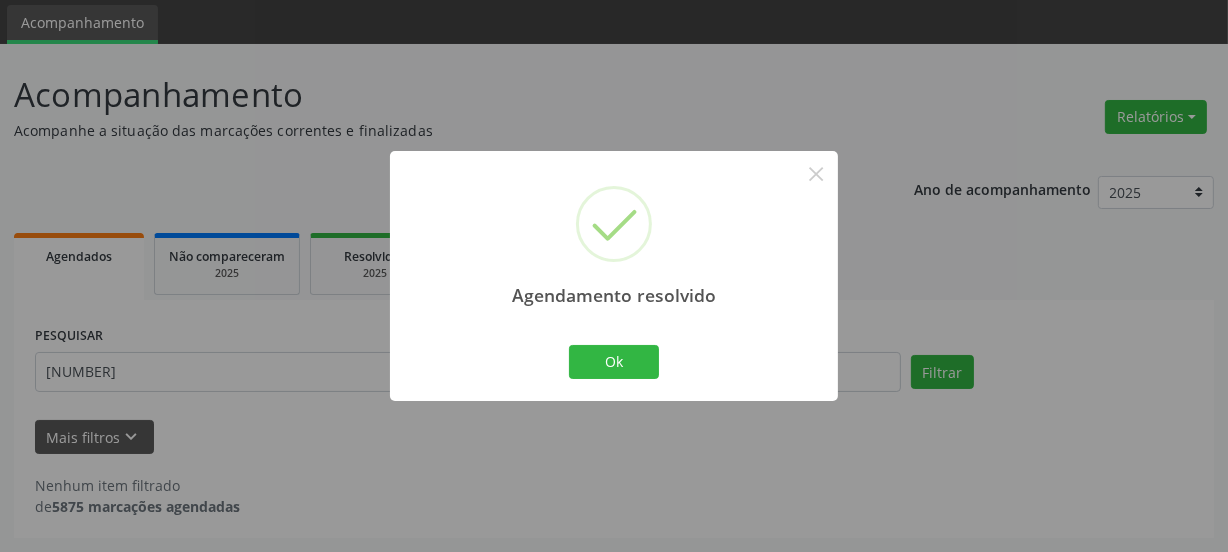scroll, scrollTop: 65, scrollLeft: 0, axis: vertical 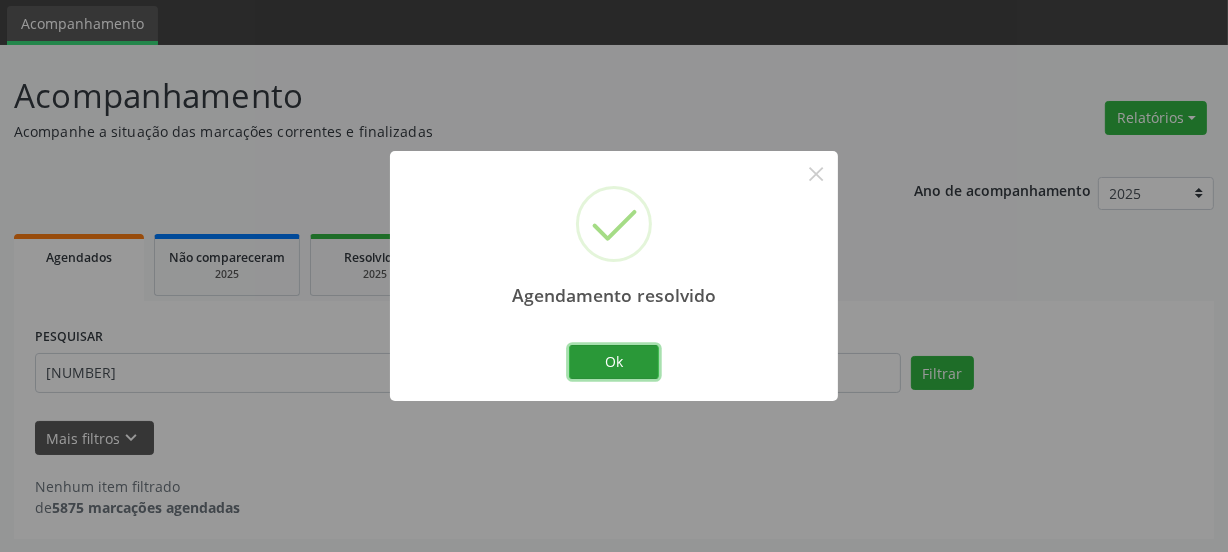 drag, startPoint x: 616, startPoint y: 357, endPoint x: 587, endPoint y: 341, distance: 33.12099 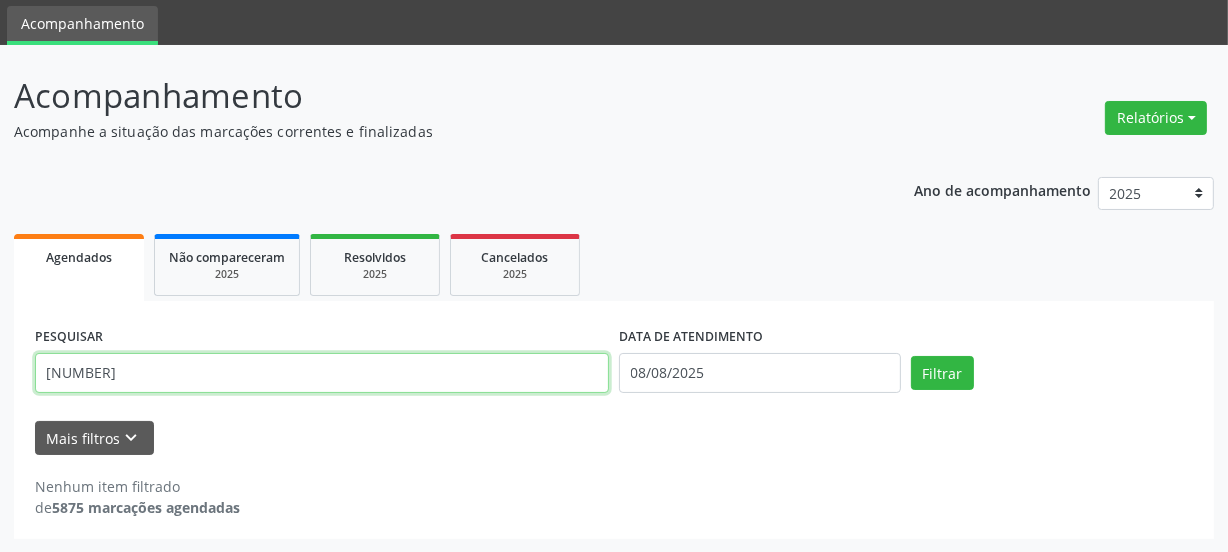 drag, startPoint x: 161, startPoint y: 378, endPoint x: 0, endPoint y: 424, distance: 167.44252 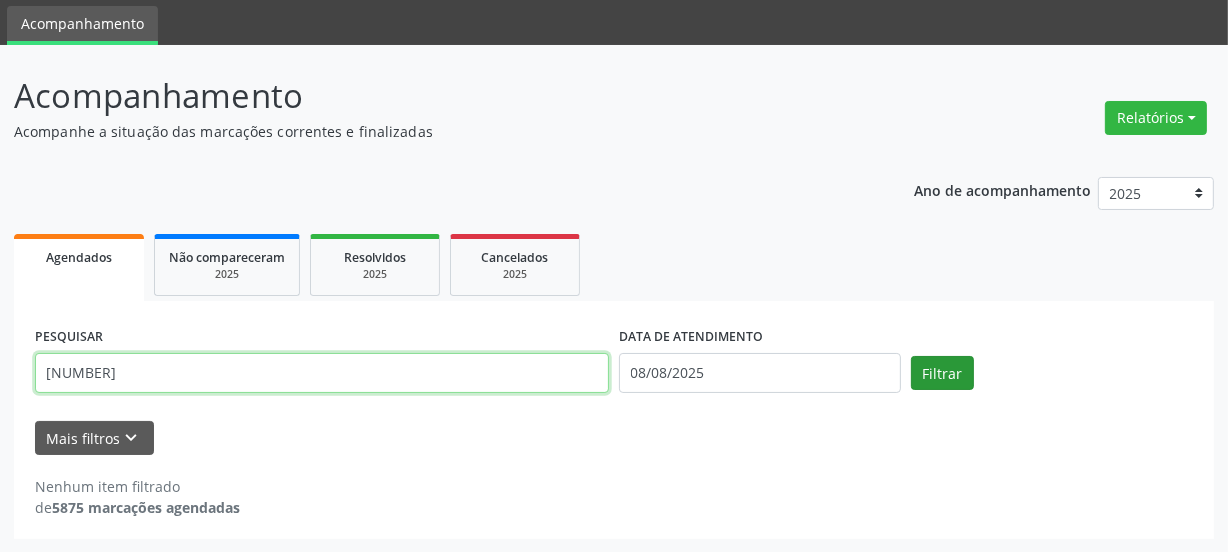 type on "[NUMBER]" 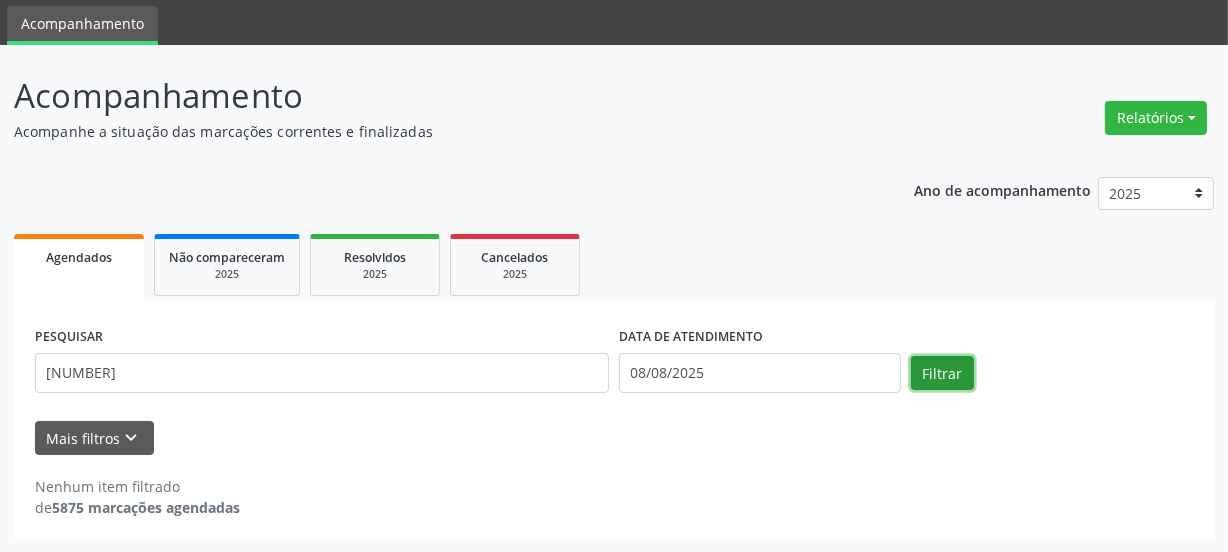 click on "Filtrar" at bounding box center [942, 373] 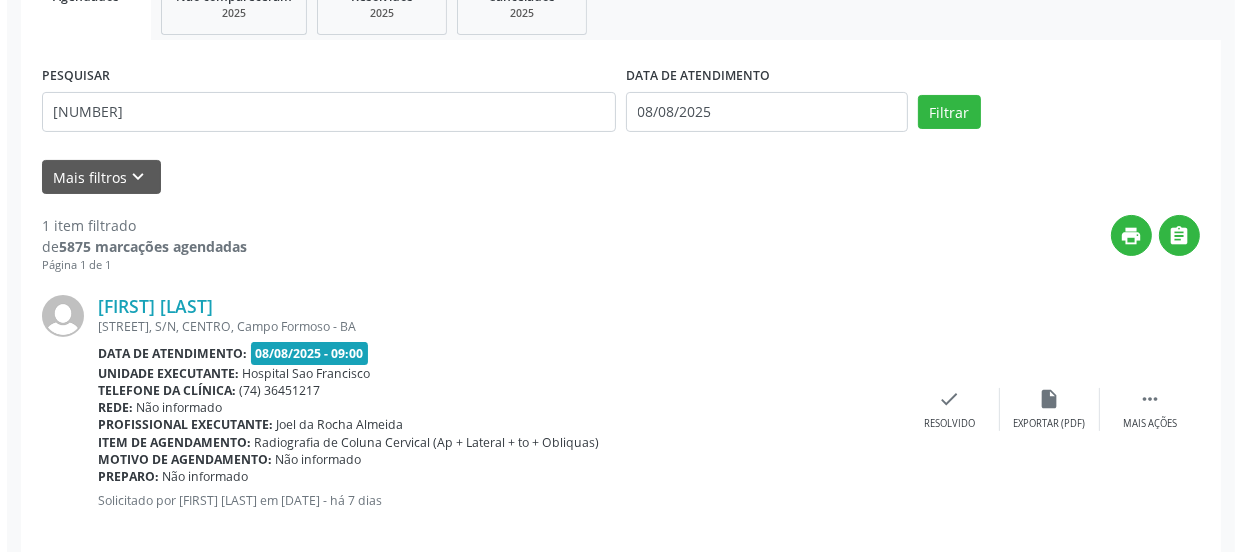 scroll, scrollTop: 352, scrollLeft: 0, axis: vertical 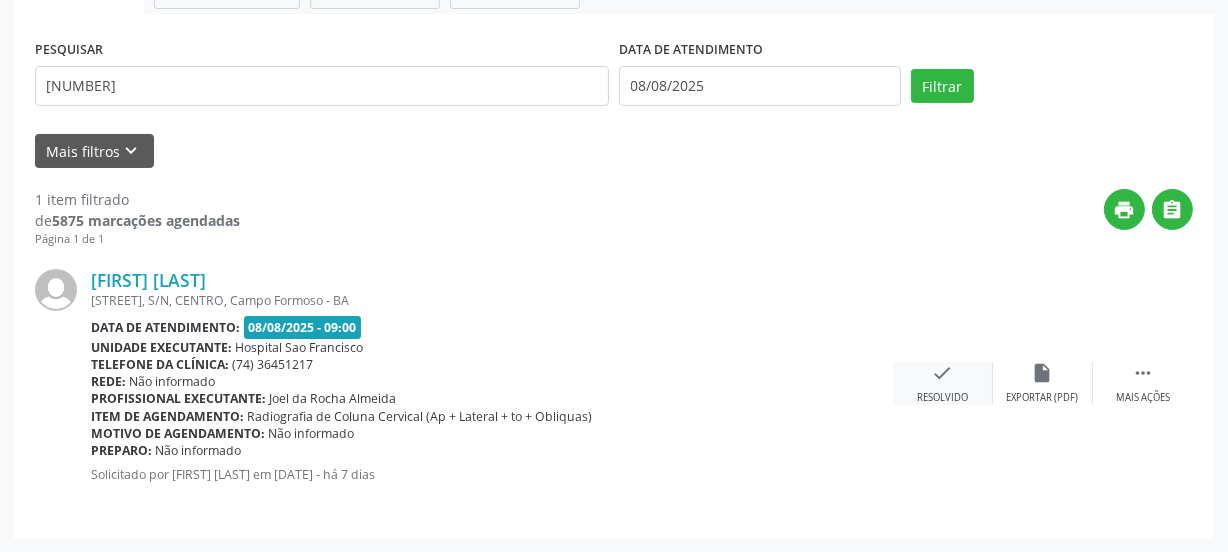 click on "check" at bounding box center (943, 373) 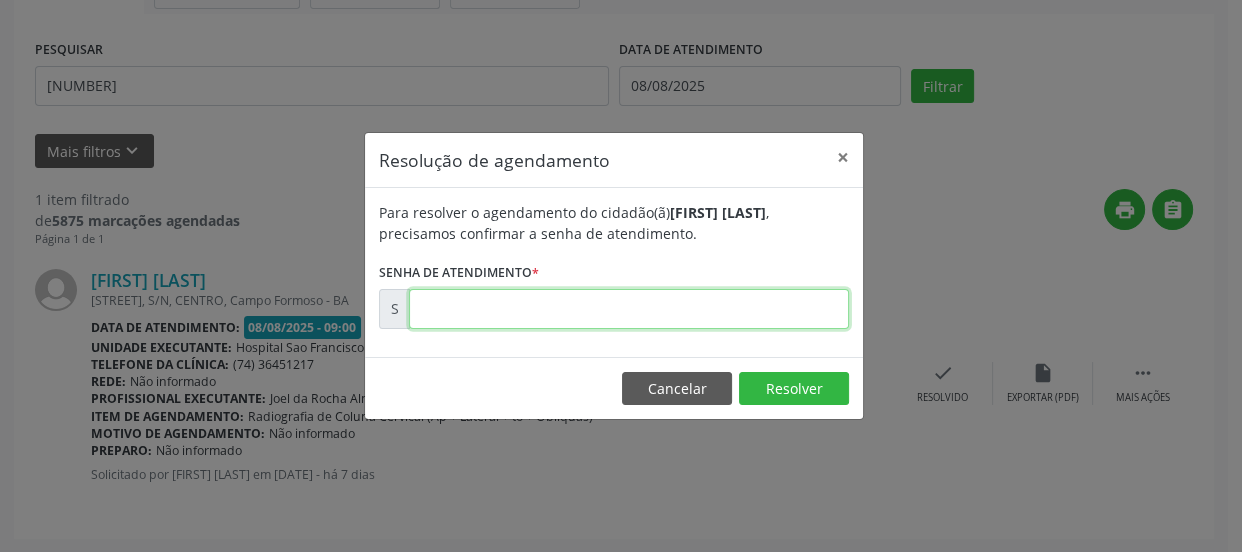 click at bounding box center (629, 309) 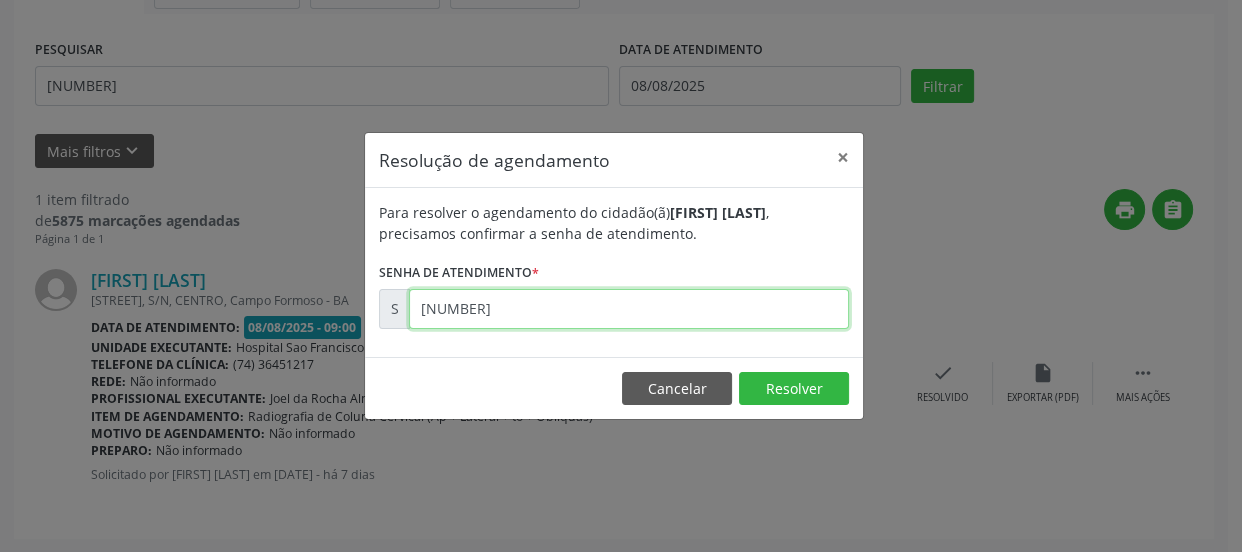 type on "[NUMBER]" 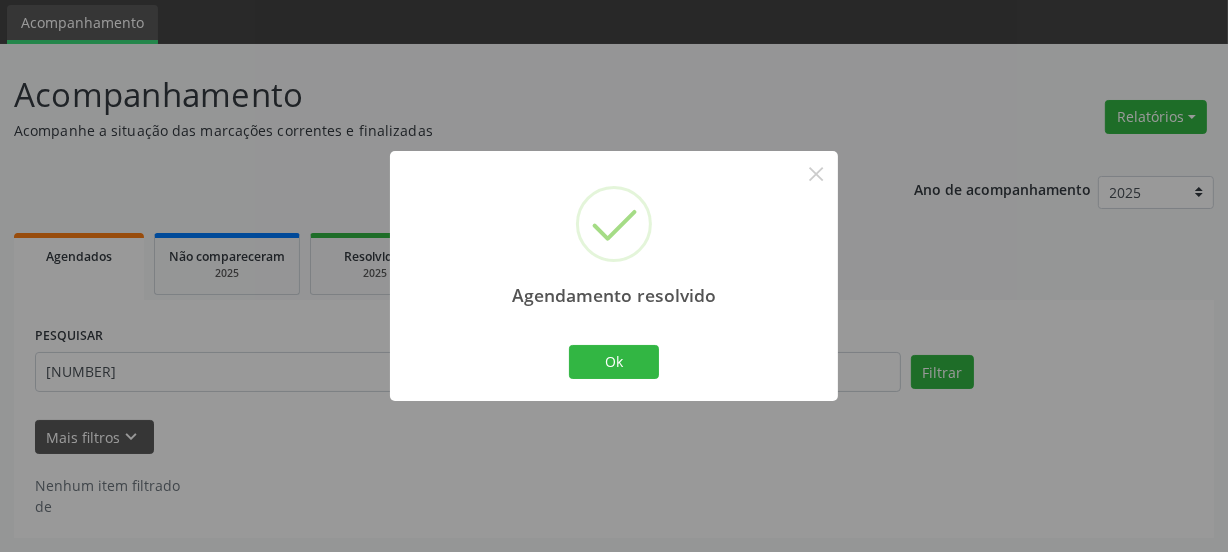 scroll, scrollTop: 65, scrollLeft: 0, axis: vertical 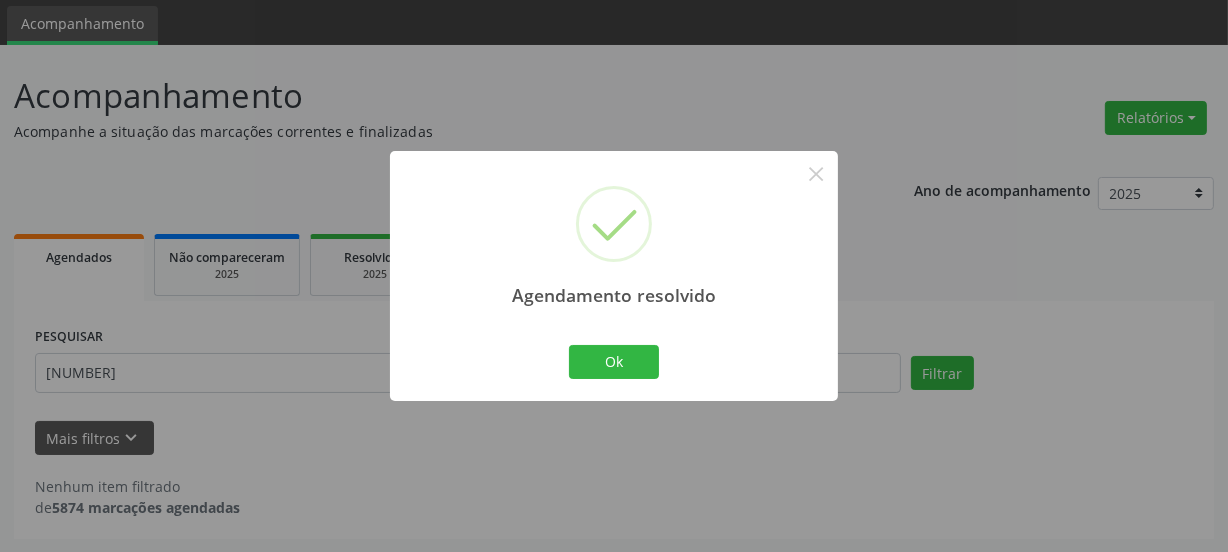 click on "Ok Cancel" at bounding box center [614, 362] 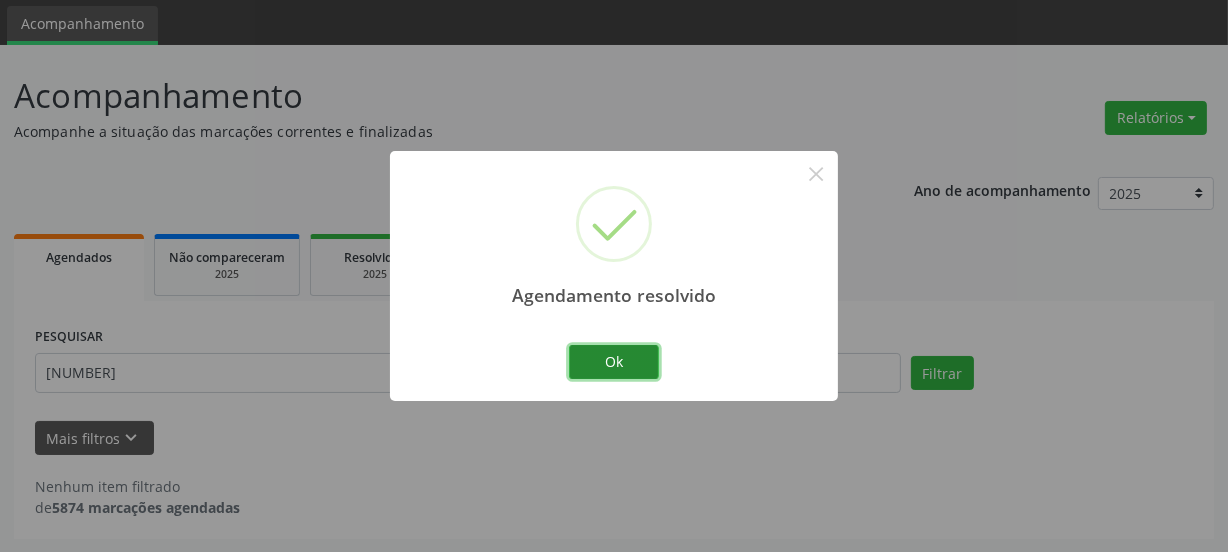 click on "Ok" at bounding box center (614, 362) 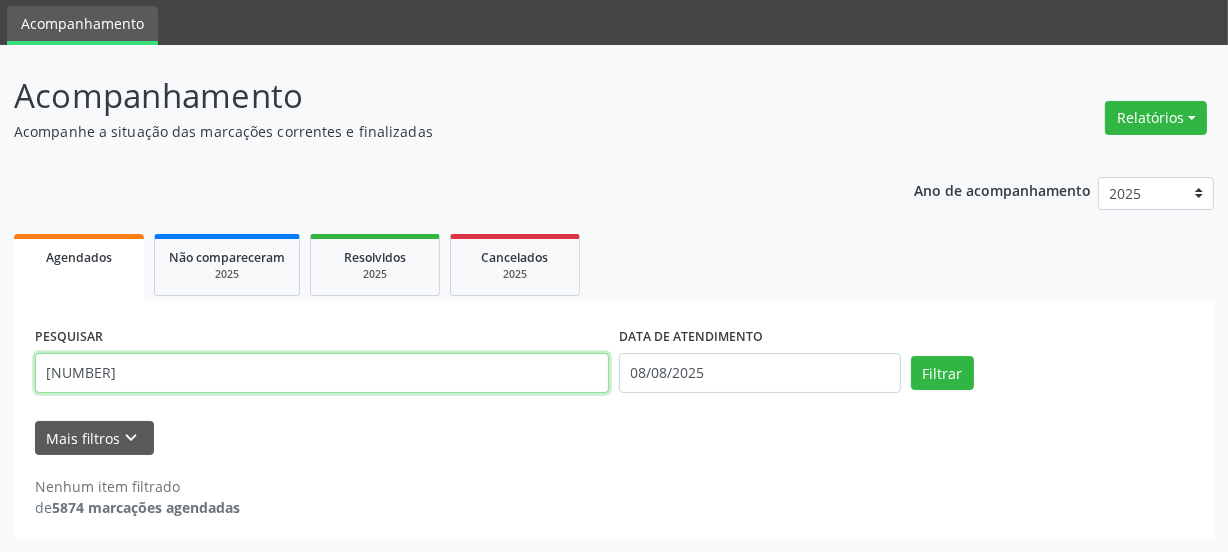 drag, startPoint x: 8, startPoint y: 390, endPoint x: 0, endPoint y: 434, distance: 44.72136 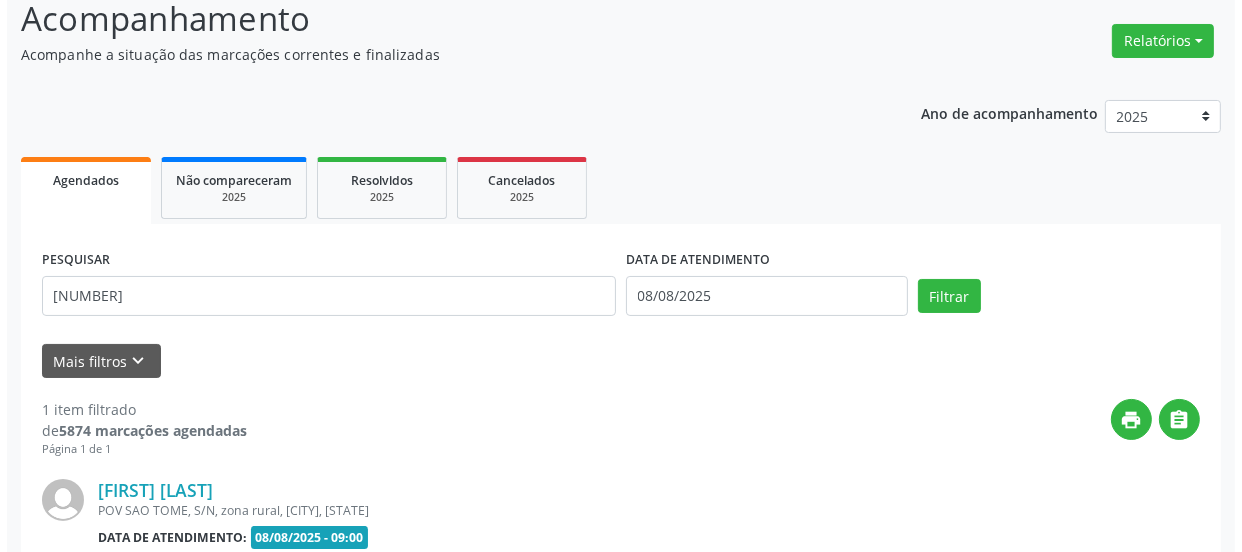 scroll, scrollTop: 352, scrollLeft: 0, axis: vertical 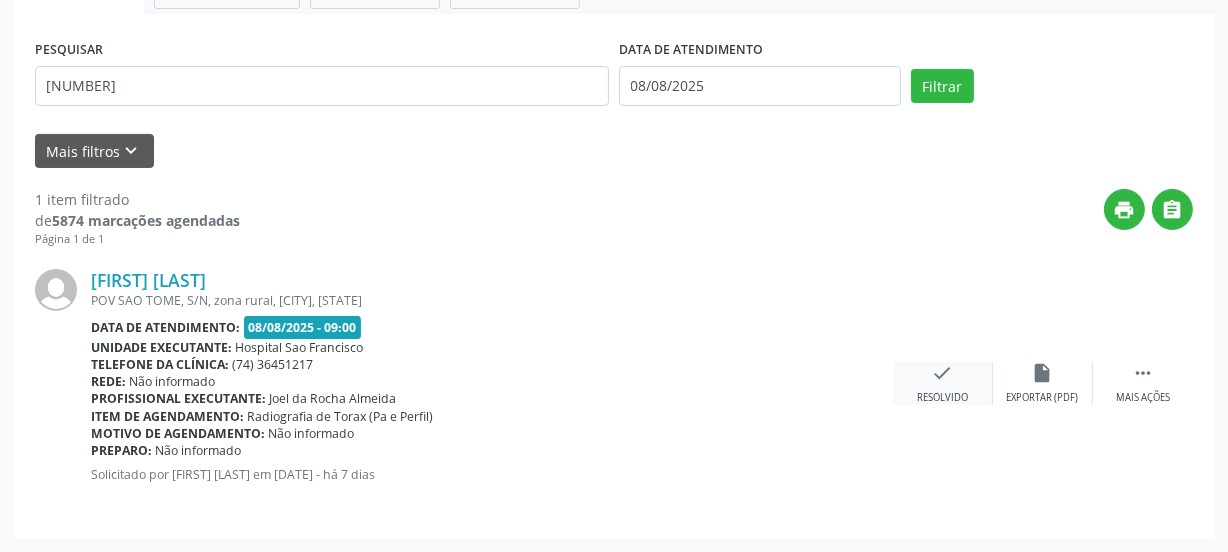 click on "check
Resolvido" at bounding box center (943, 383) 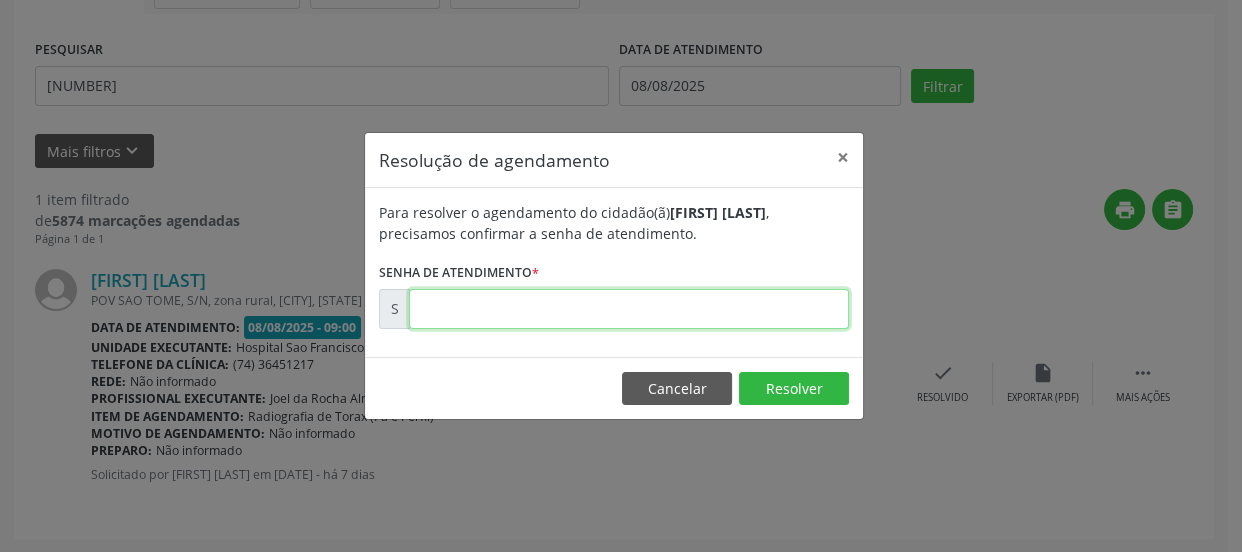 drag, startPoint x: 632, startPoint y: 292, endPoint x: 630, endPoint y: 302, distance: 10.198039 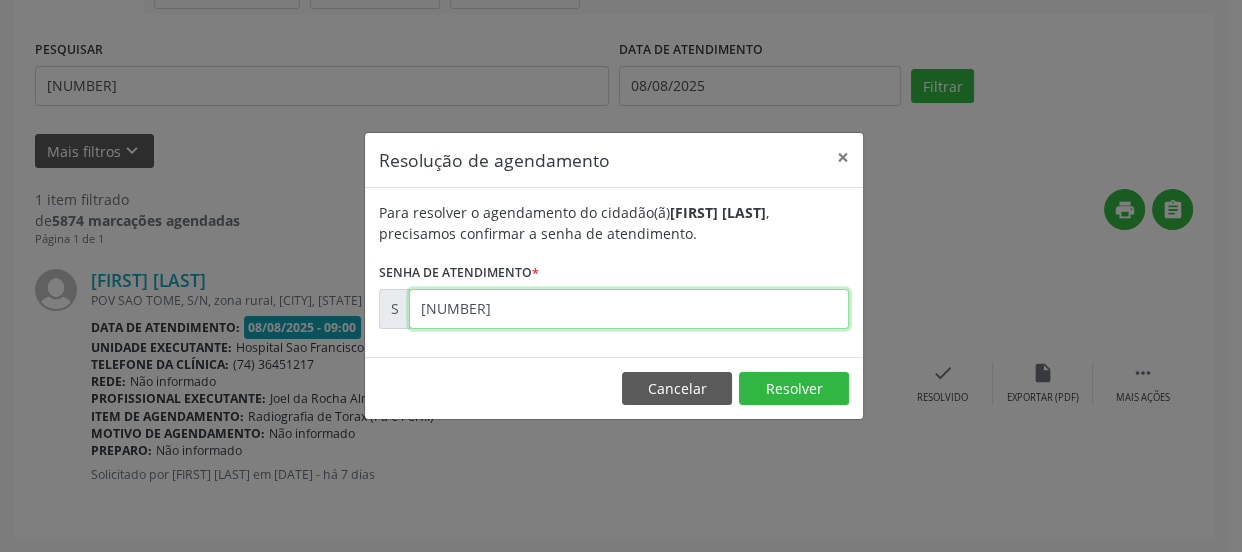 type on "[NUMBER]" 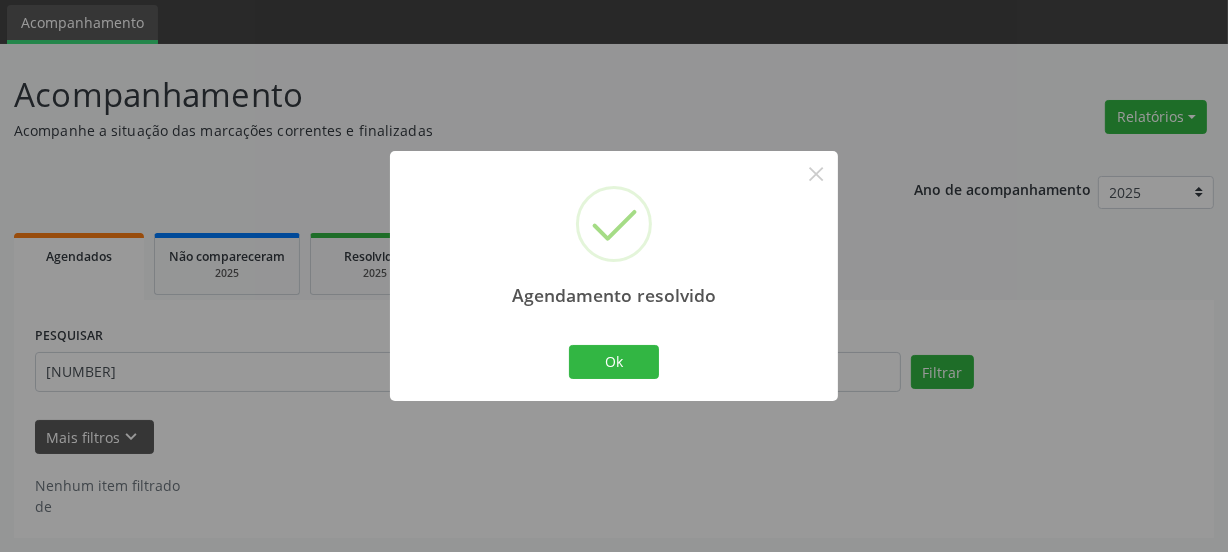 scroll, scrollTop: 65, scrollLeft: 0, axis: vertical 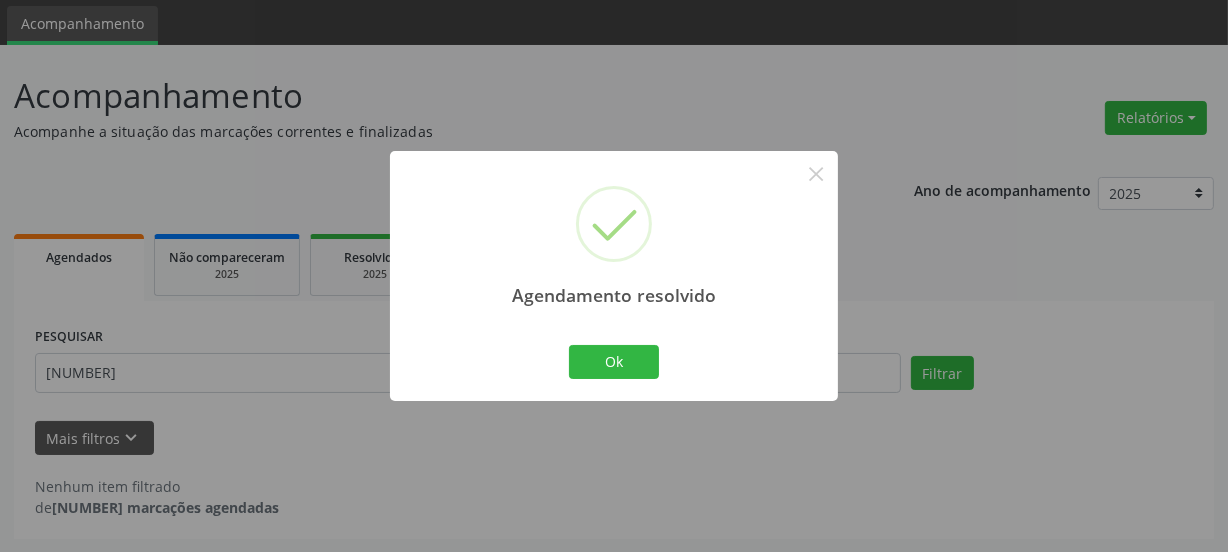 click on "Agendamento resolvido × Ok Cancel" at bounding box center (614, 275) 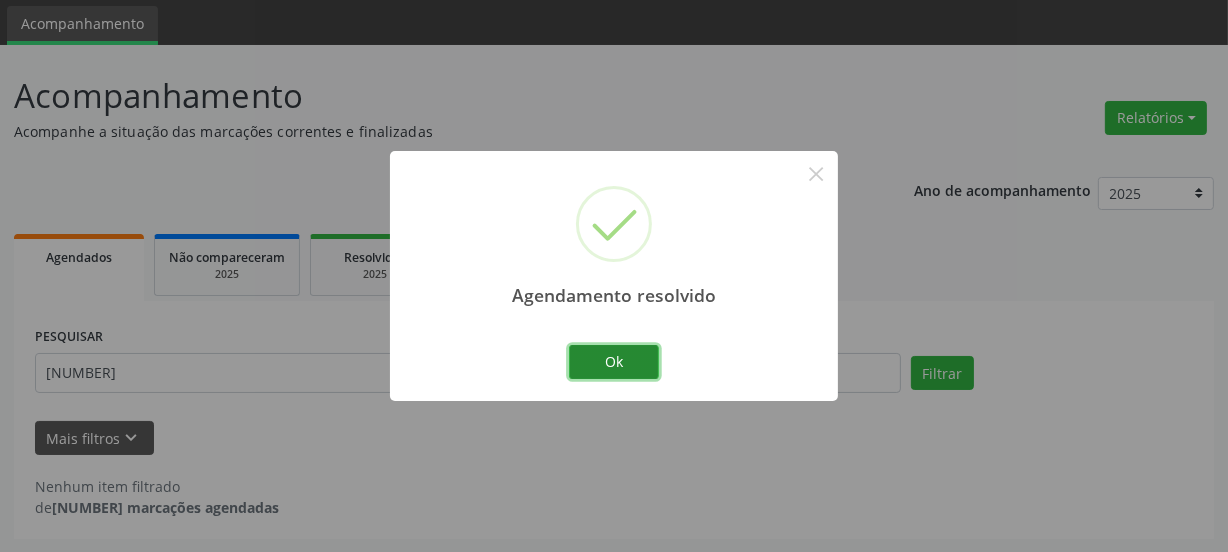 click on "Ok" at bounding box center (614, 362) 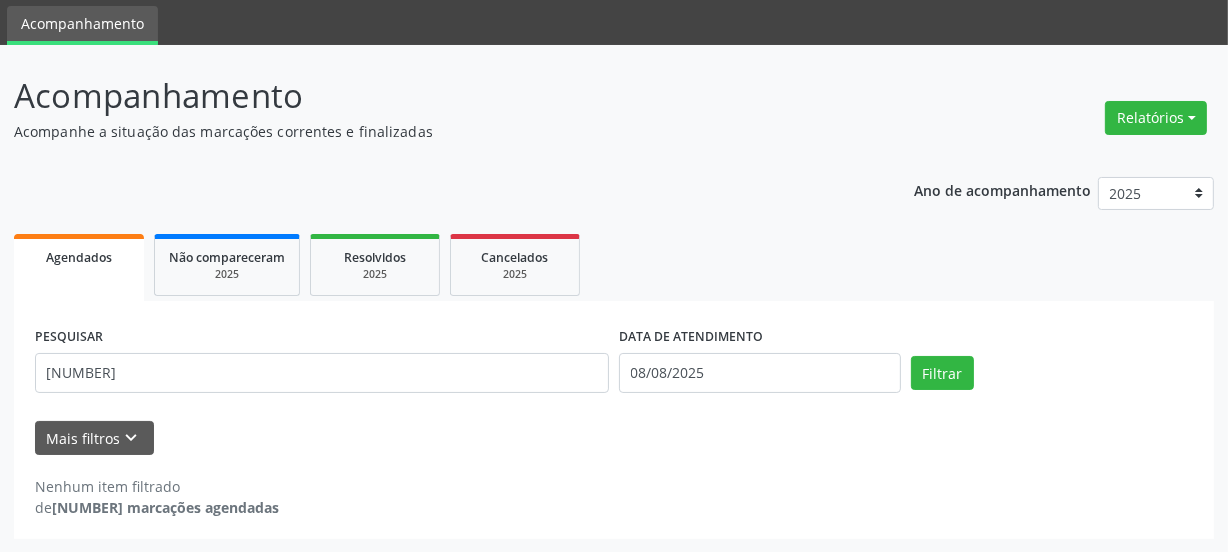 drag, startPoint x: 206, startPoint y: 392, endPoint x: 114, endPoint y: 378, distance: 93.05912 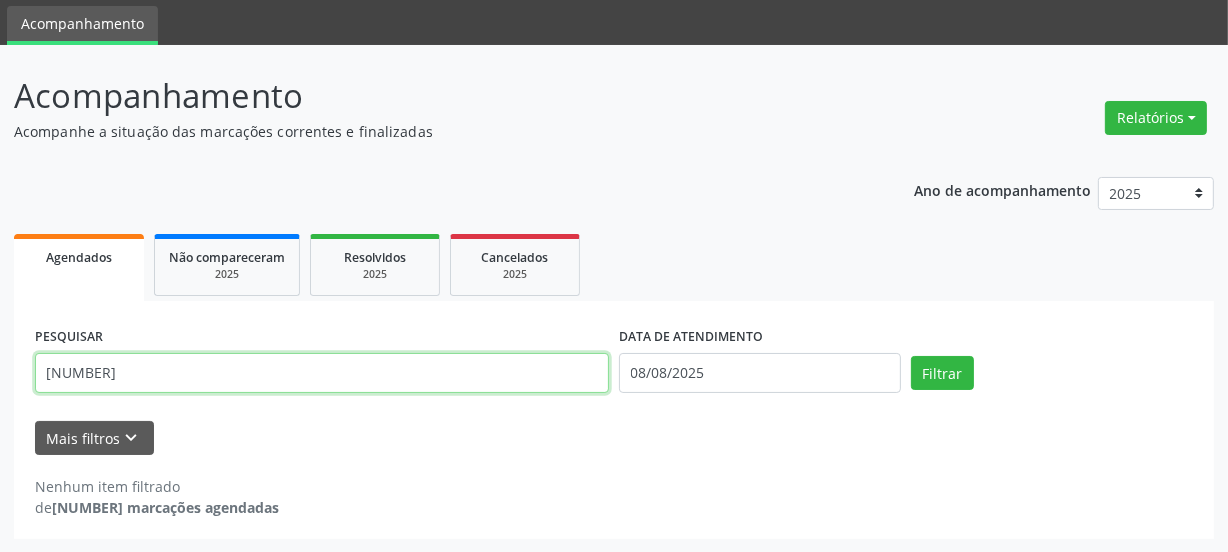 drag, startPoint x: 204, startPoint y: 369, endPoint x: 0, endPoint y: 410, distance: 208.07932 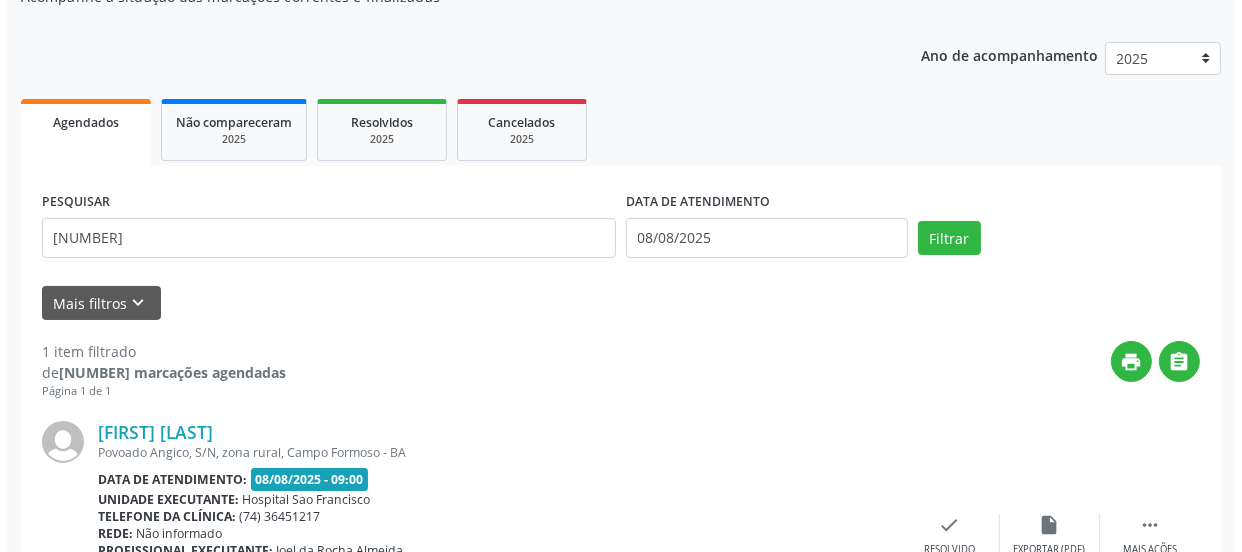 scroll, scrollTop: 352, scrollLeft: 0, axis: vertical 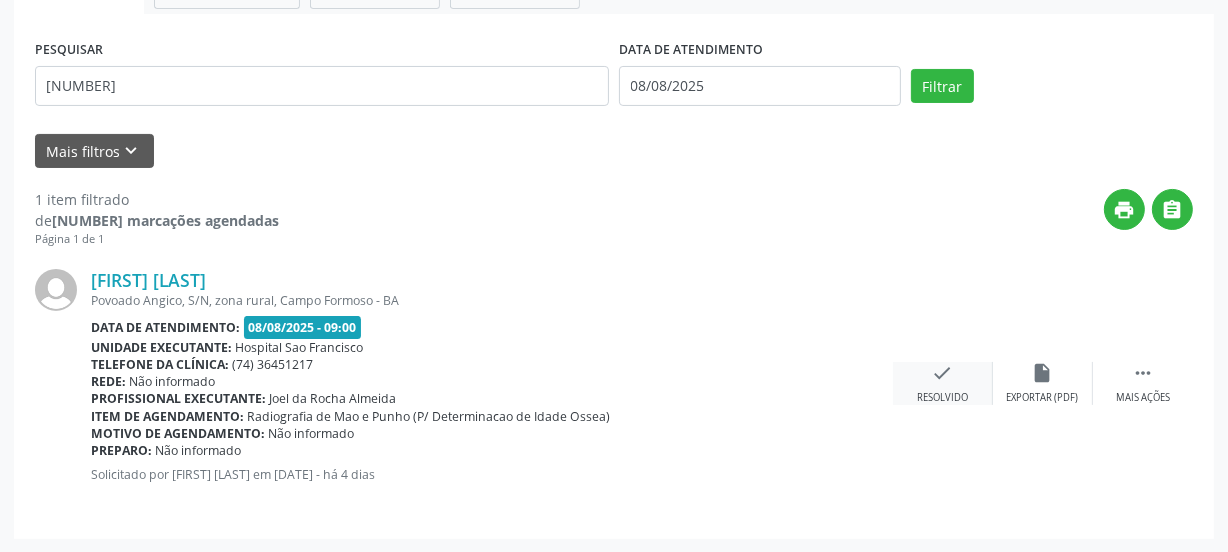 click on "check
Resolvido" at bounding box center (943, 383) 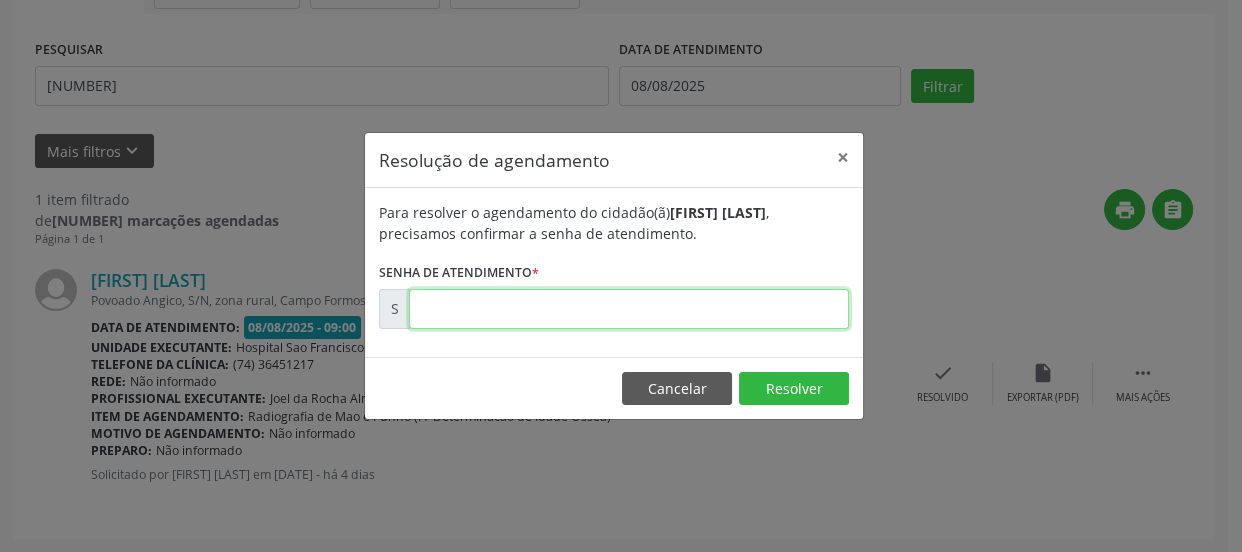 drag, startPoint x: 640, startPoint y: 319, endPoint x: 629, endPoint y: 329, distance: 14.866069 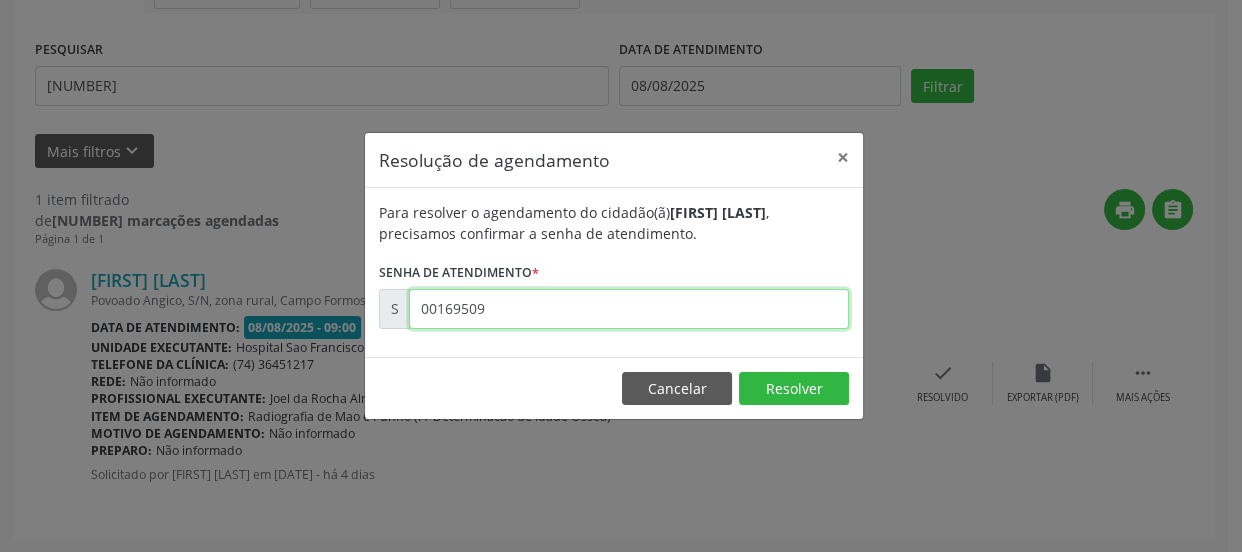 type on "00169509" 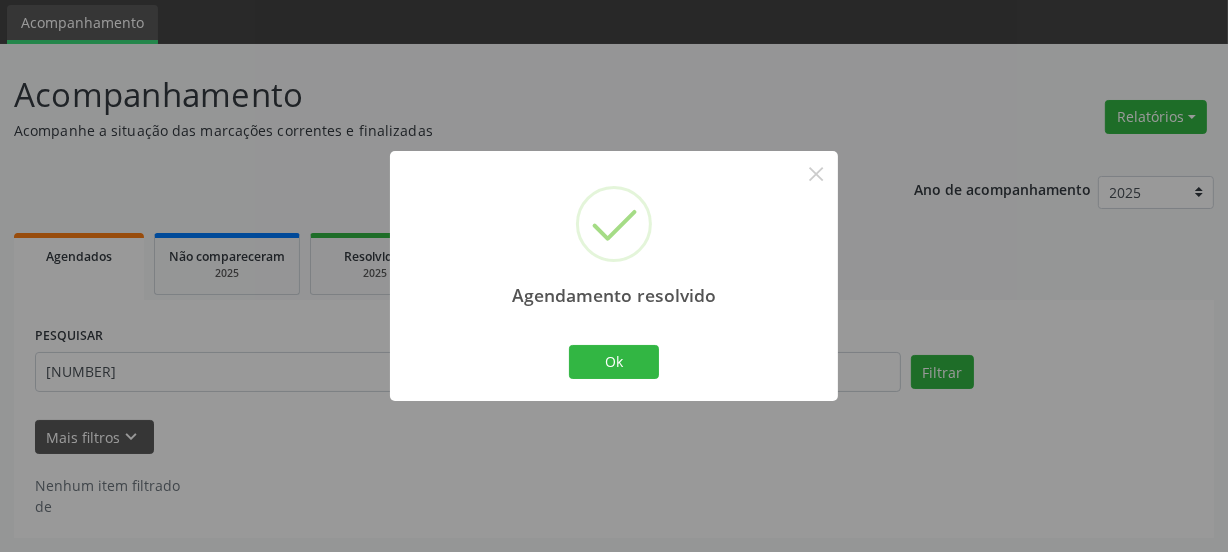 scroll, scrollTop: 65, scrollLeft: 0, axis: vertical 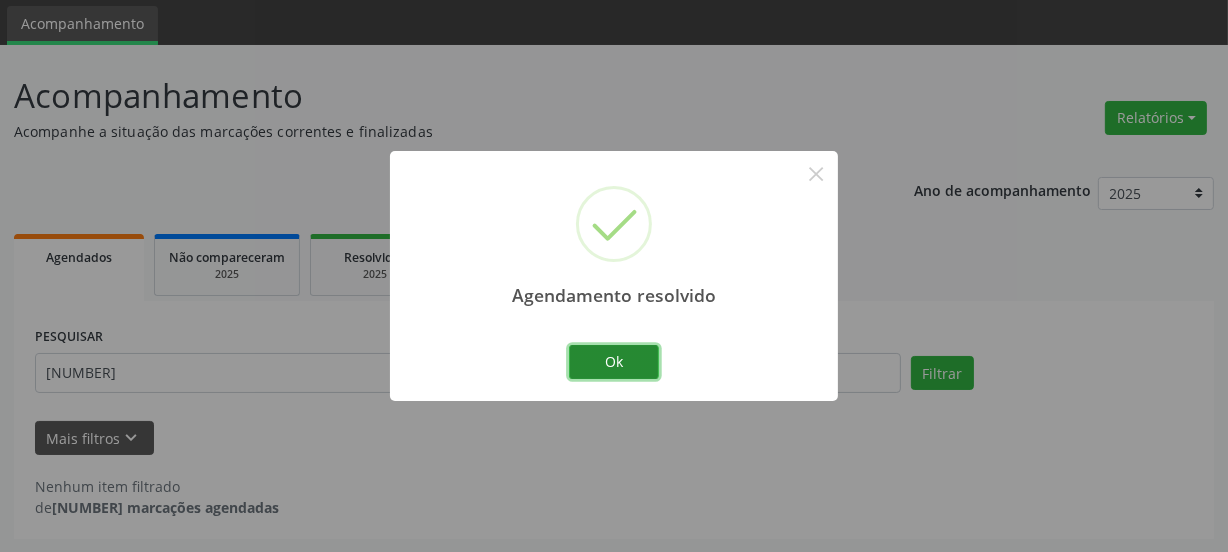 click on "Ok" at bounding box center [614, 362] 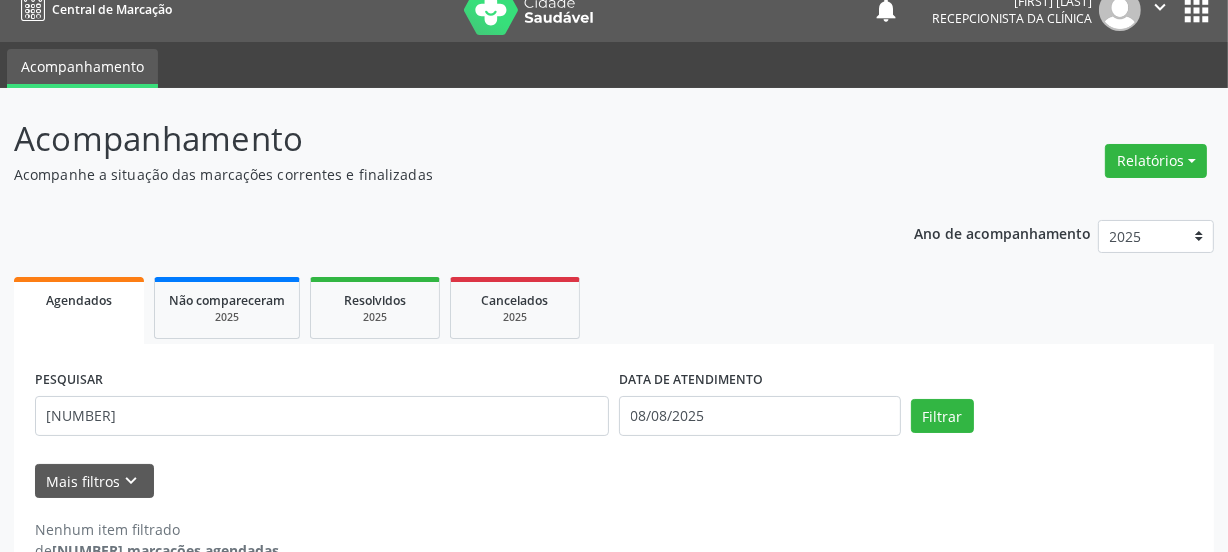 scroll, scrollTop: 0, scrollLeft: 0, axis: both 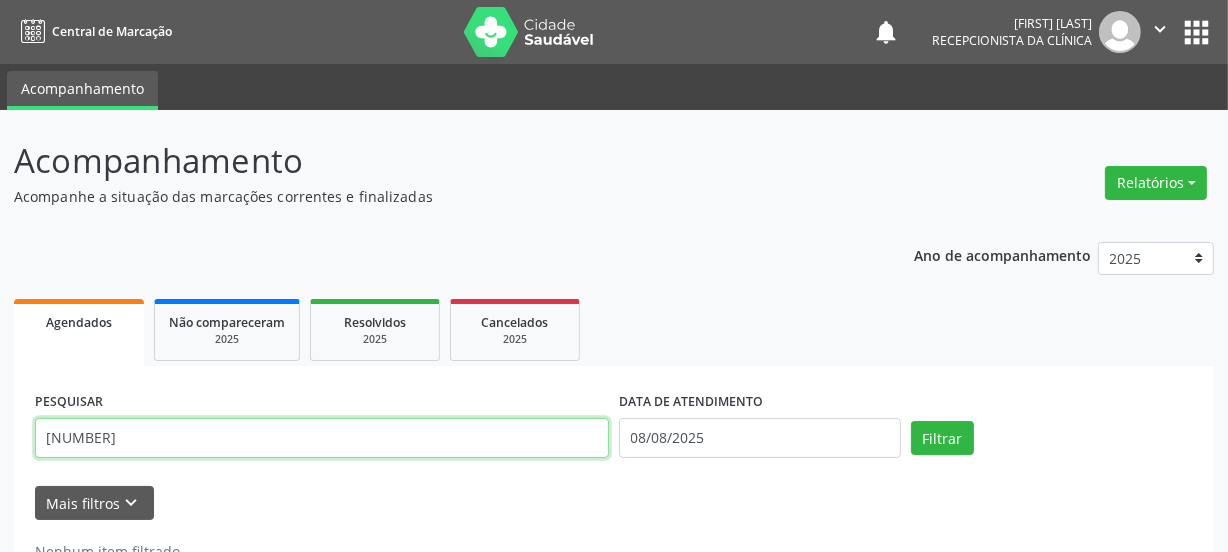 drag, startPoint x: 231, startPoint y: 429, endPoint x: 0, endPoint y: 463, distance: 233.48875 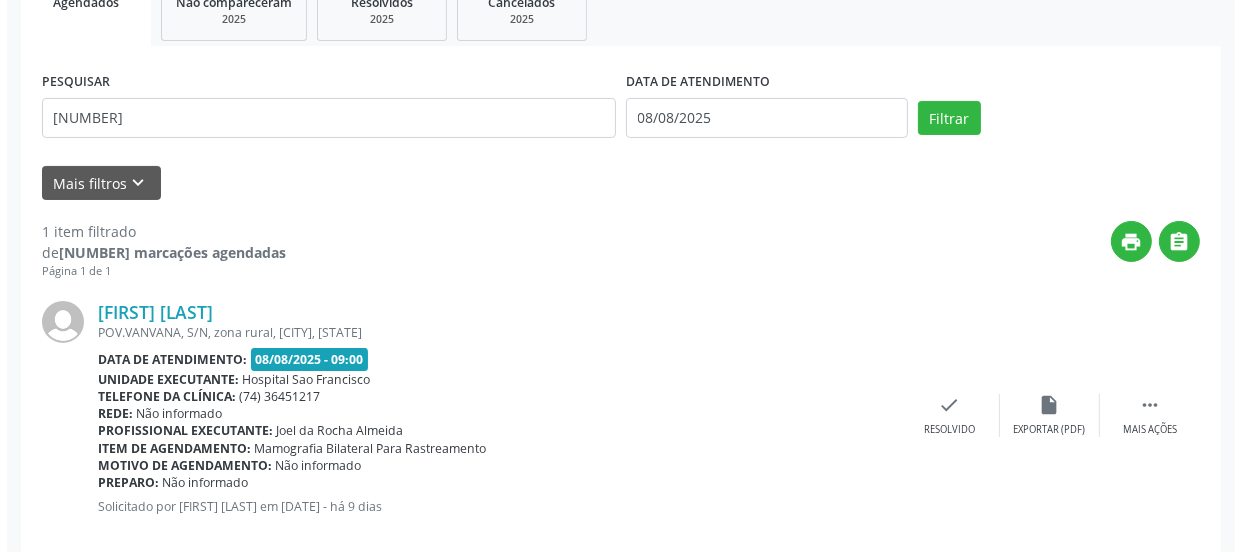 scroll, scrollTop: 352, scrollLeft: 0, axis: vertical 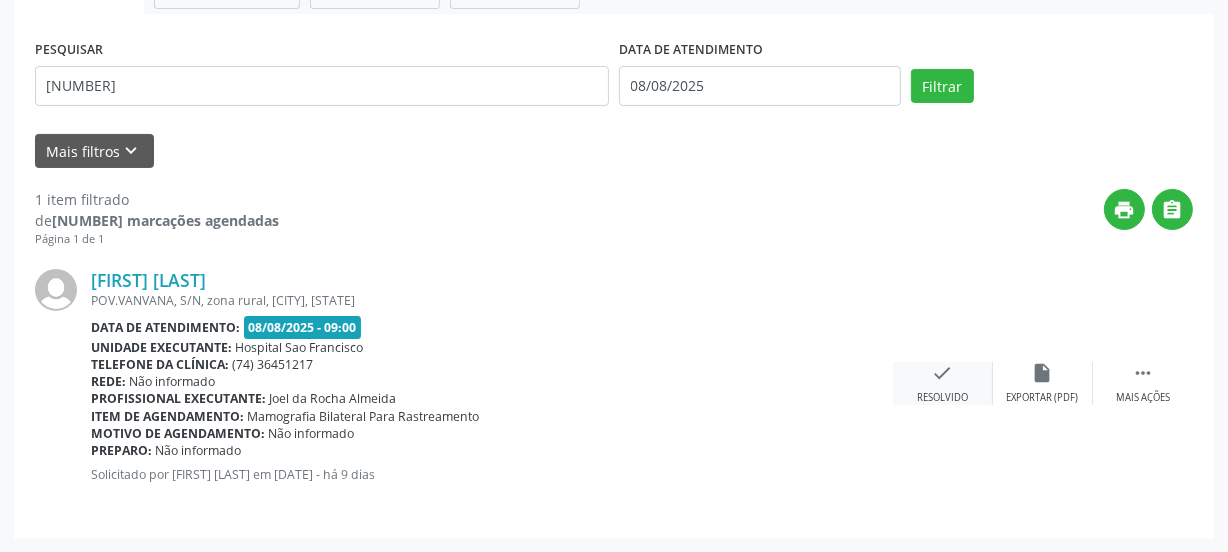 click on "check
Resolvido" at bounding box center (943, 383) 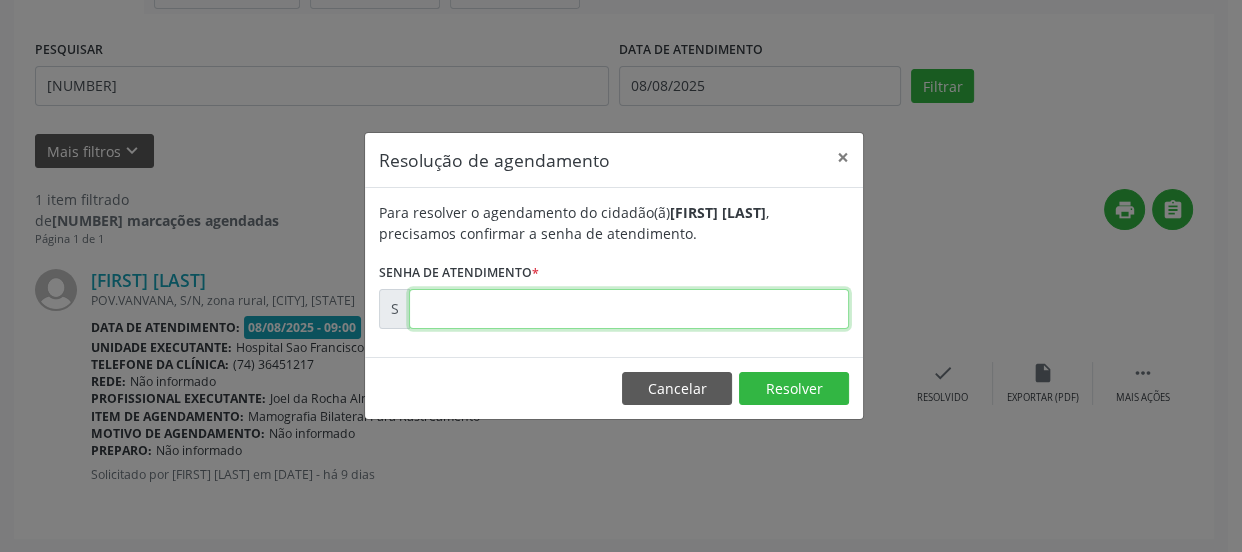 click at bounding box center (629, 309) 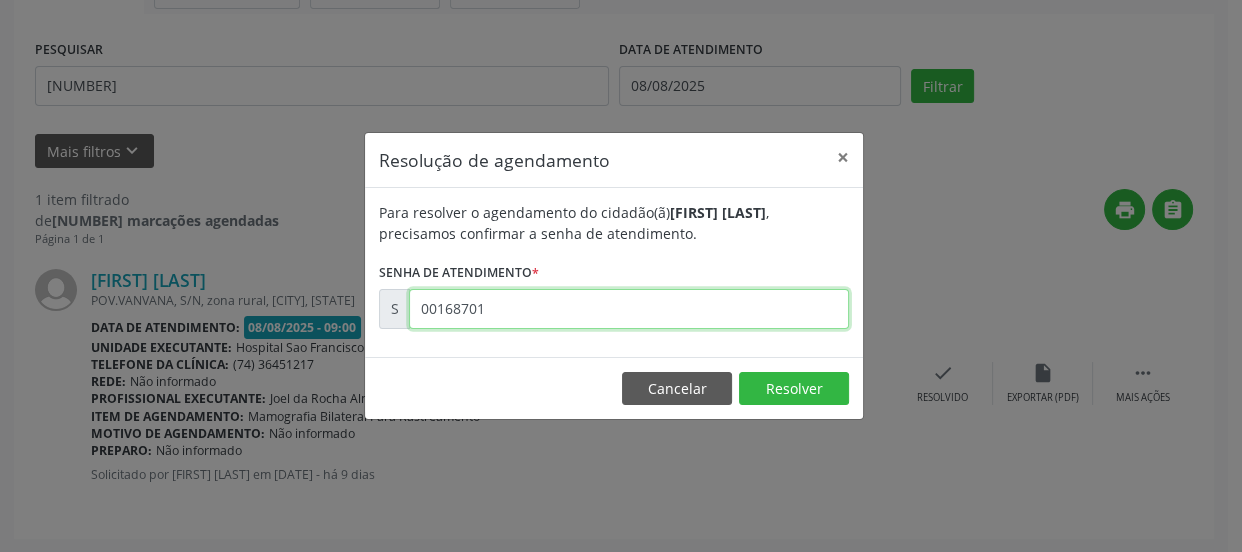 type on "00168701" 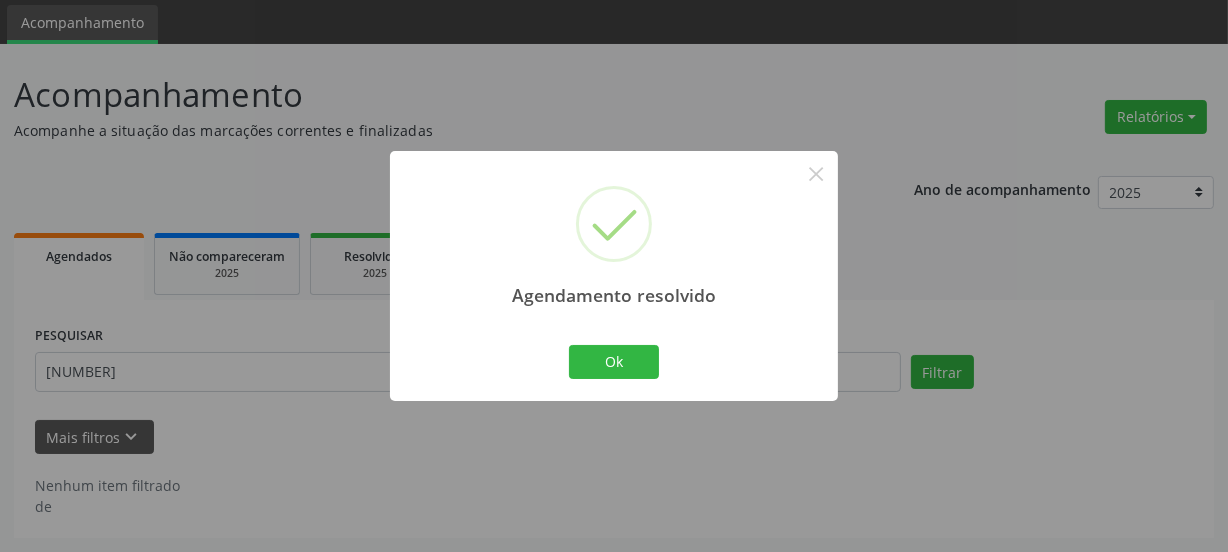 scroll, scrollTop: 65, scrollLeft: 0, axis: vertical 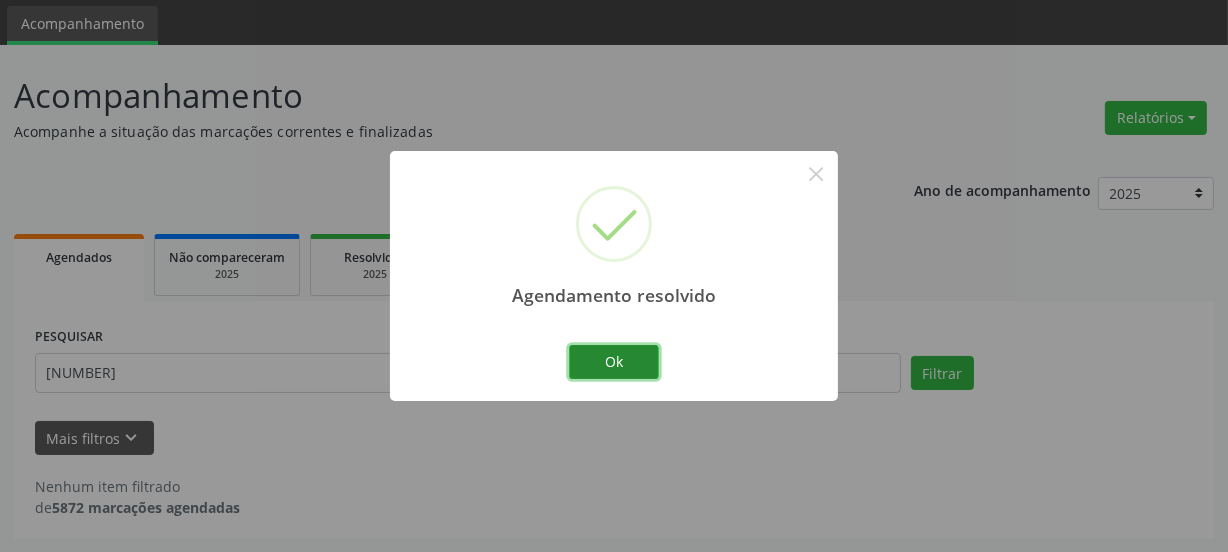 click on "Ok" at bounding box center (614, 362) 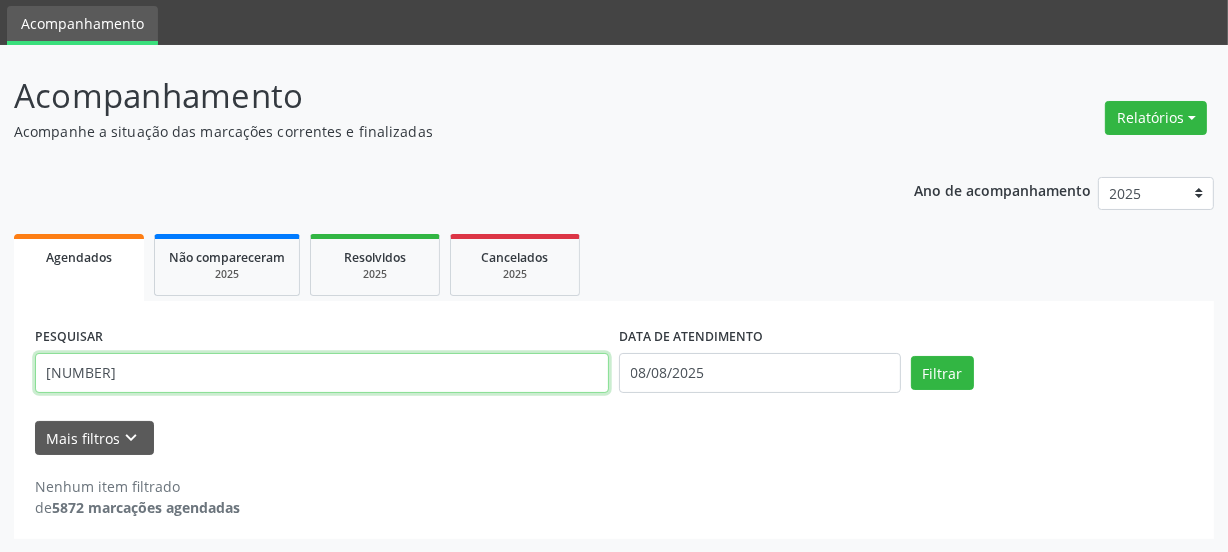 drag, startPoint x: 255, startPoint y: 364, endPoint x: 0, endPoint y: 429, distance: 263.15396 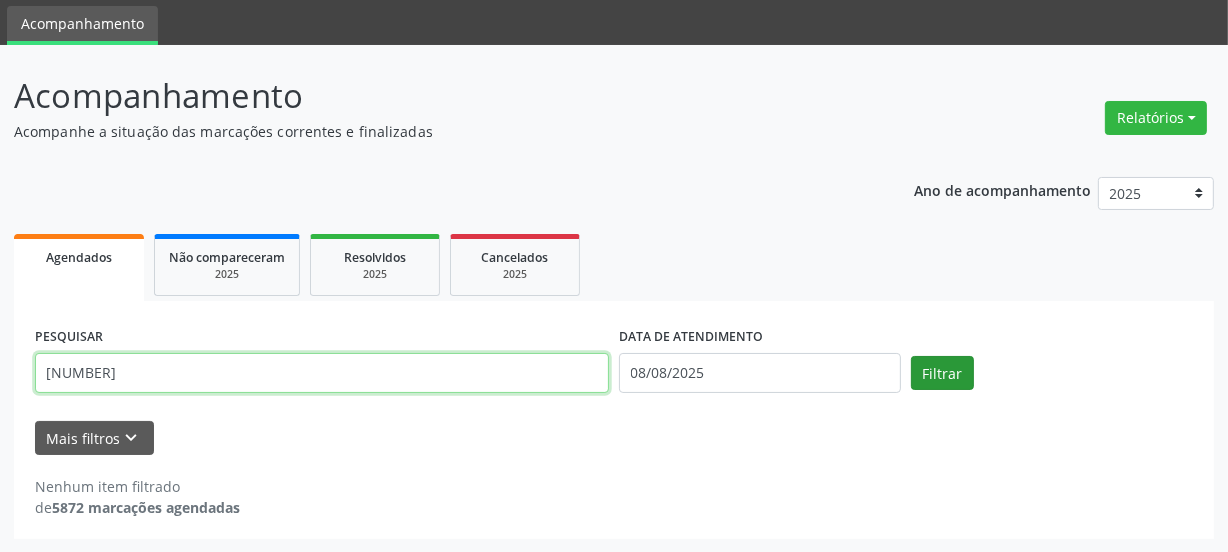 type on "[NUMBER]" 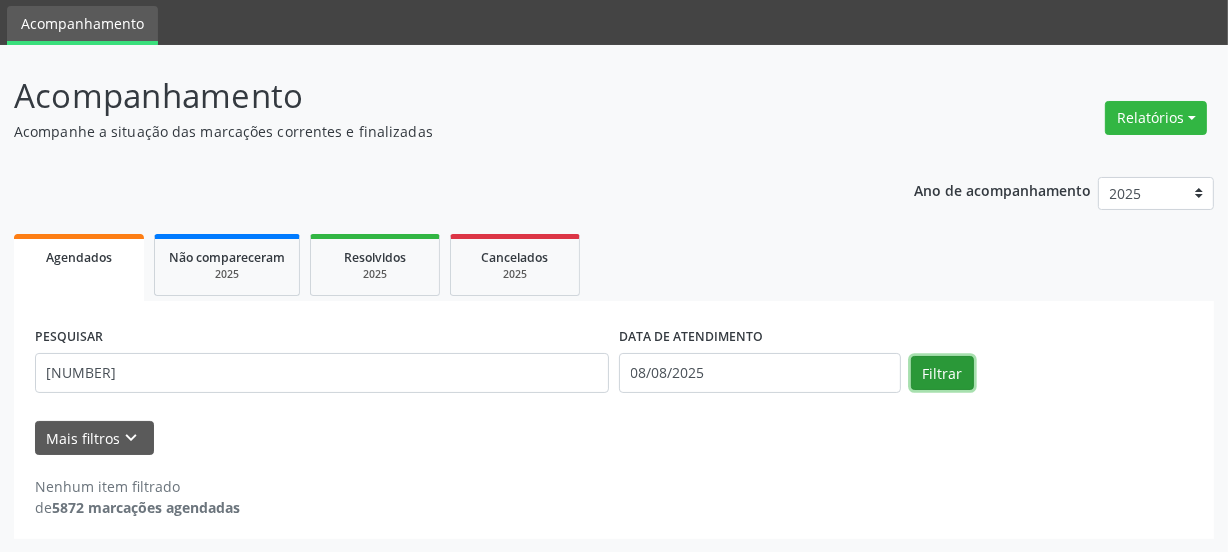 click on "Filtrar" at bounding box center [942, 373] 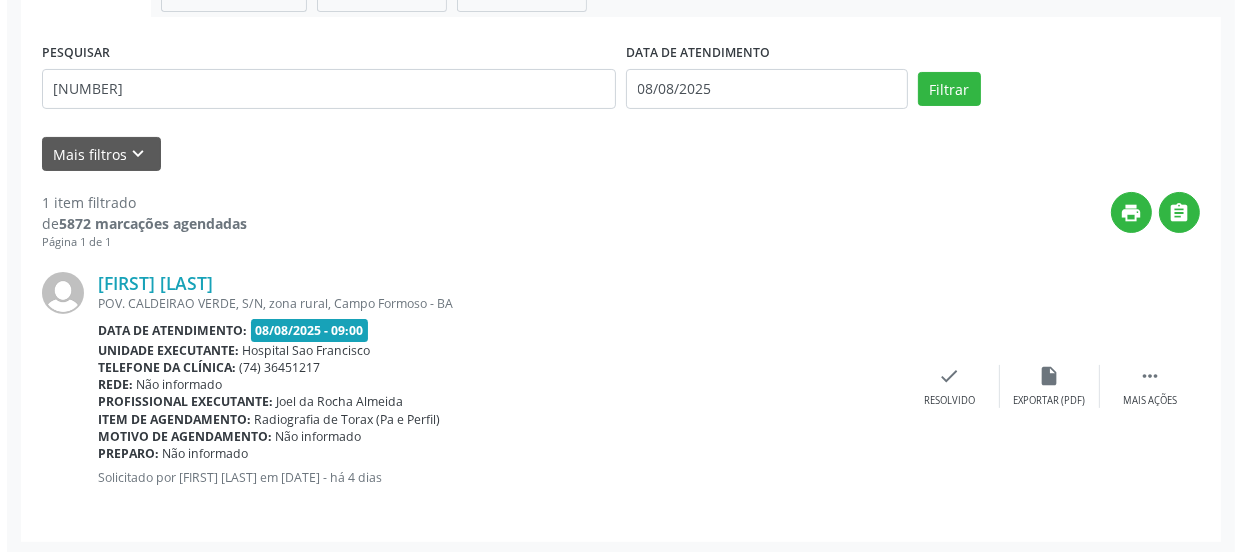scroll, scrollTop: 352, scrollLeft: 0, axis: vertical 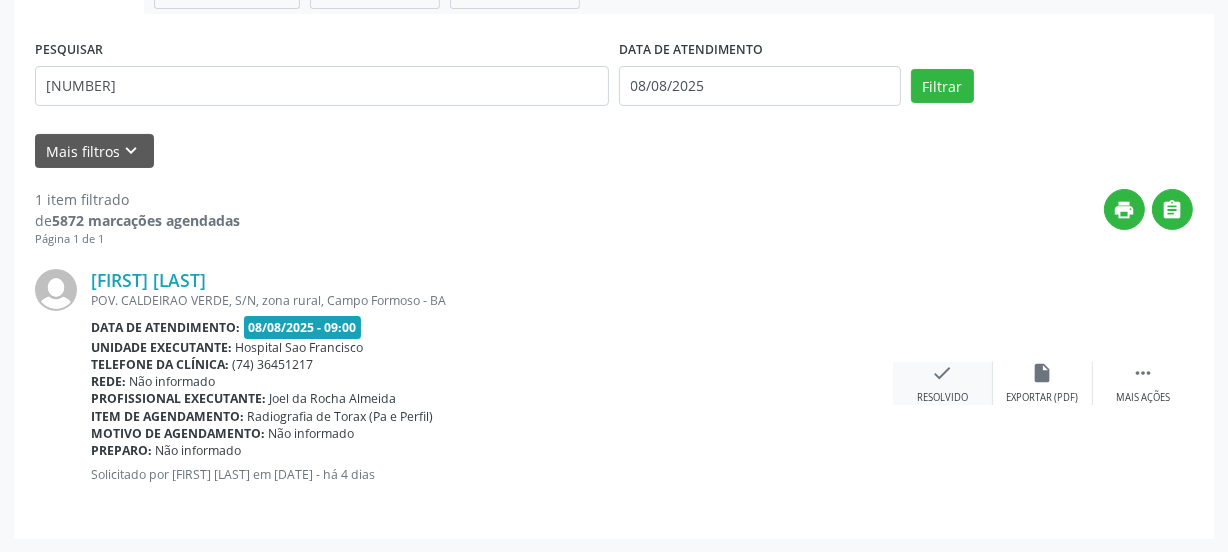 click on "check" at bounding box center [943, 373] 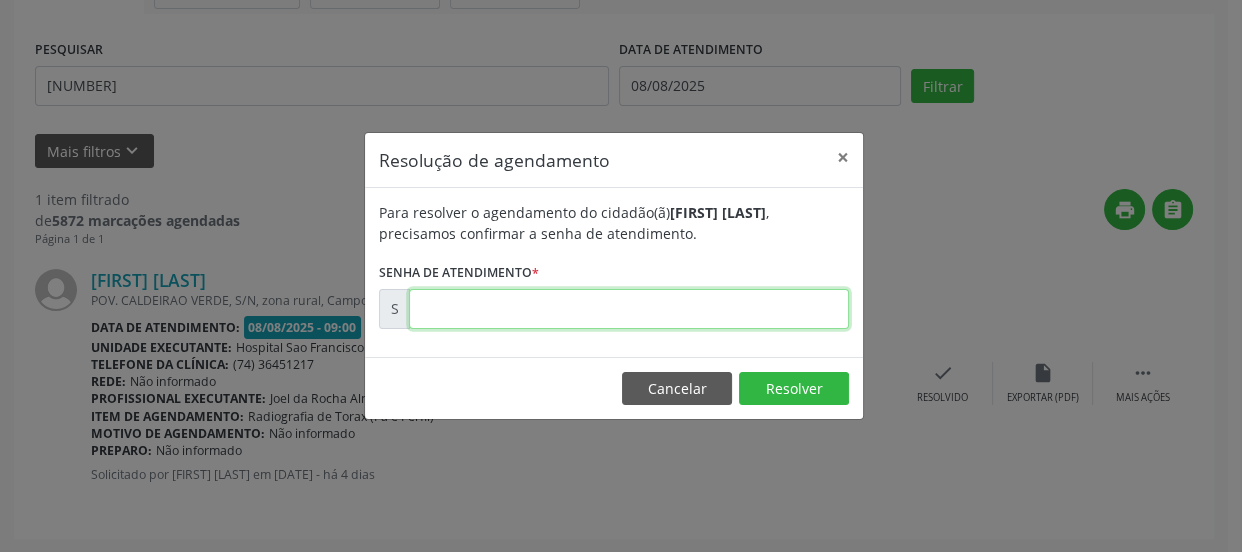 drag, startPoint x: 687, startPoint y: 304, endPoint x: 684, endPoint y: 320, distance: 16.27882 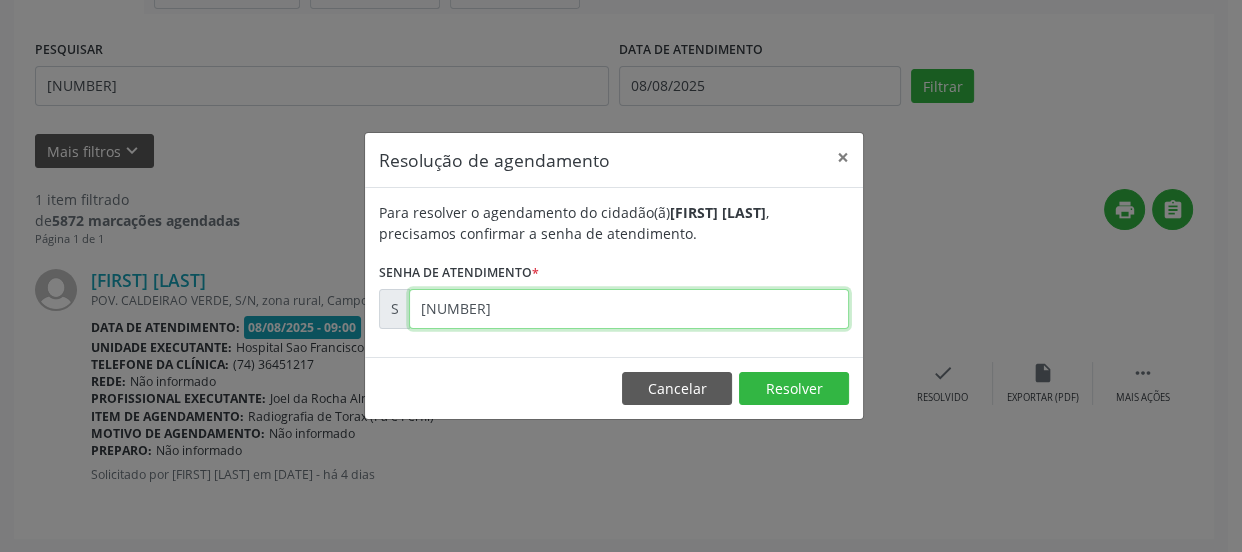 type on "[NUMBER]" 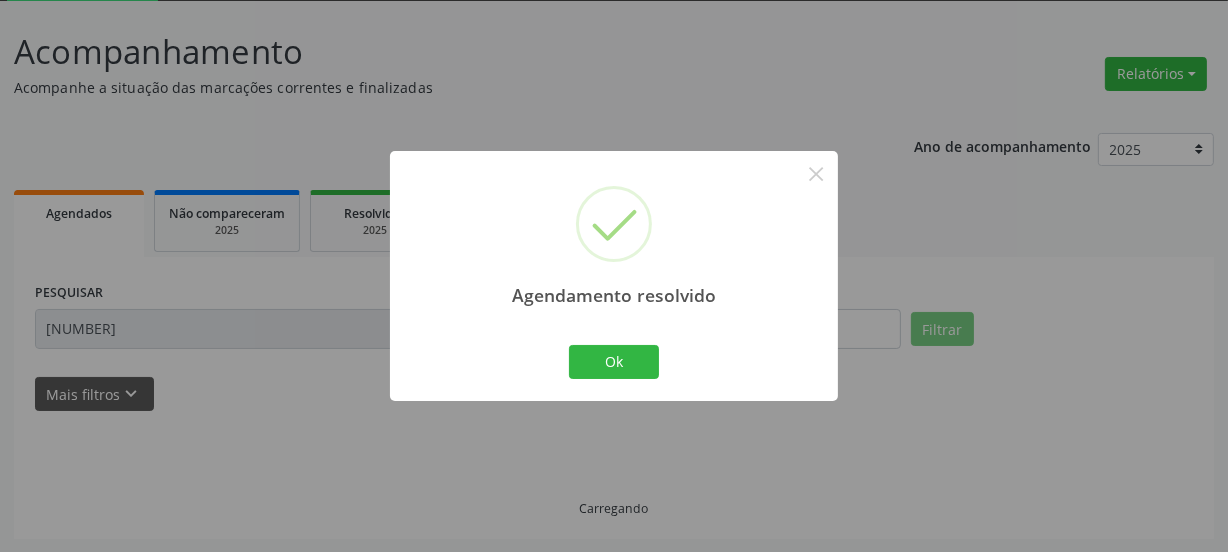 scroll, scrollTop: 65, scrollLeft: 0, axis: vertical 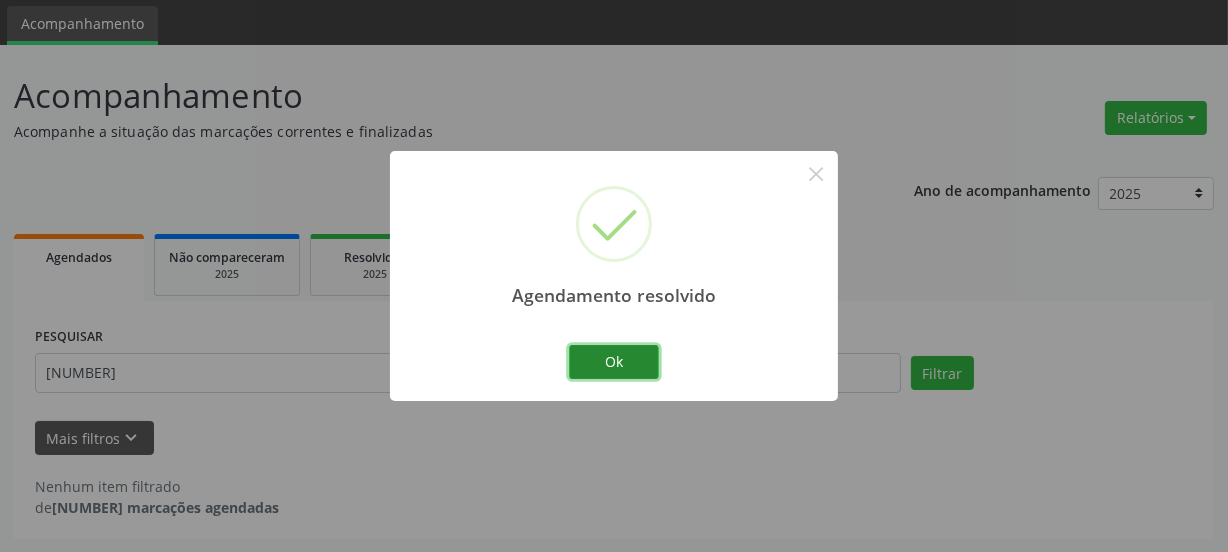 click on "Ok" at bounding box center (614, 362) 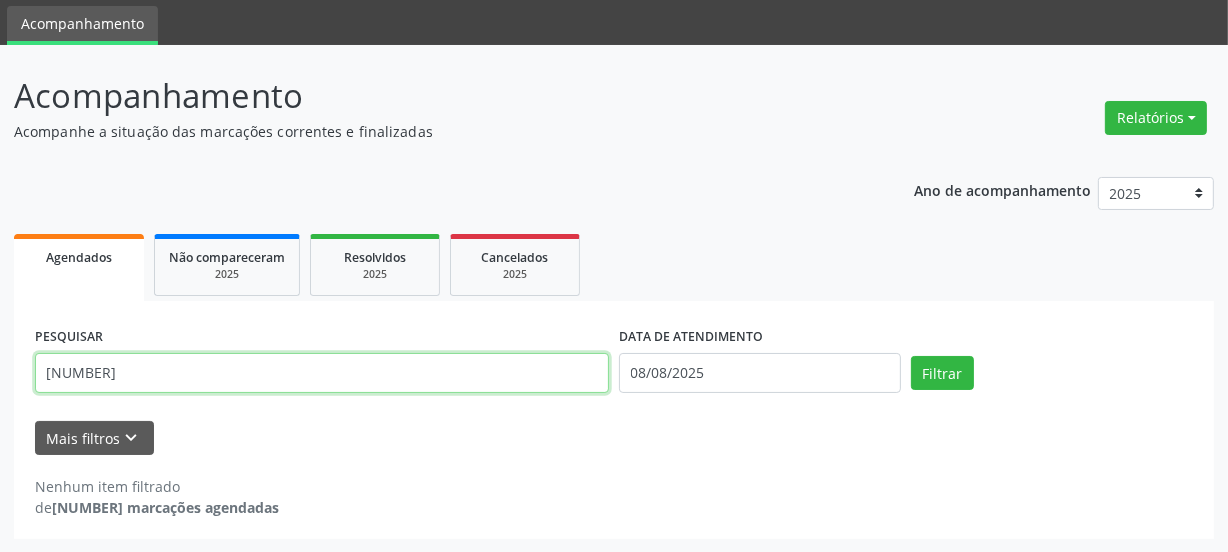 drag, startPoint x: 242, startPoint y: 371, endPoint x: 0, endPoint y: 470, distance: 261.467 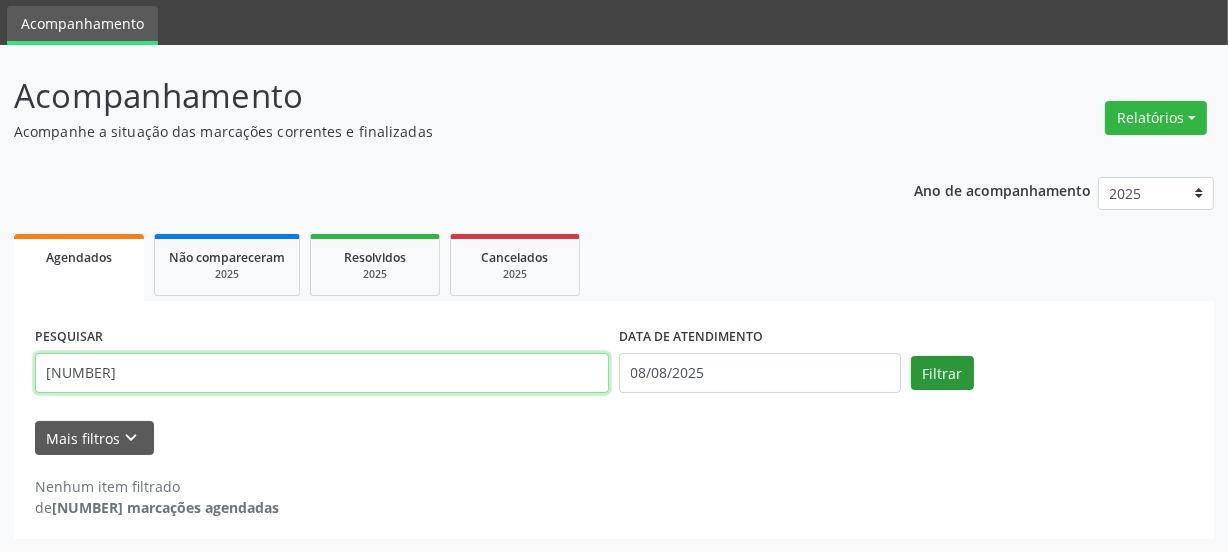 type on "[NUMBER]" 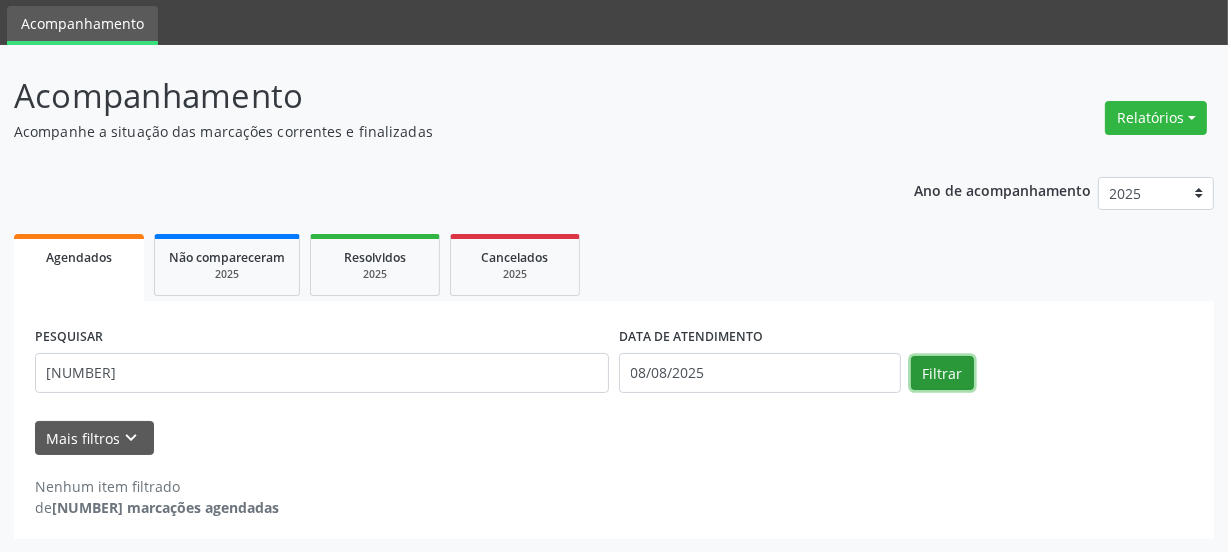 click on "Filtrar" at bounding box center (942, 373) 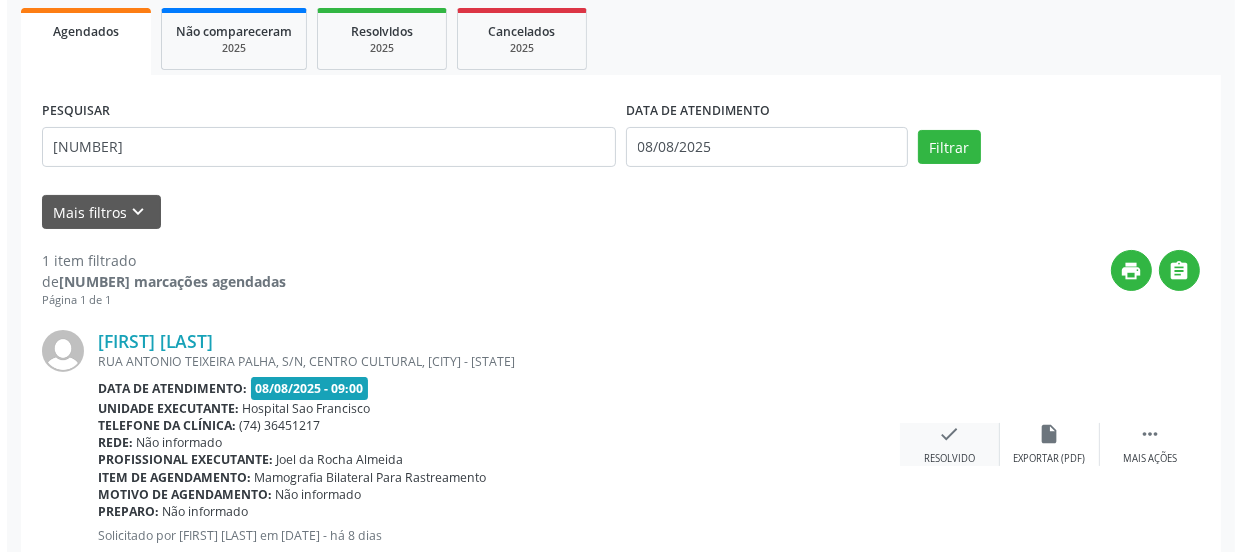 scroll, scrollTop: 352, scrollLeft: 0, axis: vertical 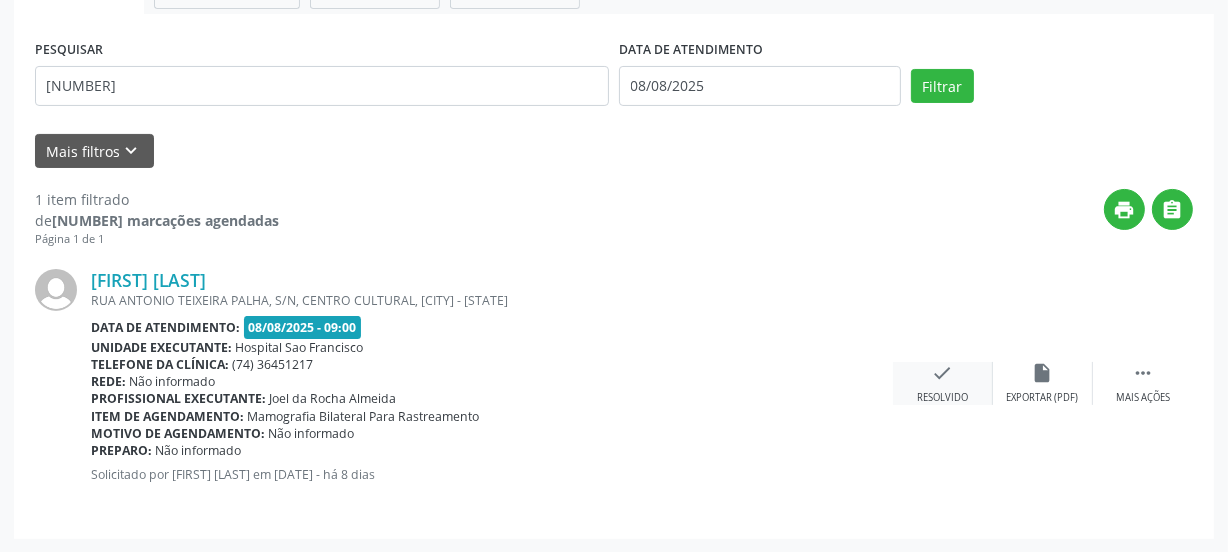 click on "check" at bounding box center [943, 373] 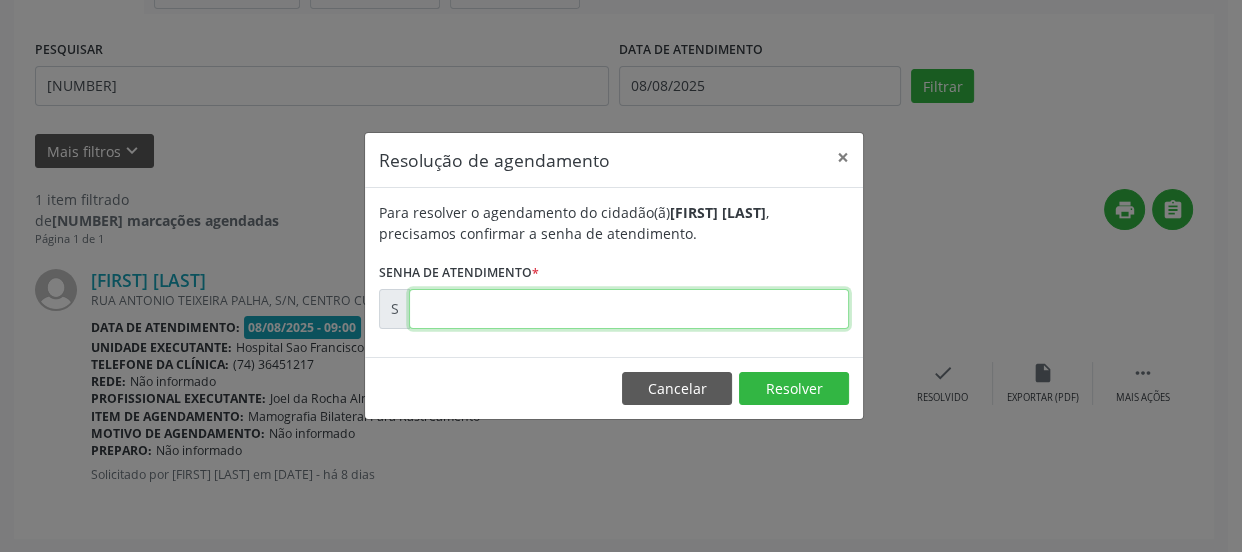 click at bounding box center (629, 309) 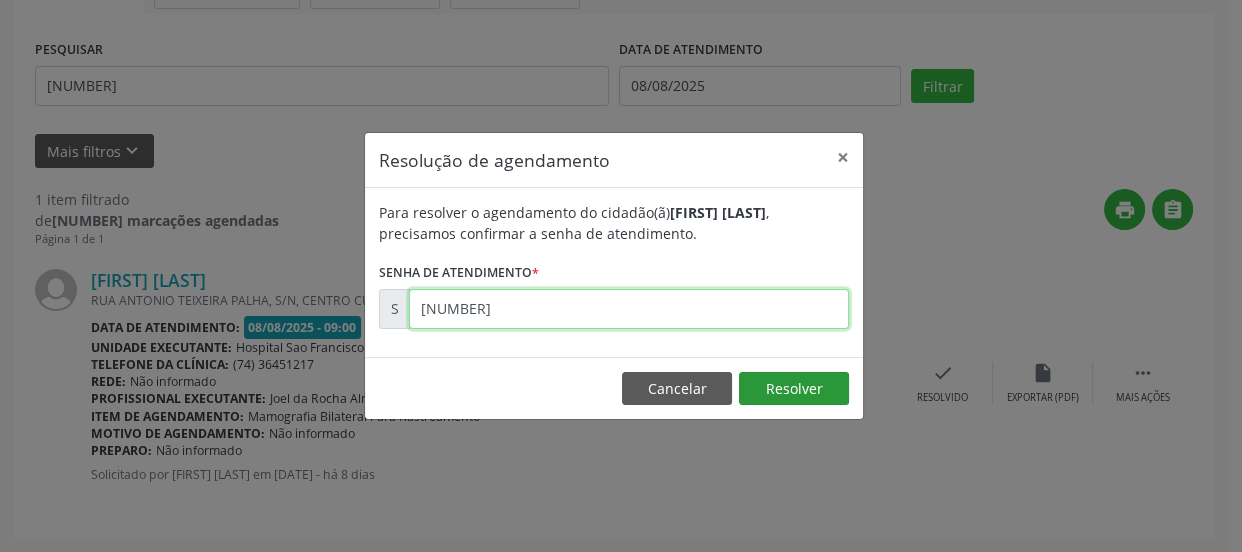 type on "[NUMBER]" 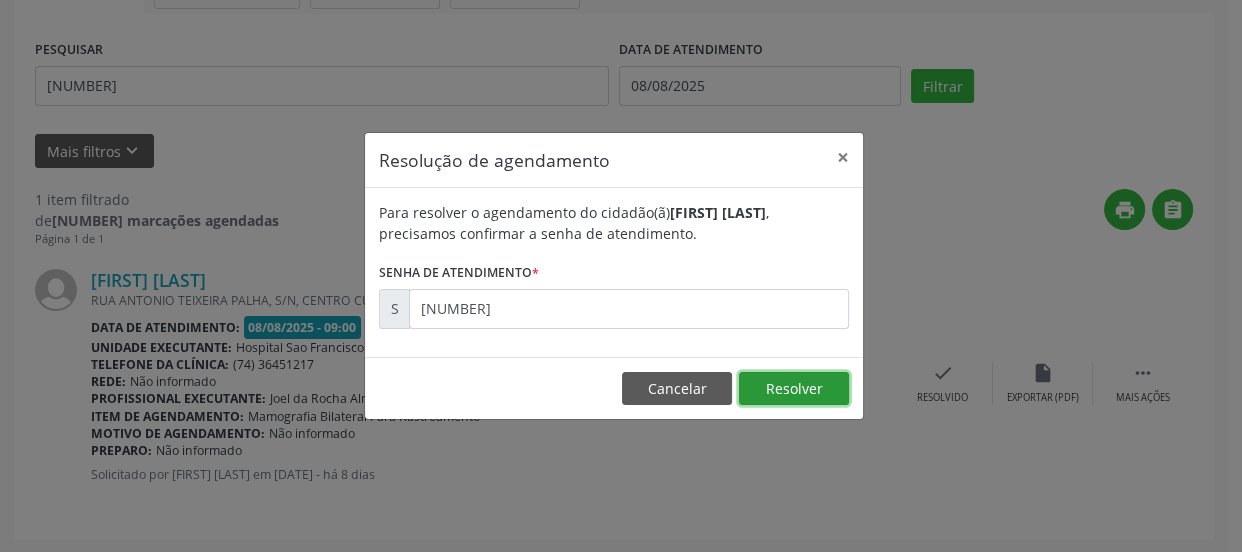 drag, startPoint x: 774, startPoint y: 390, endPoint x: 770, endPoint y: 400, distance: 10.770329 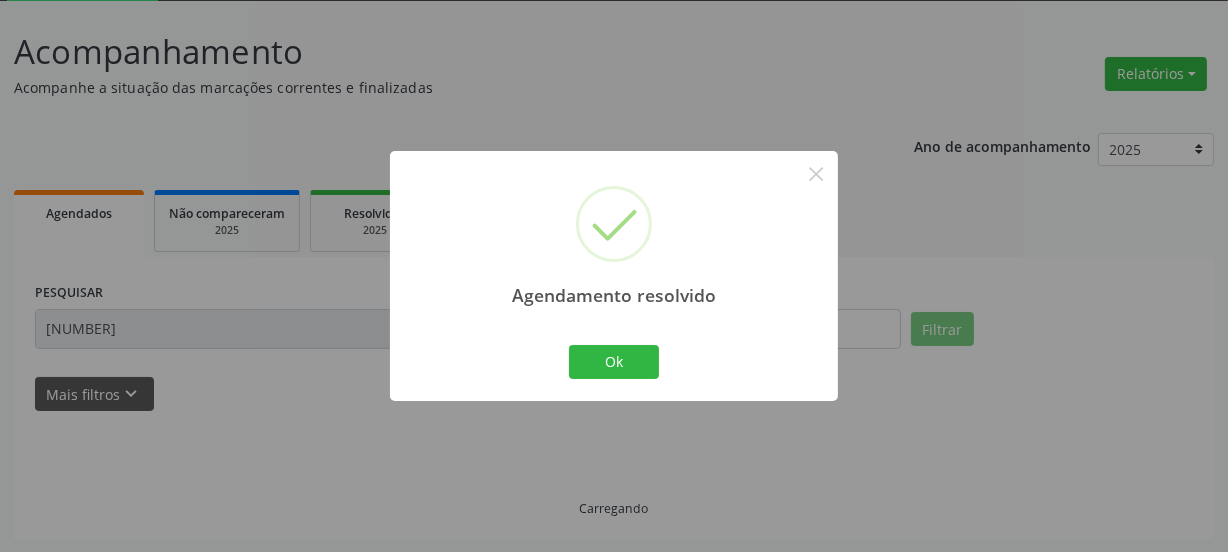 scroll, scrollTop: 65, scrollLeft: 0, axis: vertical 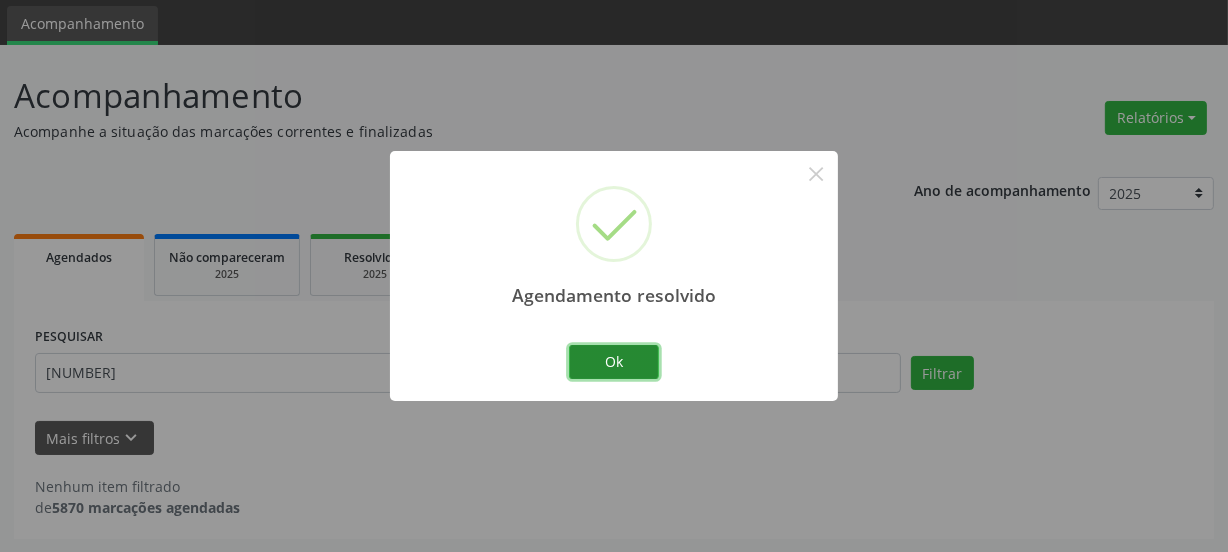click on "Ok" at bounding box center [614, 362] 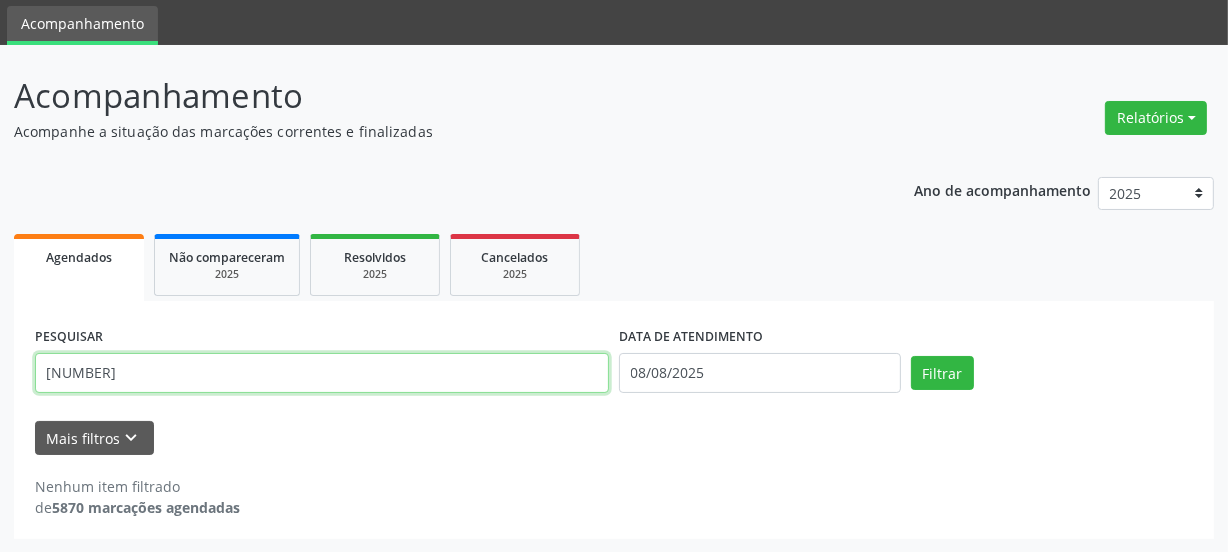 drag, startPoint x: 229, startPoint y: 367, endPoint x: 0, endPoint y: 409, distance: 232.81967 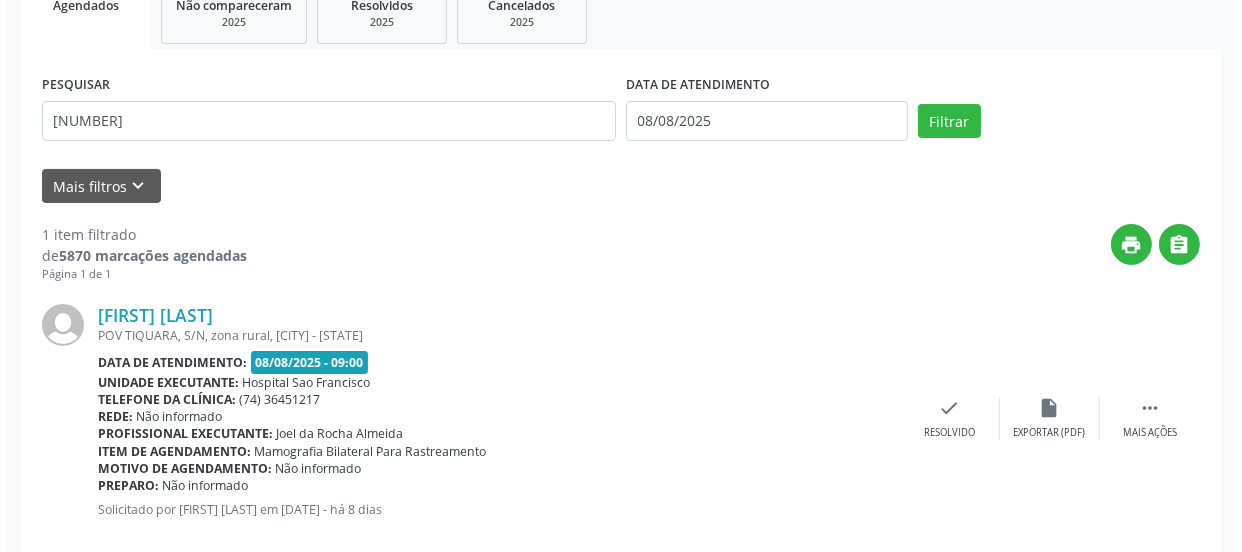 scroll, scrollTop: 352, scrollLeft: 0, axis: vertical 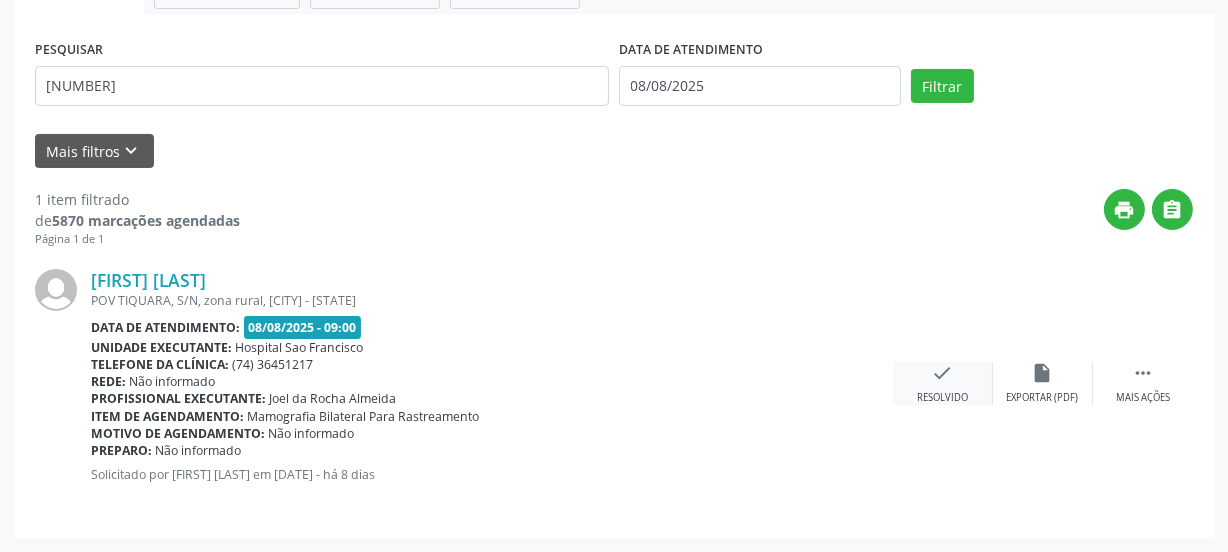 click on "check
Resolvido" at bounding box center [943, 383] 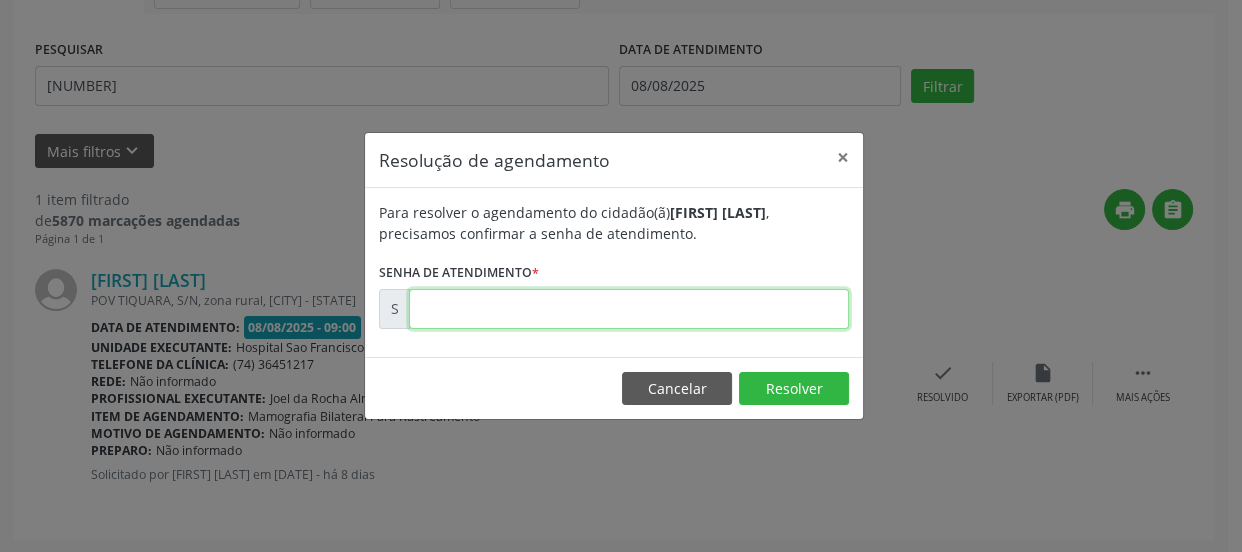 click at bounding box center (629, 309) 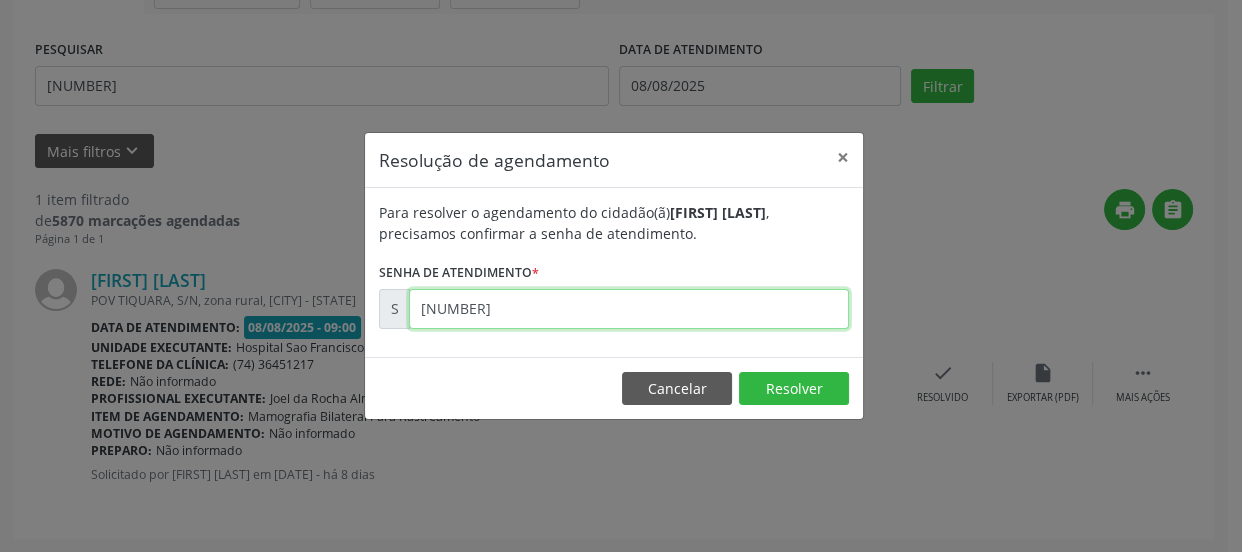 type on "[NUMBER]" 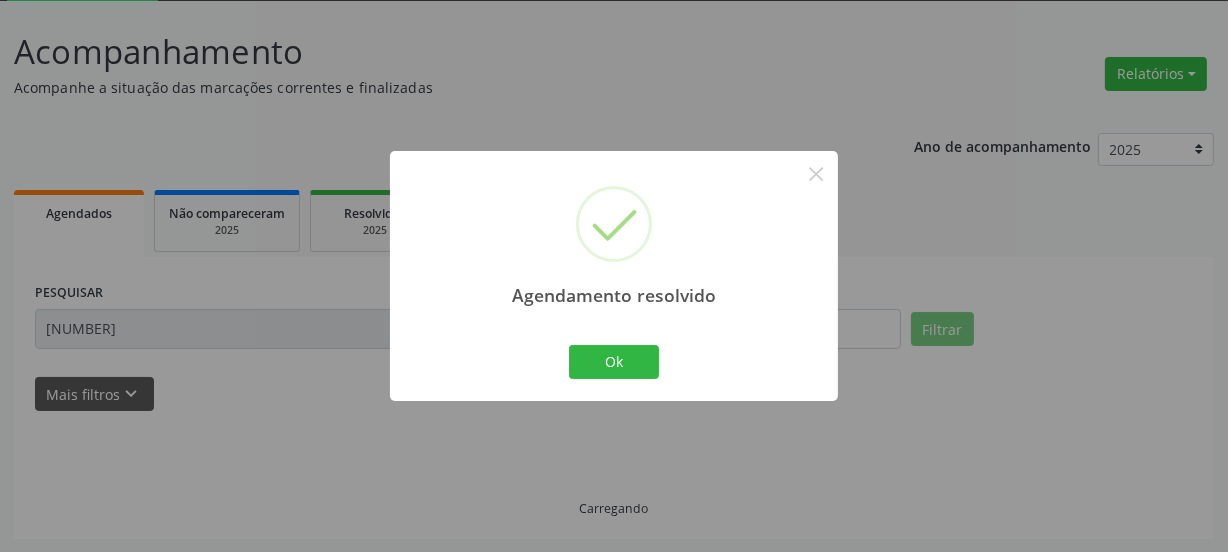 scroll, scrollTop: 65, scrollLeft: 0, axis: vertical 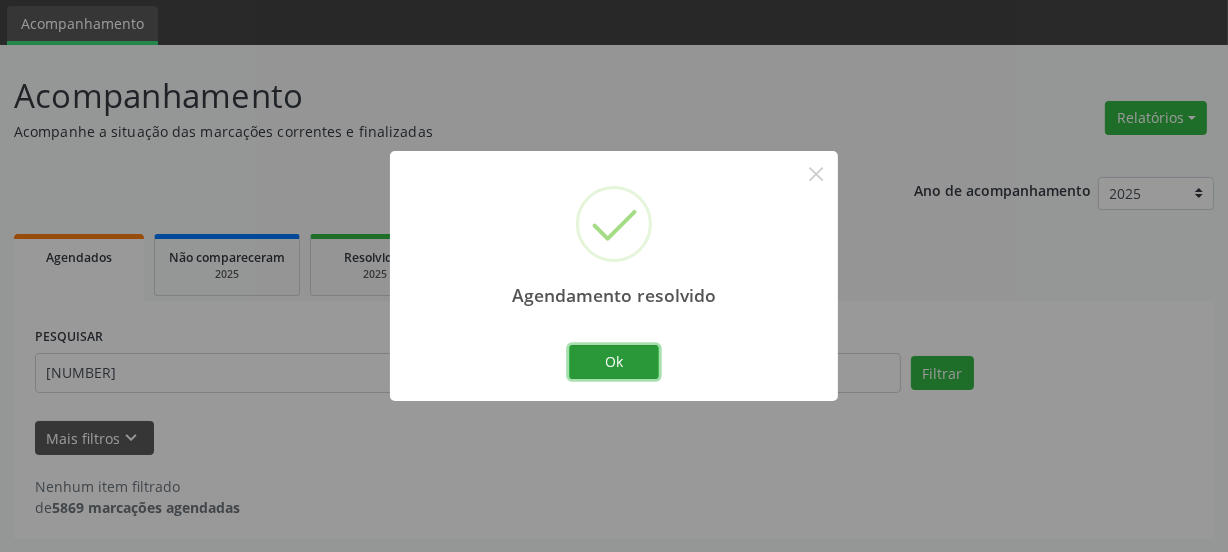 drag, startPoint x: 594, startPoint y: 360, endPoint x: 583, endPoint y: 380, distance: 22.825424 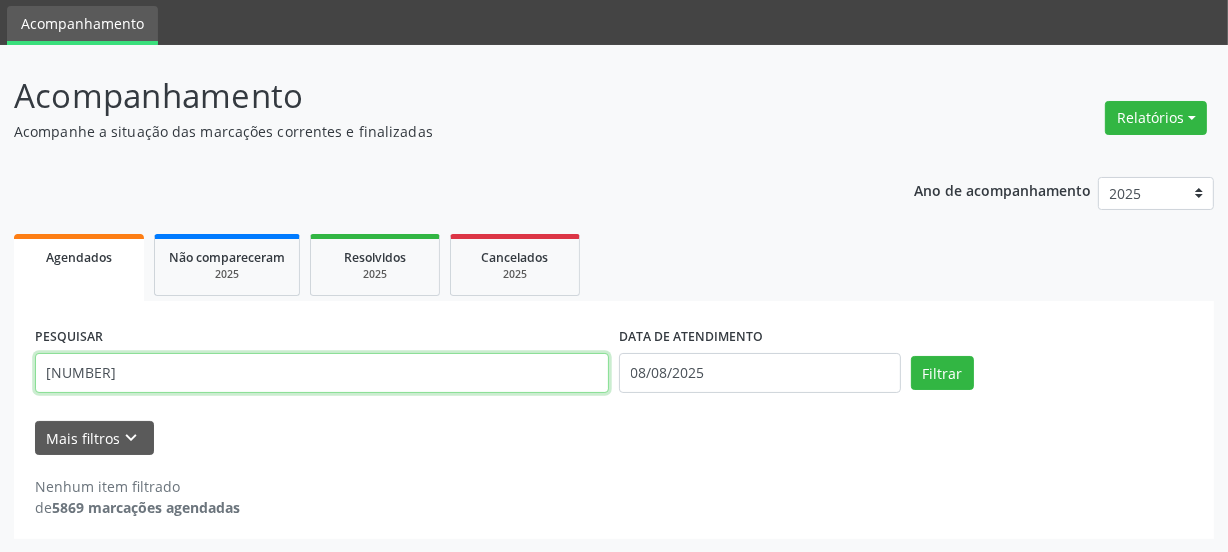drag, startPoint x: 200, startPoint y: 380, endPoint x: 0, endPoint y: 469, distance: 218.90866 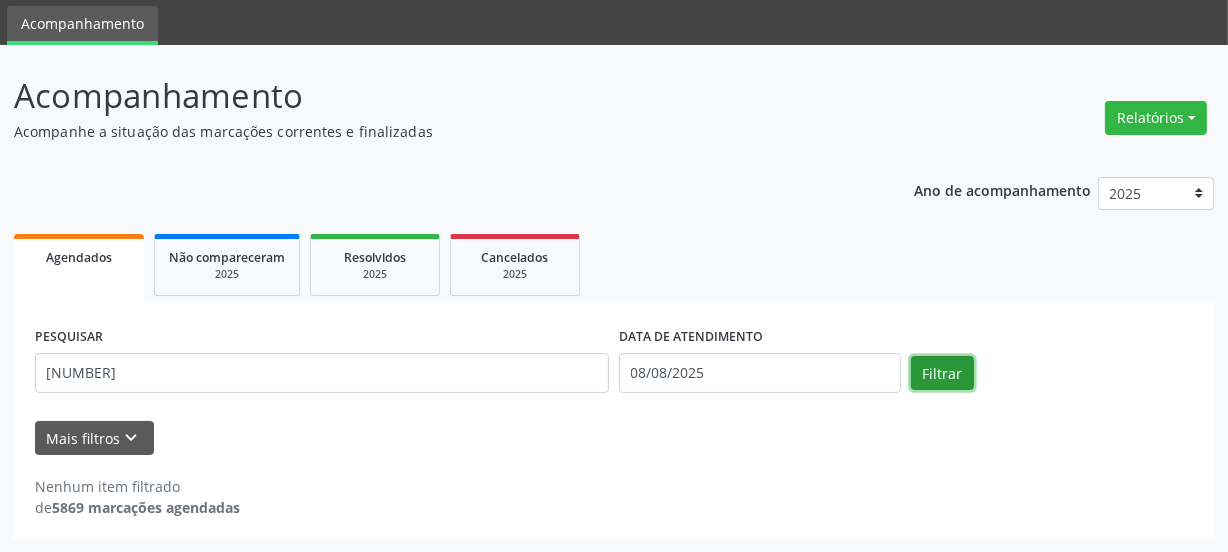 click on "Filtrar" at bounding box center (942, 373) 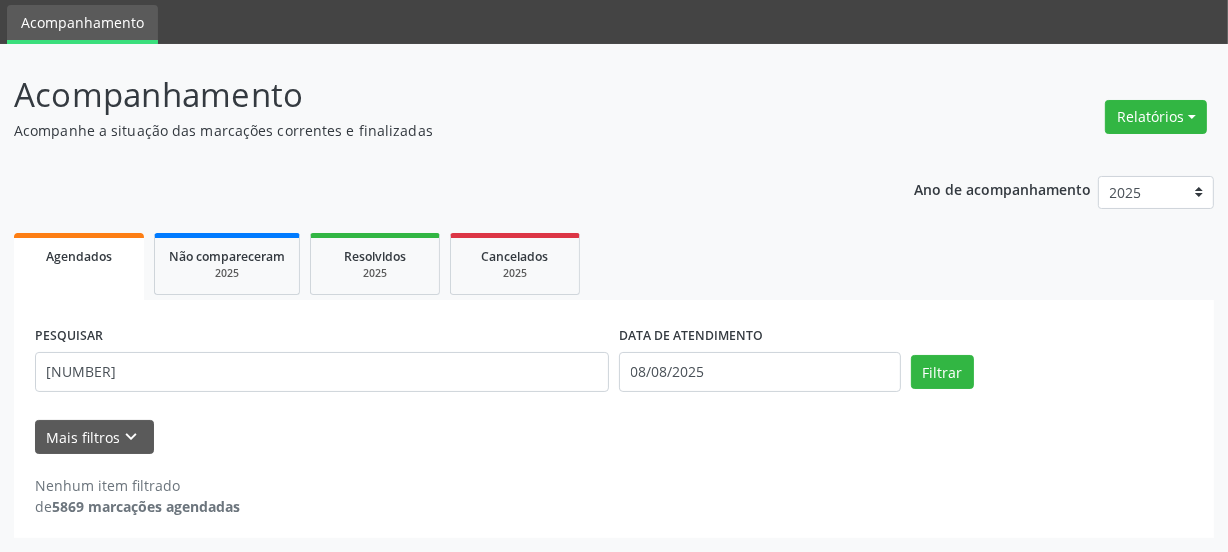 scroll, scrollTop: 65, scrollLeft: 0, axis: vertical 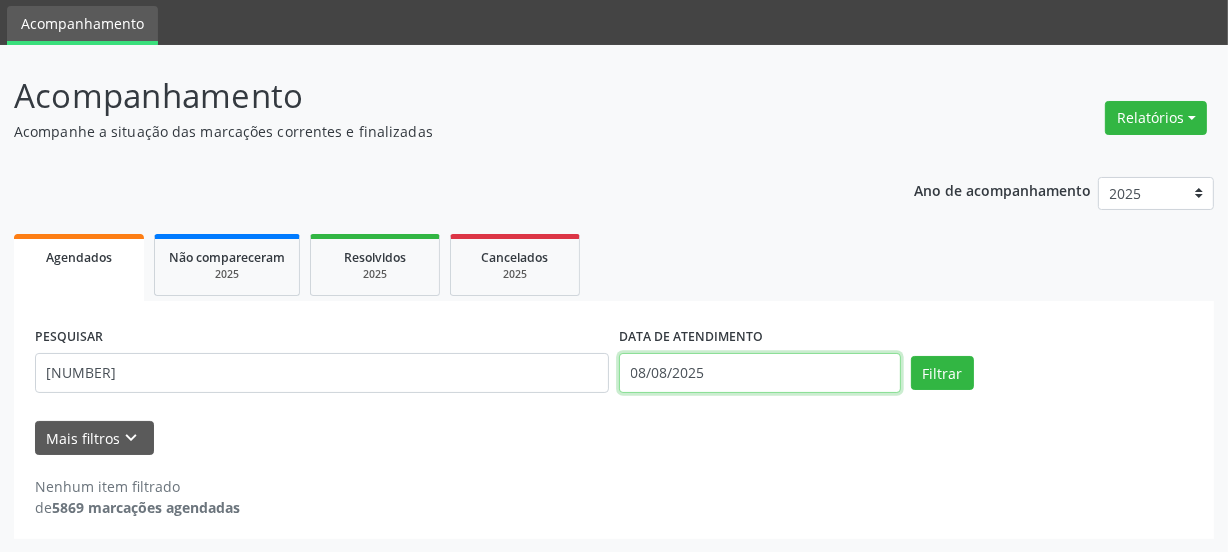 click on "Central de Marcação
notifications
[FIRST] [LAST]
Recepcionista da clínica

Configurações
Sair
apps
Acompanhamento
Acompanhamento
Acompanhe a situação das marcações correntes e finalizadas
Relatórios
Agendamentos
Procedimentos realizados
Ano de acompanhamento
2025 2024 2023   Agendados   Não compareceram
2025
Resolvidos
2025
Cancelados
2025
PESQUISAR
[NUMBER]
DATA DE ATENDIMENTO
08/08/2025
Filtrar
UNIDADE DE REFERÊNCIA
Selecione uma UBS
Todas as UBS   Unidade Basica de Saude da Familia Dr Paulo Sudre   Centro de Enfrentamento Para Covid 19 de Campo Formoso   Central de Marcacao de Consultas e Exames de Campo Formoso   Vigilancia em Saude de Campo Formoso" at bounding box center [614, 211] 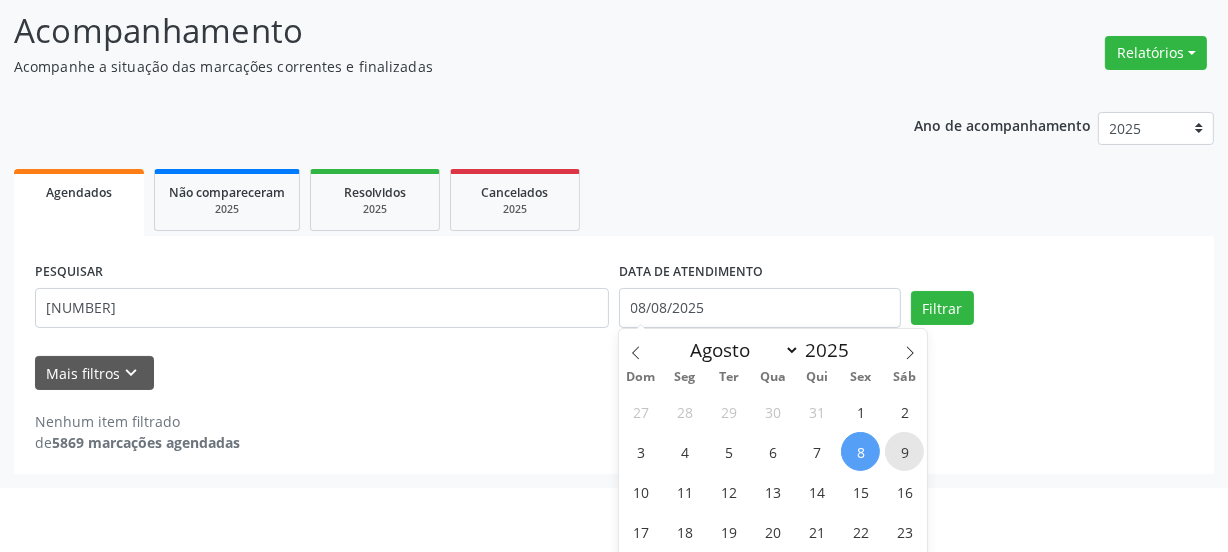 click on "9" at bounding box center (904, 451) 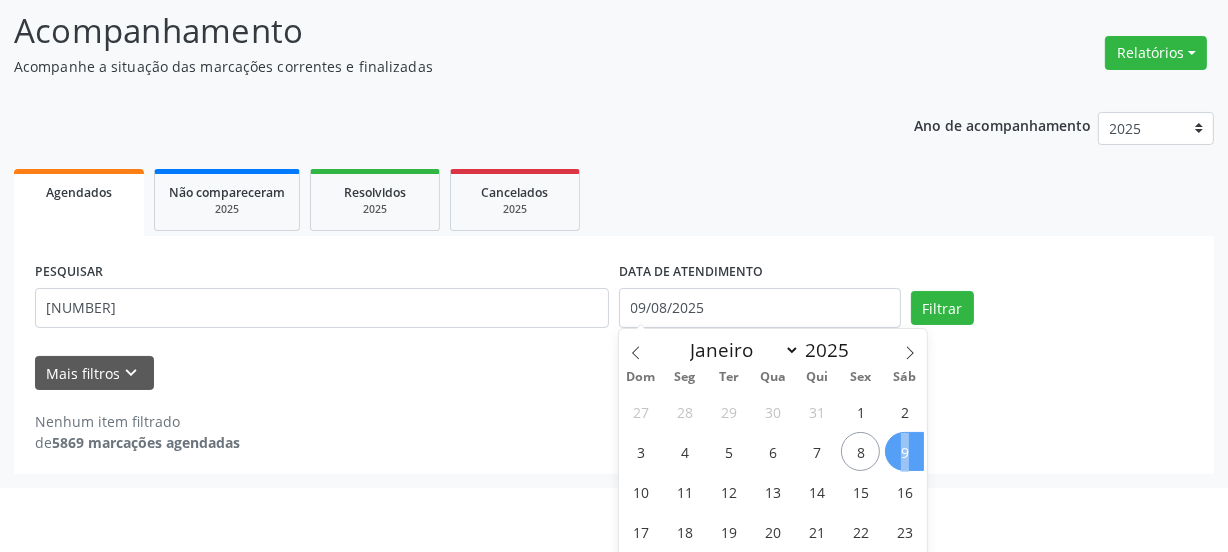 click on "9" at bounding box center [904, 451] 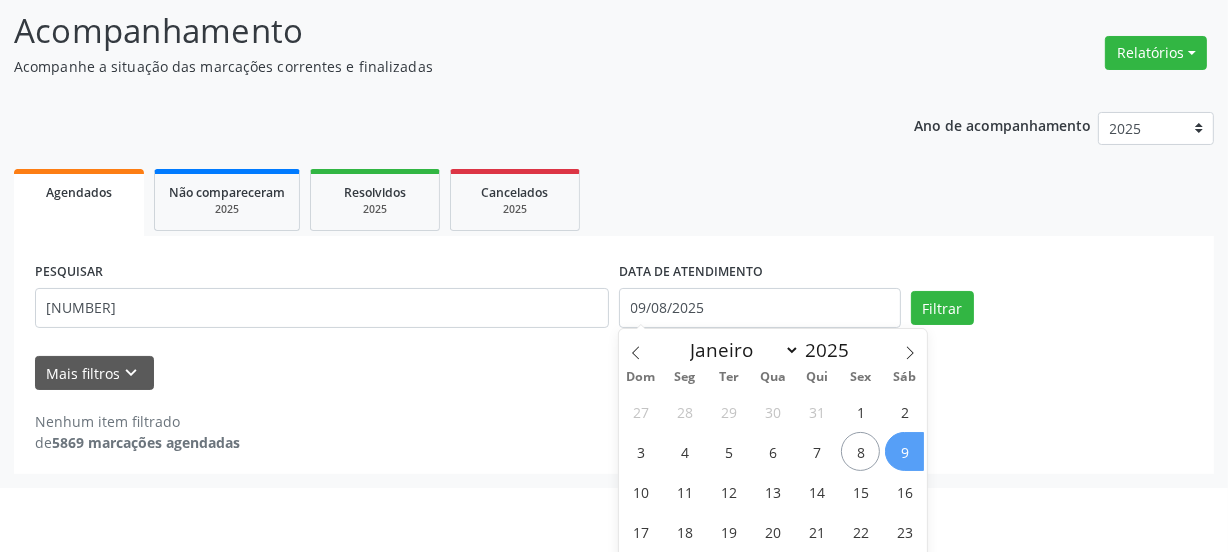 scroll, scrollTop: 65, scrollLeft: 0, axis: vertical 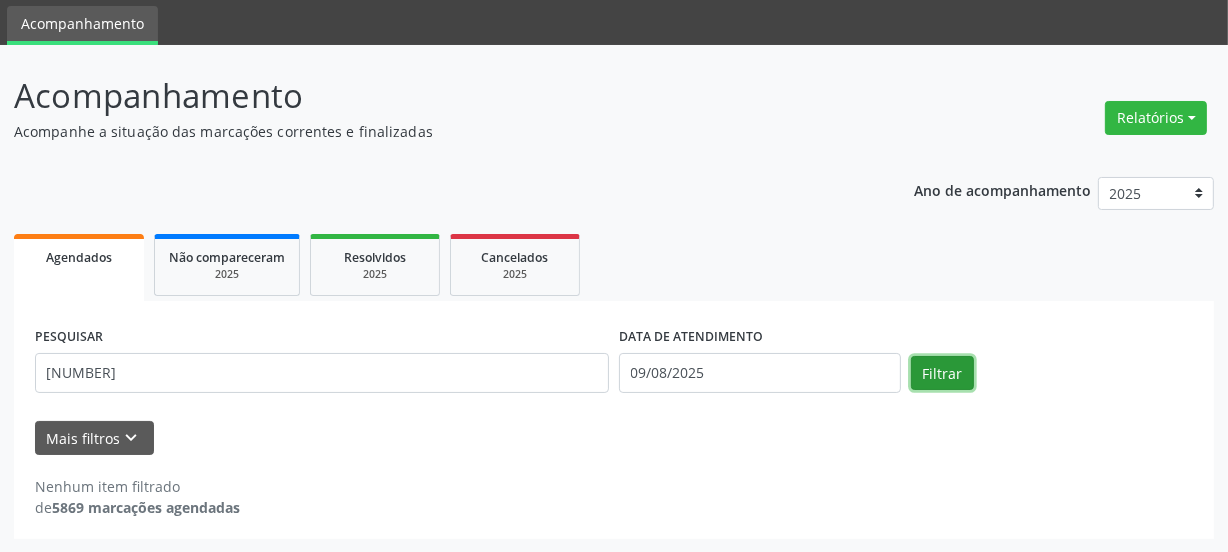 click on "Filtrar" at bounding box center [942, 373] 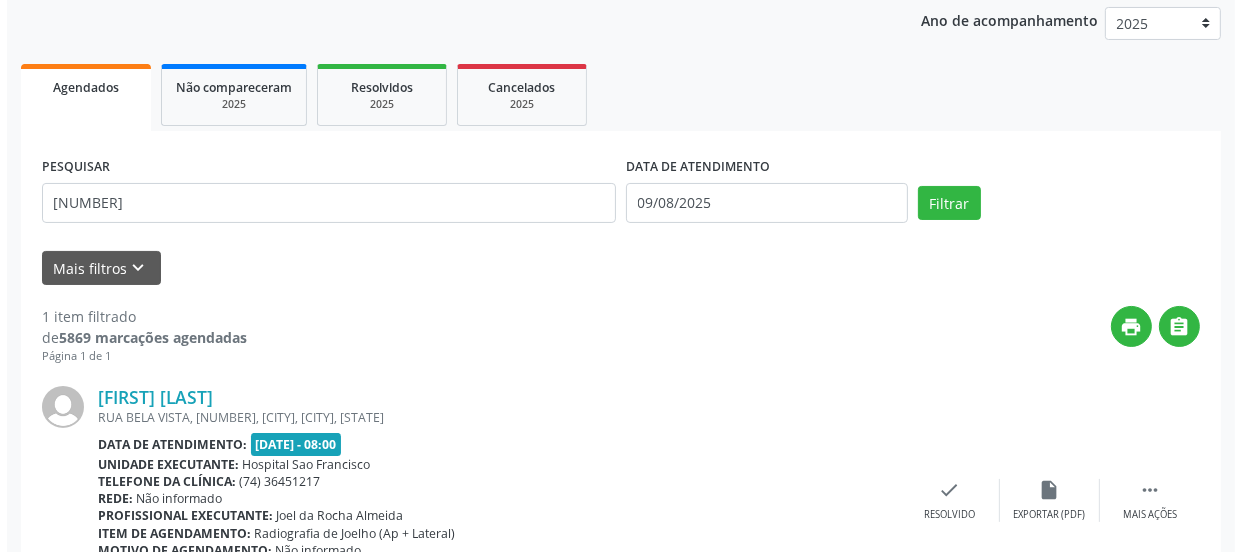 scroll, scrollTop: 352, scrollLeft: 0, axis: vertical 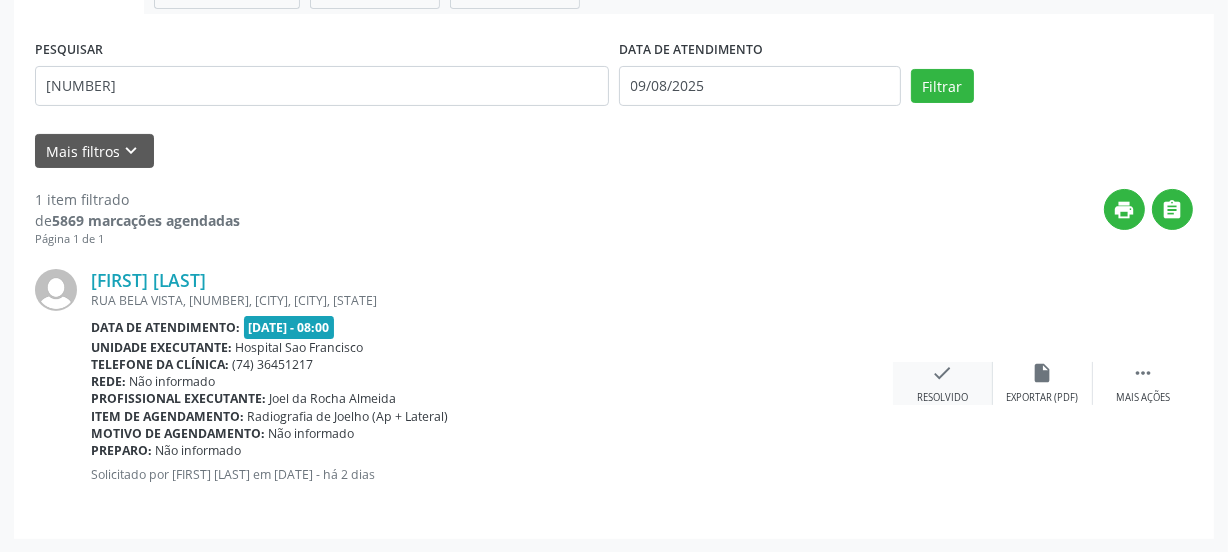 click on "check" at bounding box center [943, 373] 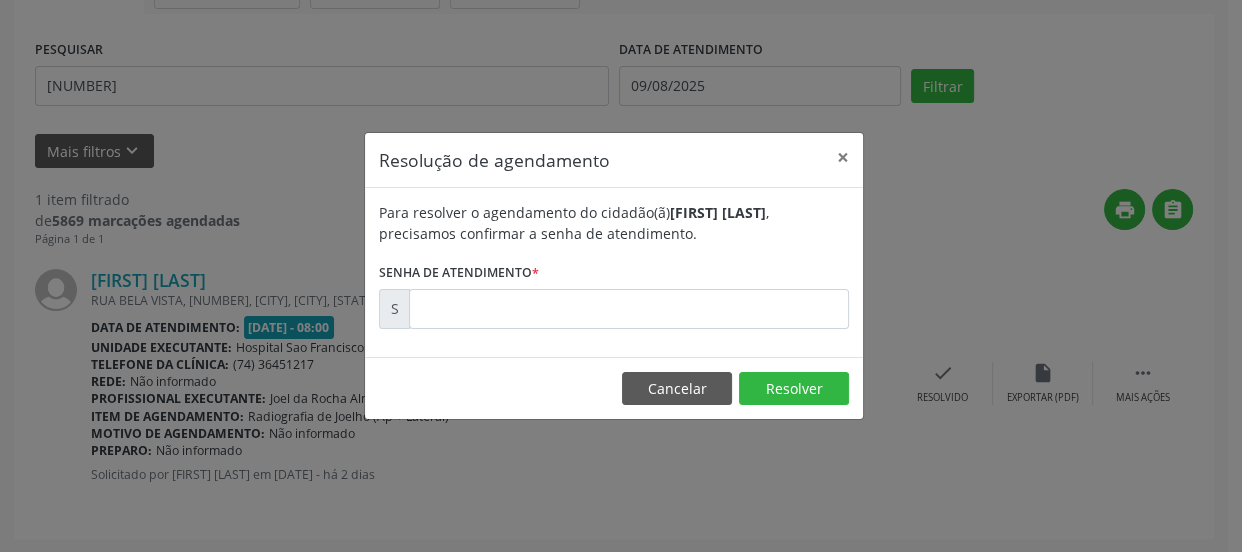 click on "Para resolver o agendamento do cidadão(ã)  [FIRST] [LAST] ,
precisamos confirmar a senha de atendimento.
Senha de atendimento
*
S" at bounding box center [614, 272] 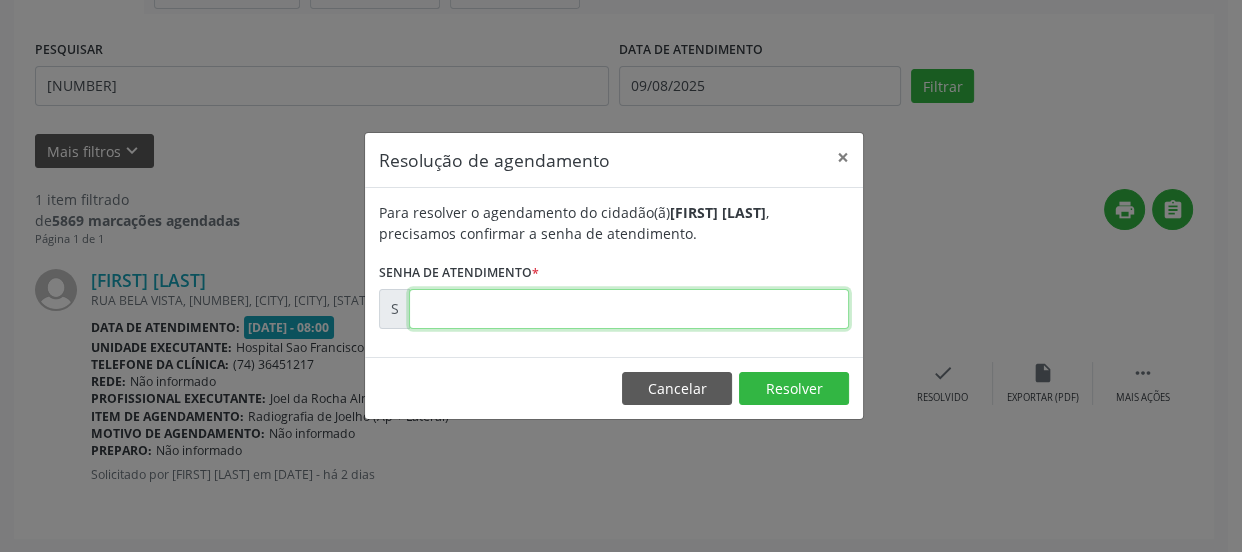 click at bounding box center [629, 309] 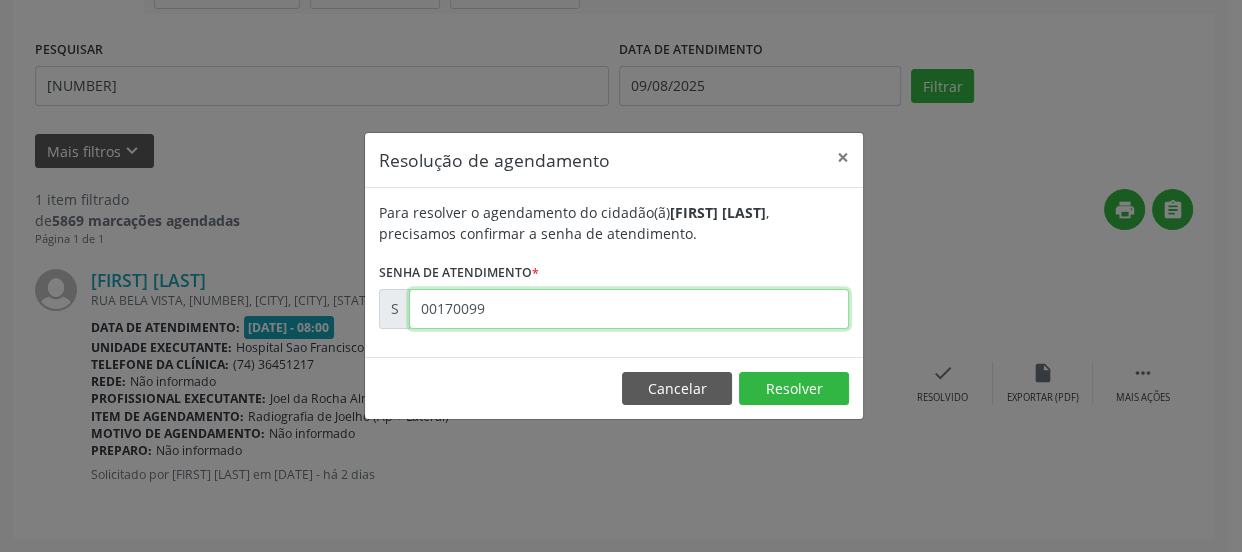 type on "00170099" 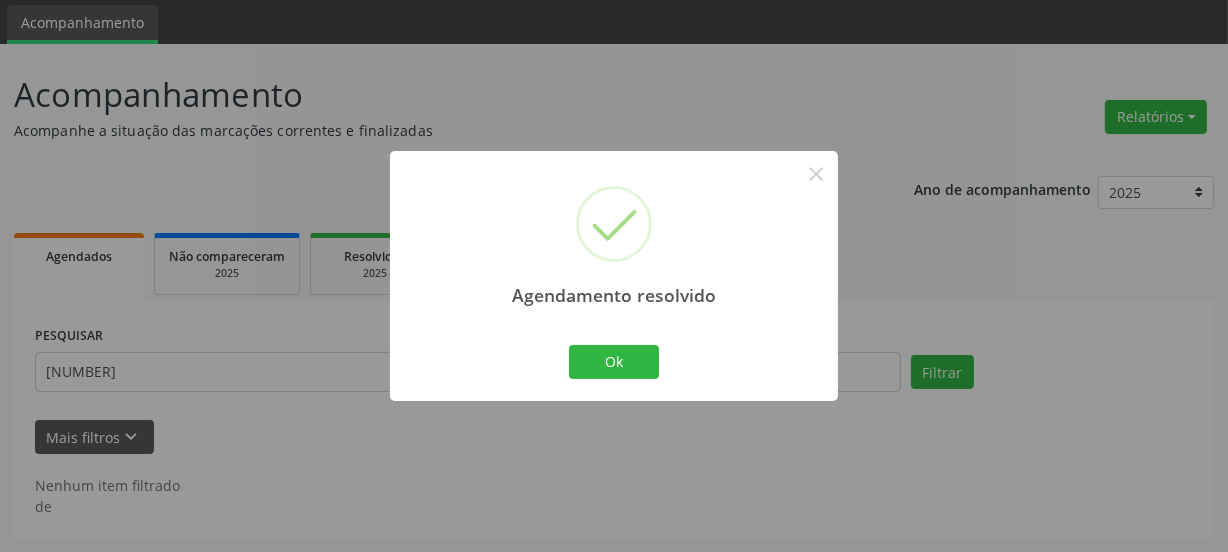 scroll, scrollTop: 65, scrollLeft: 0, axis: vertical 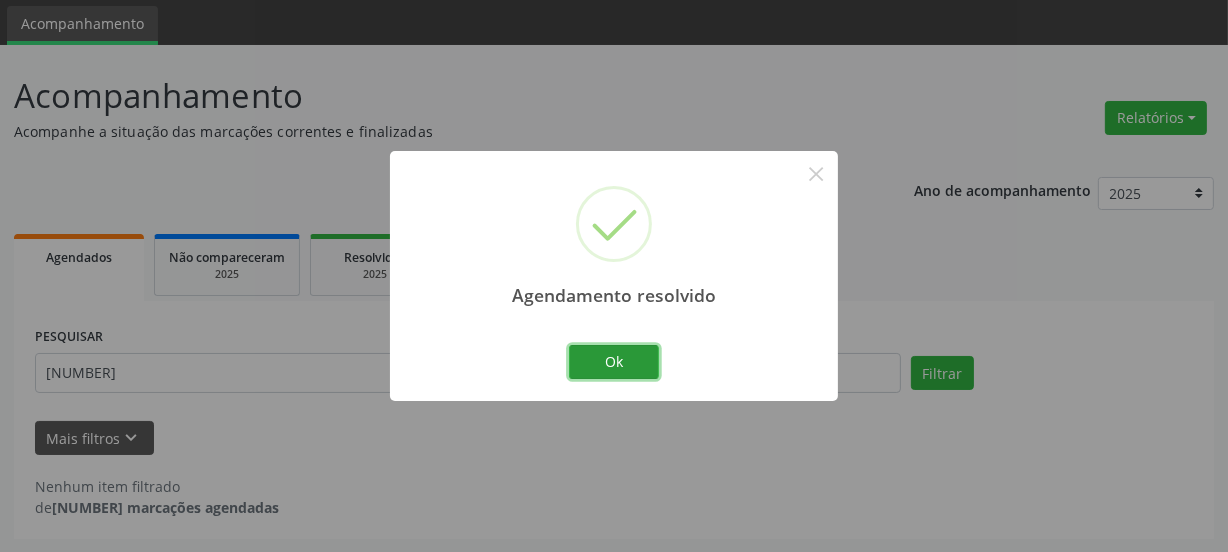 drag, startPoint x: 609, startPoint y: 364, endPoint x: 690, endPoint y: 332, distance: 87.0919 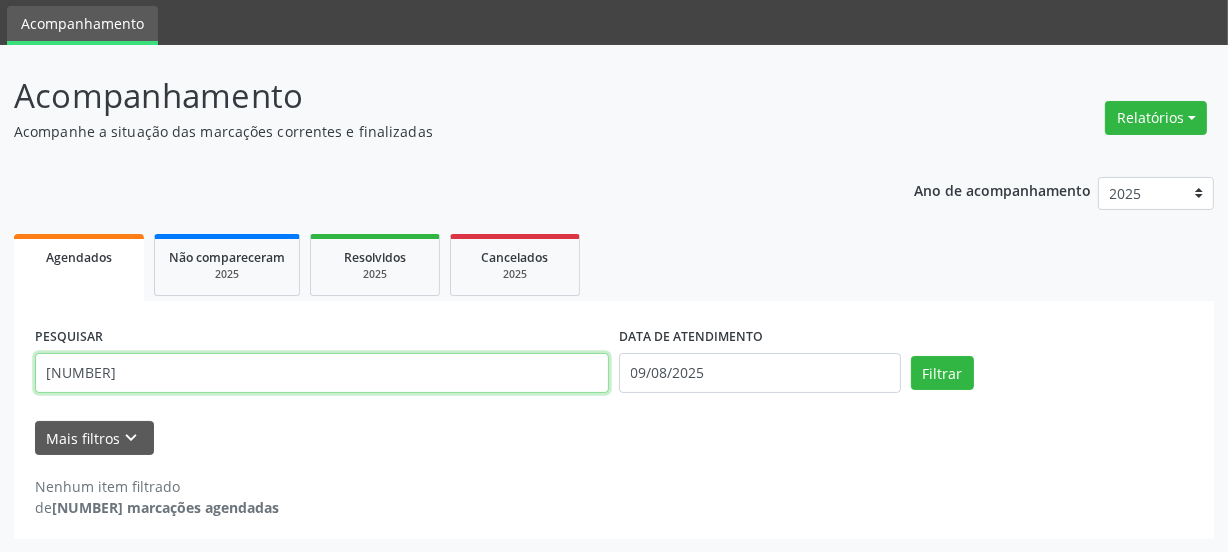 drag, startPoint x: 207, startPoint y: 369, endPoint x: 0, endPoint y: 432, distance: 216.37468 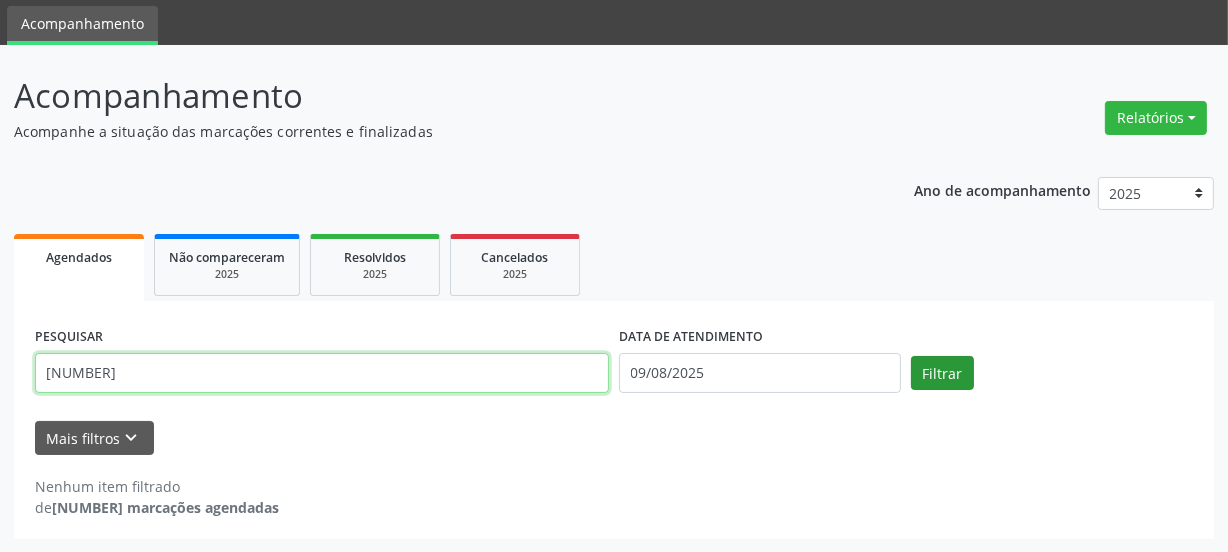 type on "[NUMBER]" 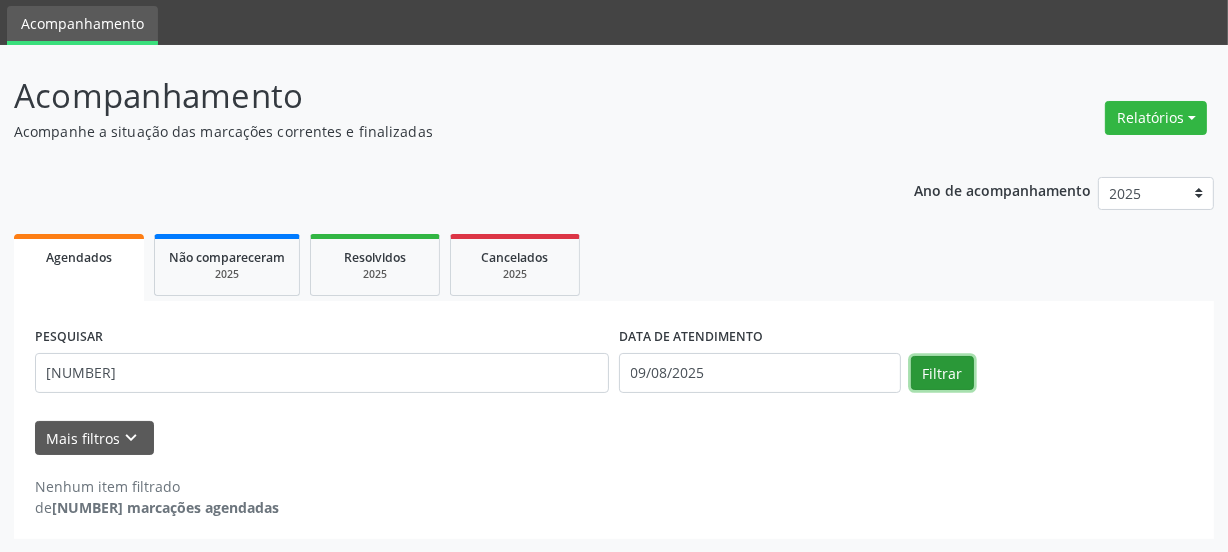 click on "Filtrar" at bounding box center [942, 373] 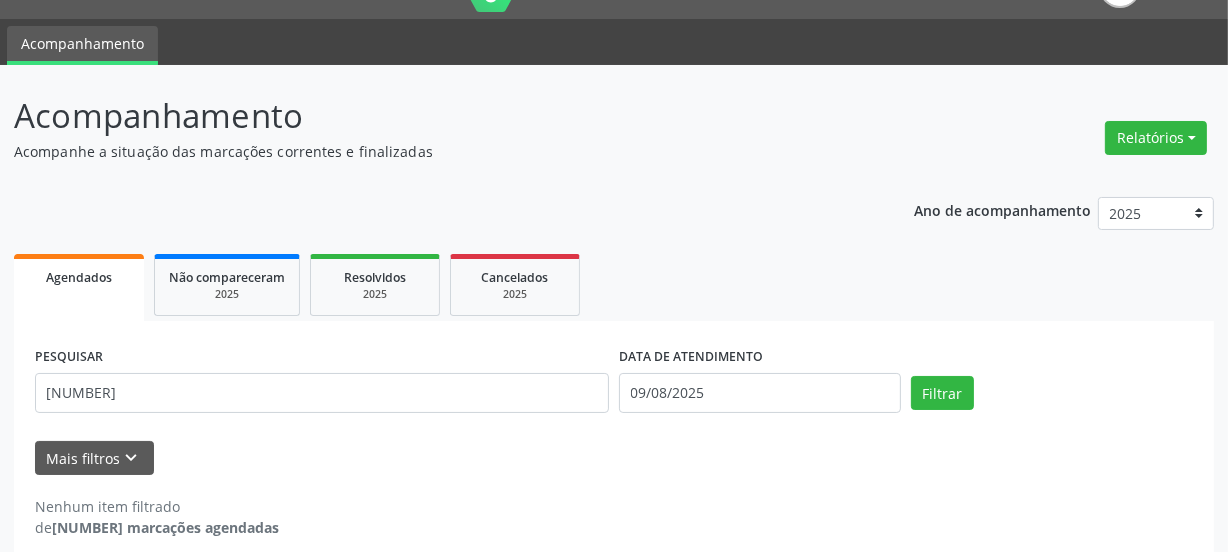scroll, scrollTop: 65, scrollLeft: 0, axis: vertical 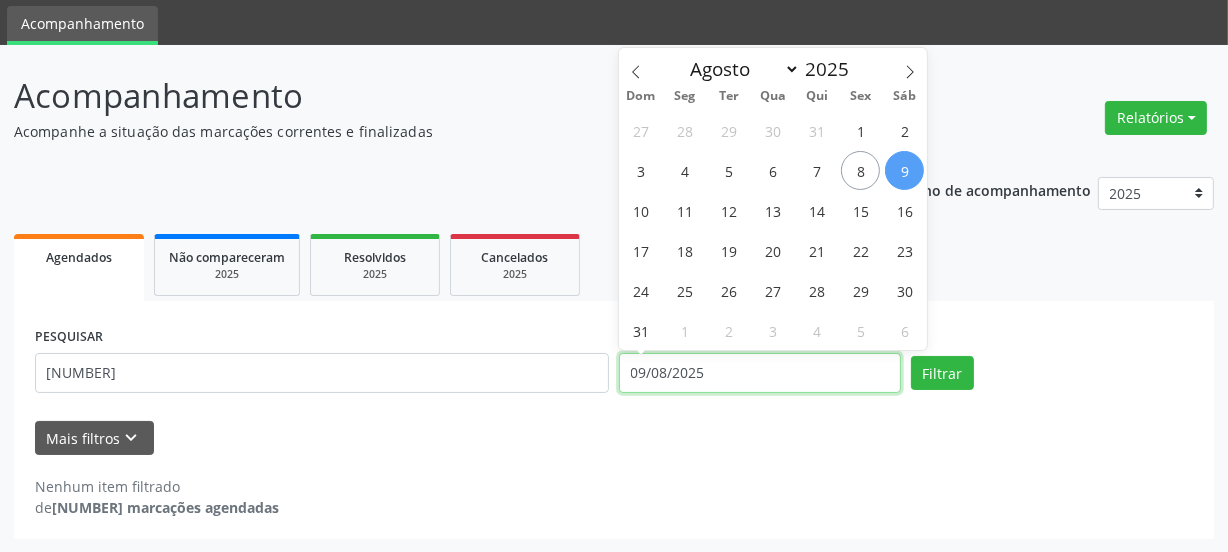click on "09/08/2025" at bounding box center [760, 373] 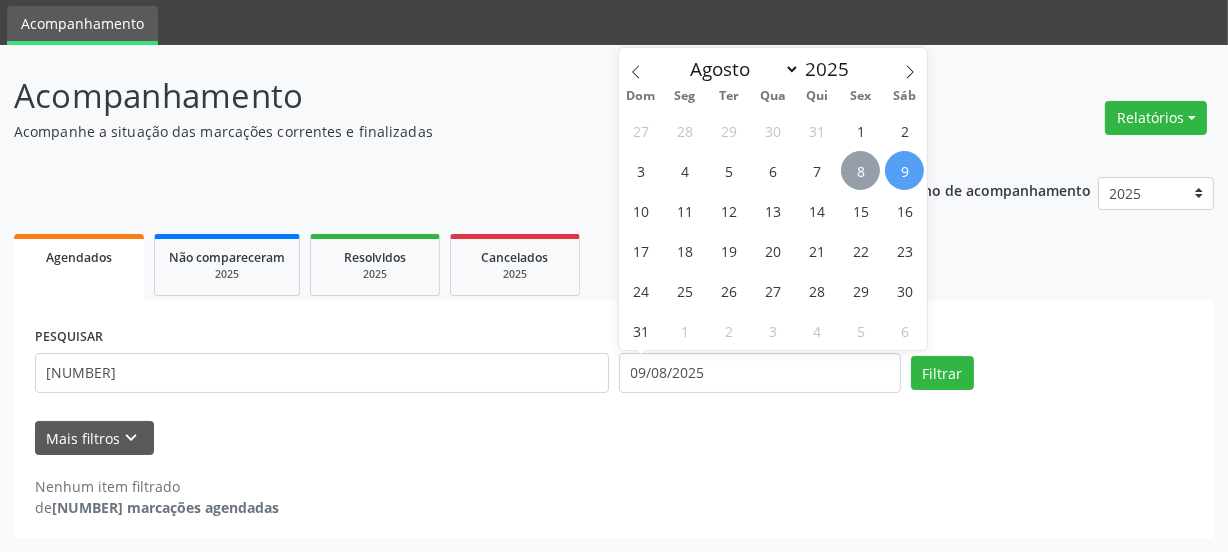 click on "8" at bounding box center (860, 170) 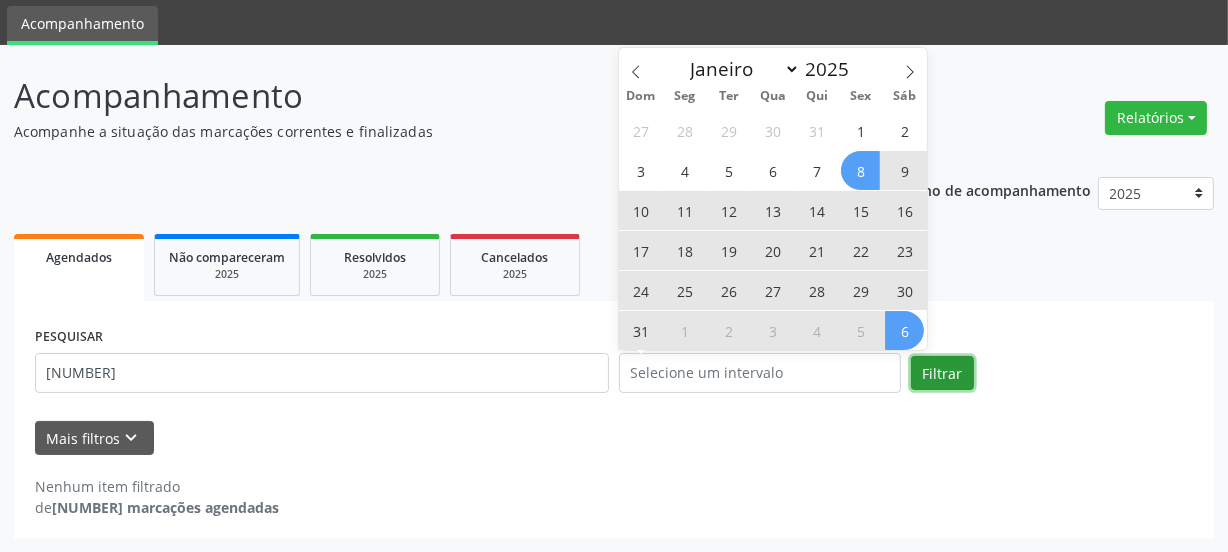 click on "Filtrar" at bounding box center [942, 373] 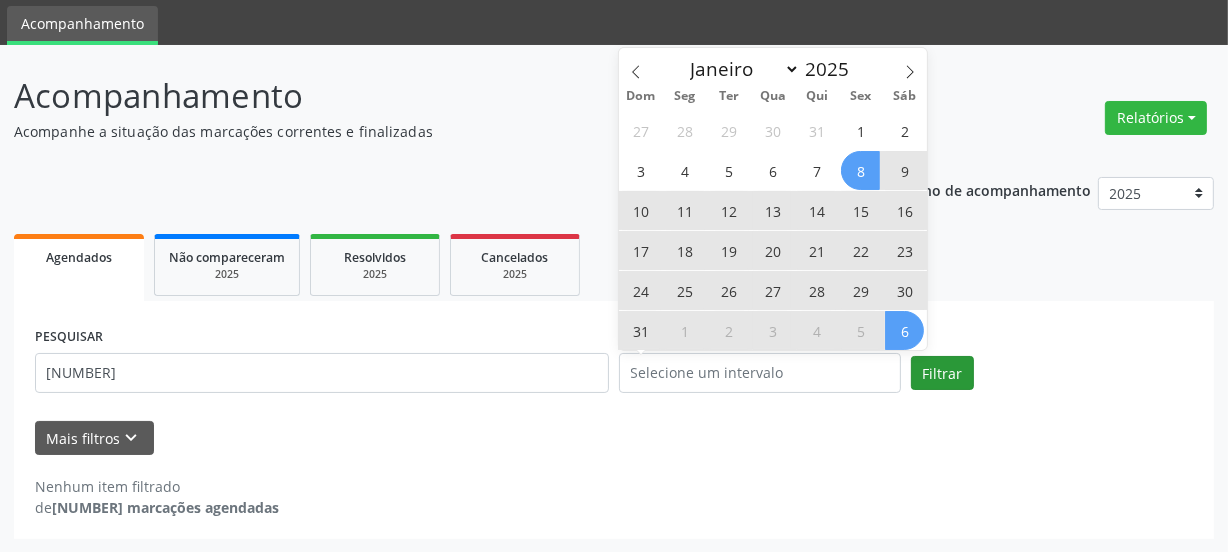 select on "7" 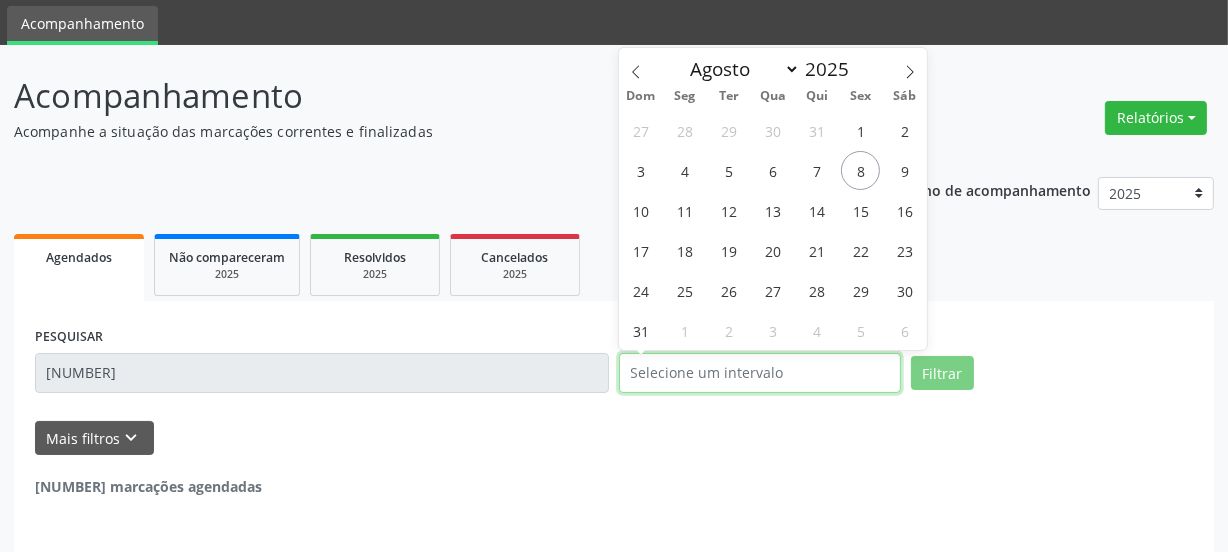 click at bounding box center [760, 373] 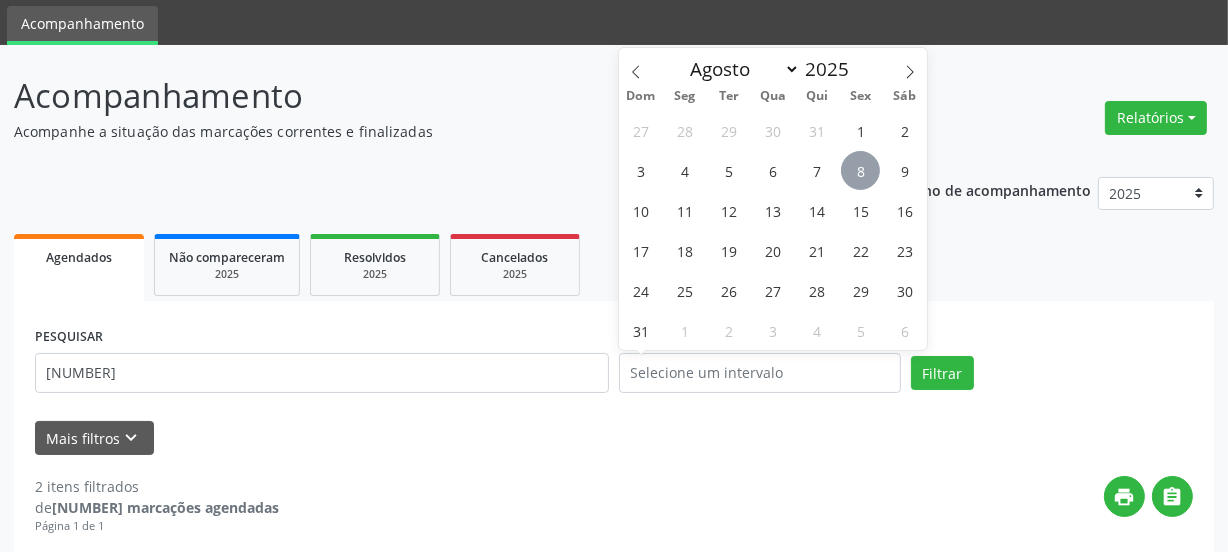 click on "8" at bounding box center (860, 170) 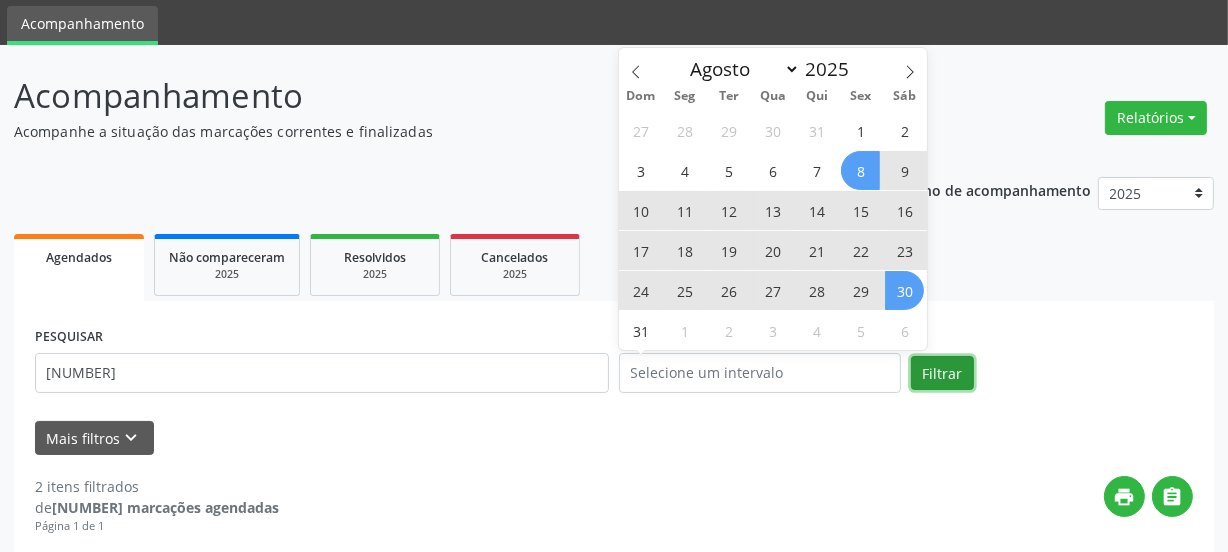 click on "Filtrar" at bounding box center [942, 373] 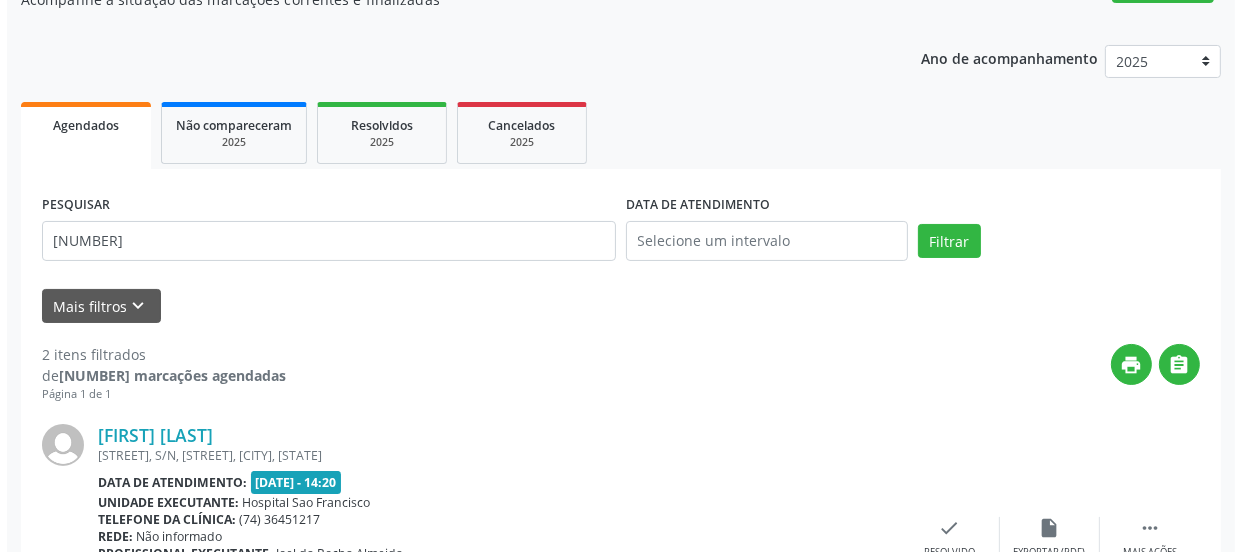 scroll, scrollTop: 584, scrollLeft: 0, axis: vertical 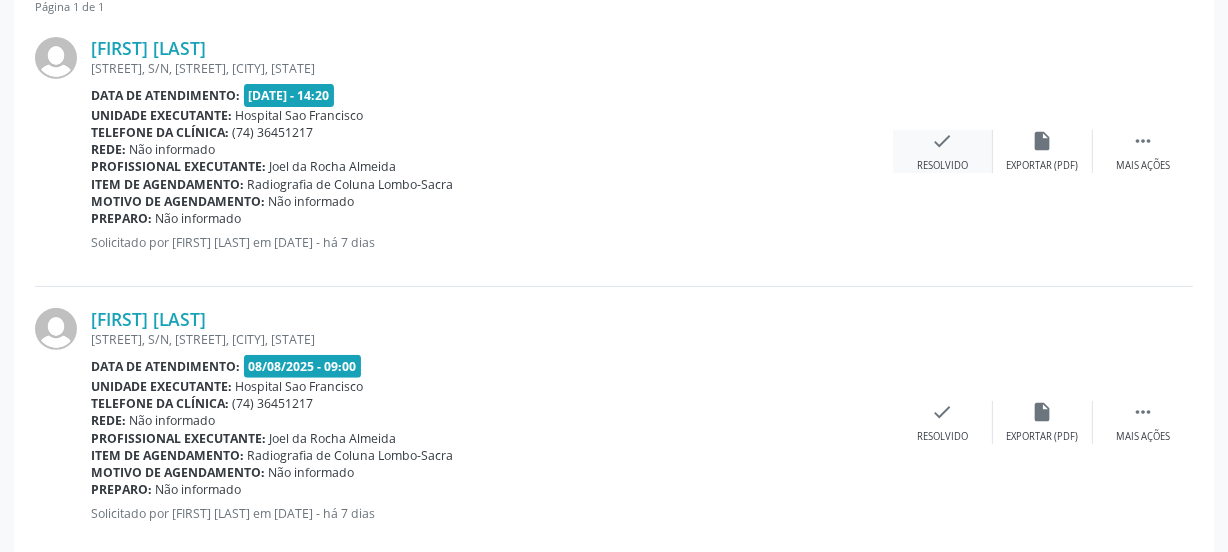 click on "check" at bounding box center [943, 141] 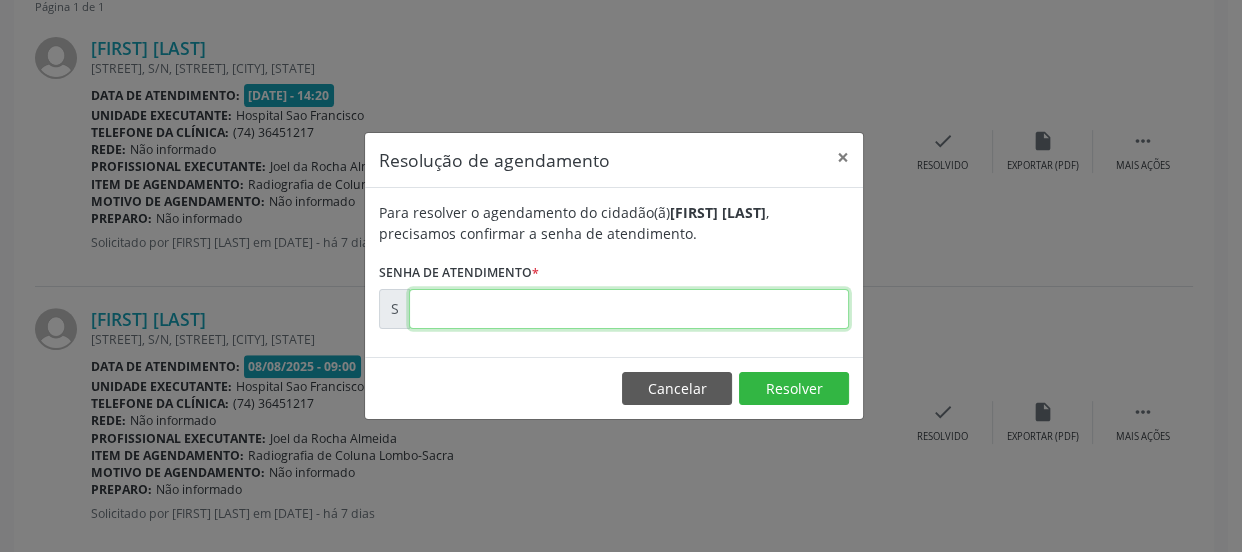 click at bounding box center [629, 309] 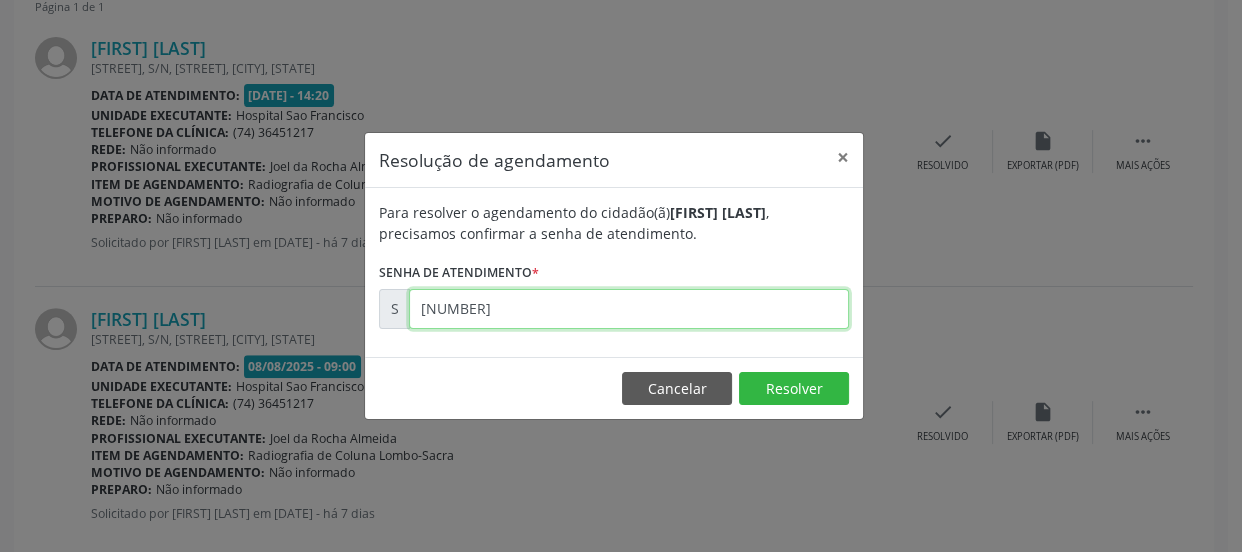 type on "[NUMBER]" 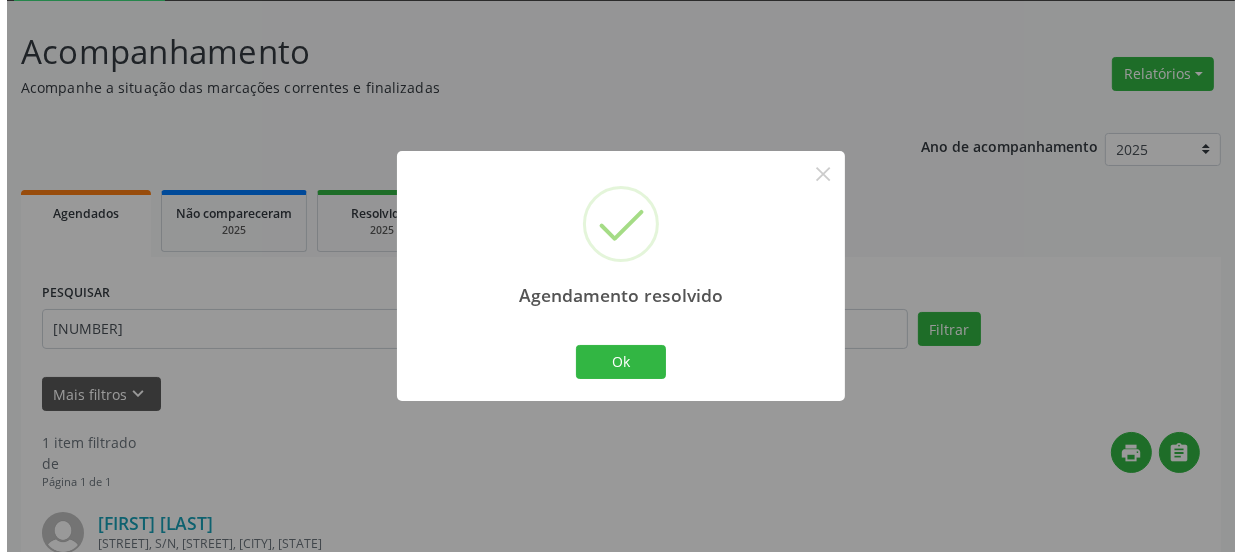 scroll, scrollTop: 352, scrollLeft: 0, axis: vertical 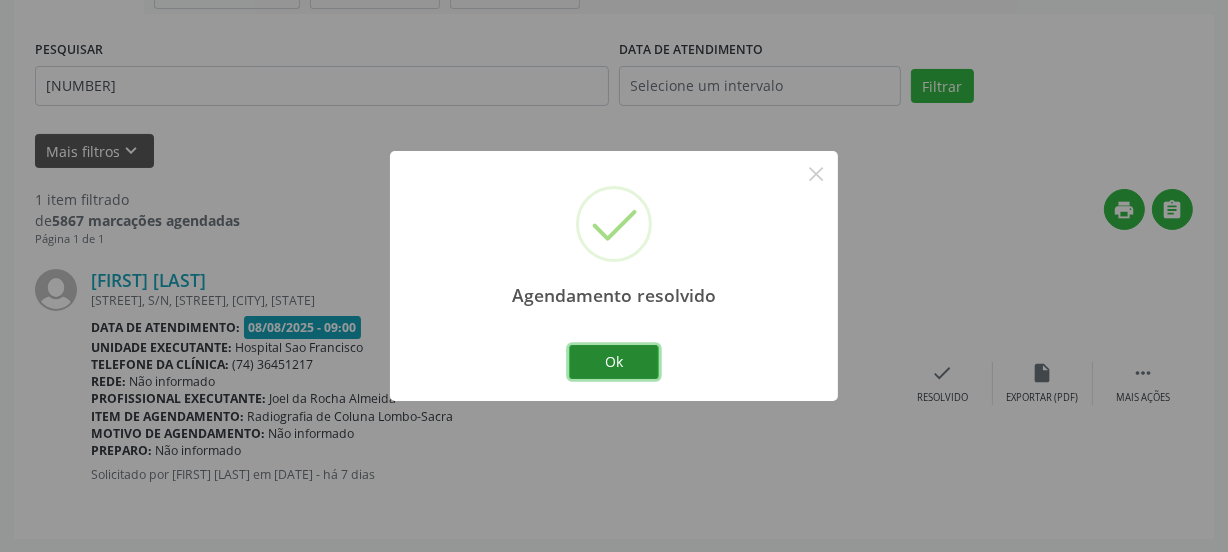 click on "Ok" at bounding box center (614, 362) 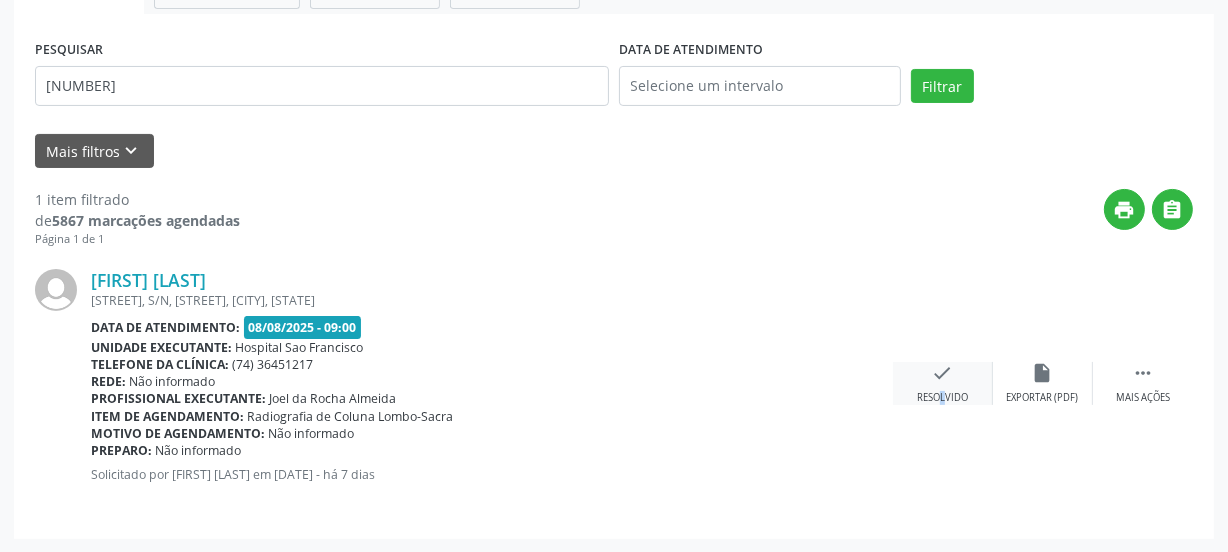 click on "Resolvido" at bounding box center [942, 398] 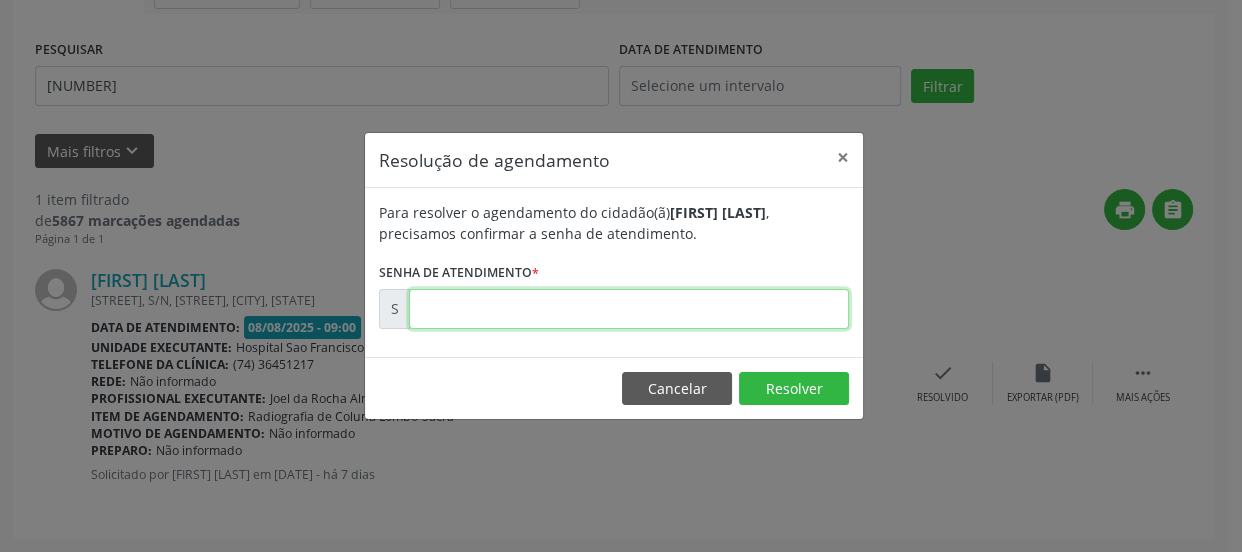click at bounding box center [629, 309] 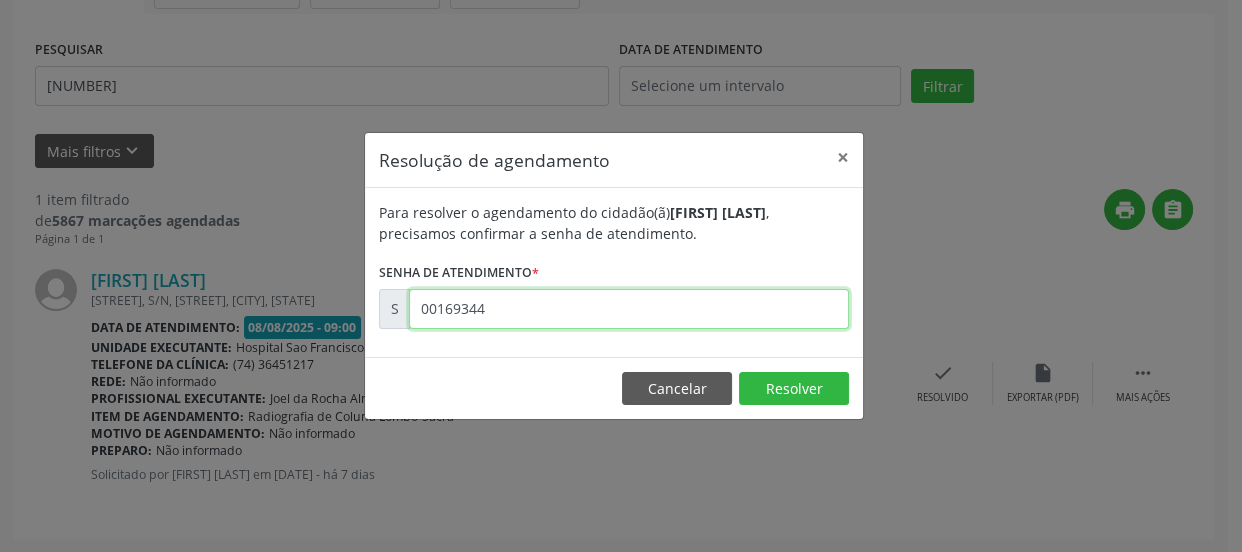 type on "00169344" 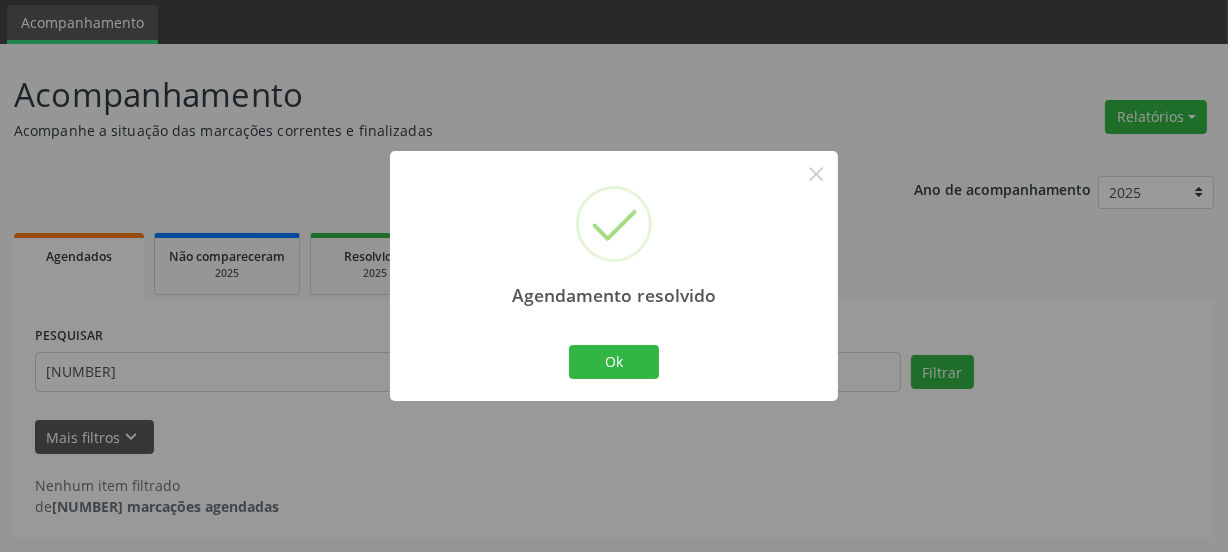 scroll, scrollTop: 65, scrollLeft: 0, axis: vertical 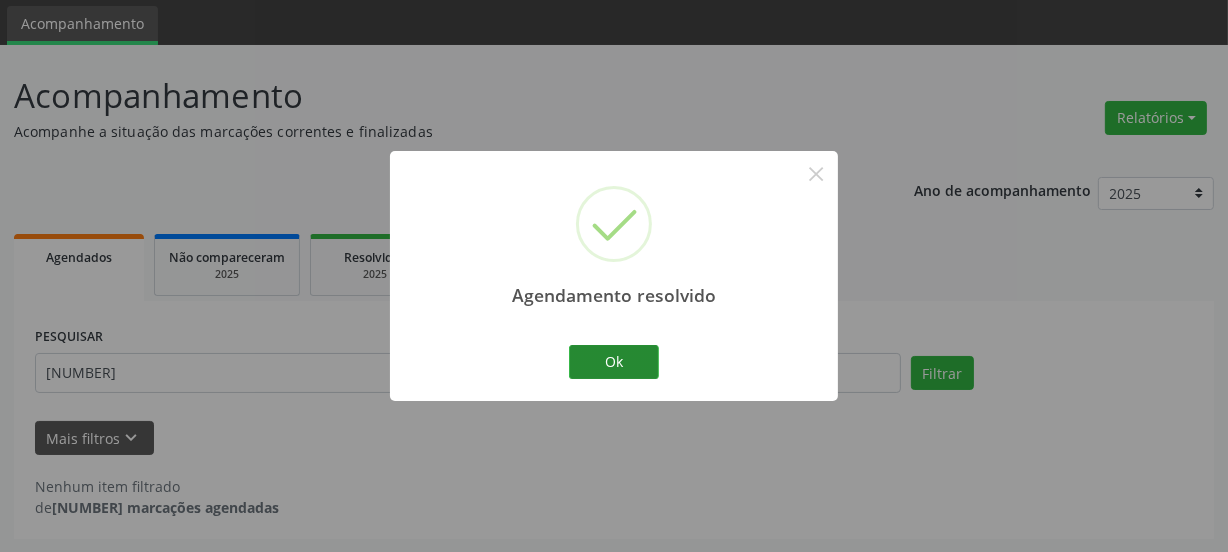 click on "Ok Cancel" at bounding box center [614, 362] 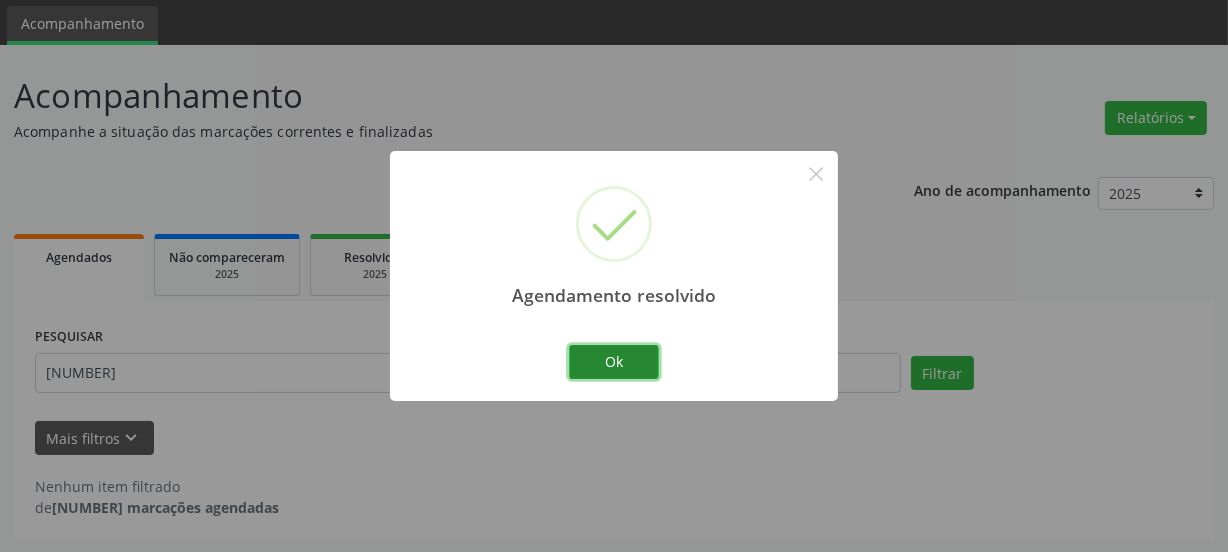 click on "Ok" at bounding box center [614, 362] 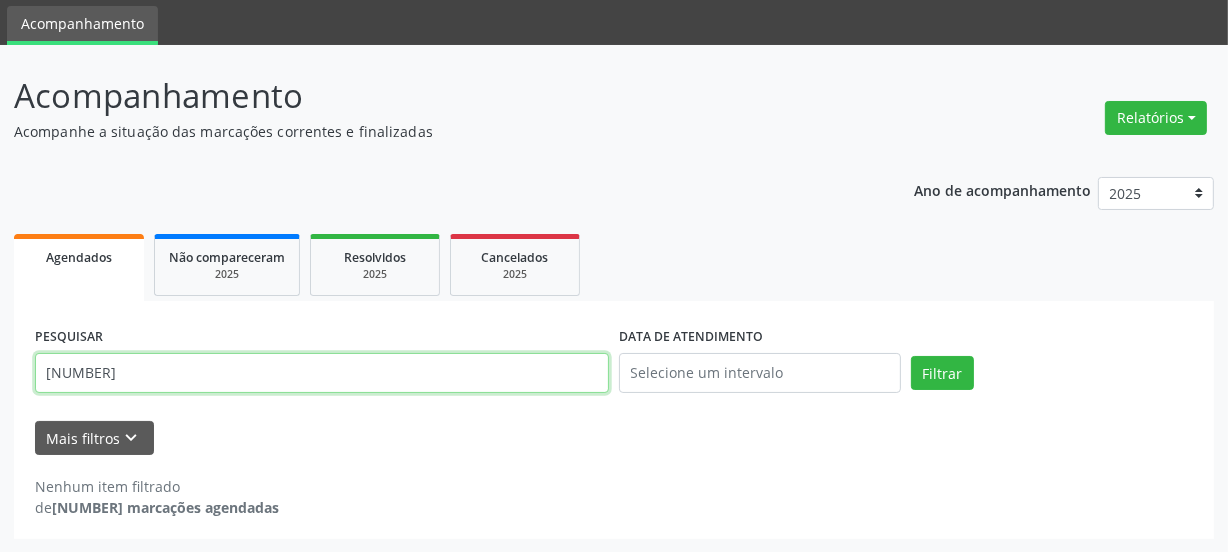 drag, startPoint x: 213, startPoint y: 360, endPoint x: 0, endPoint y: 396, distance: 216.02083 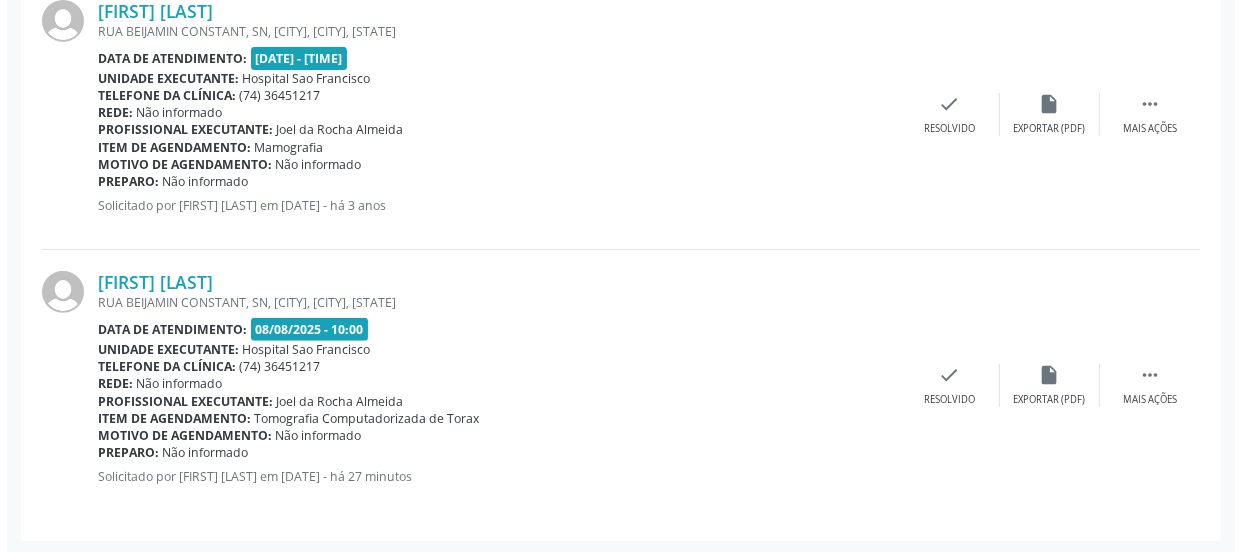 scroll, scrollTop: 623, scrollLeft: 0, axis: vertical 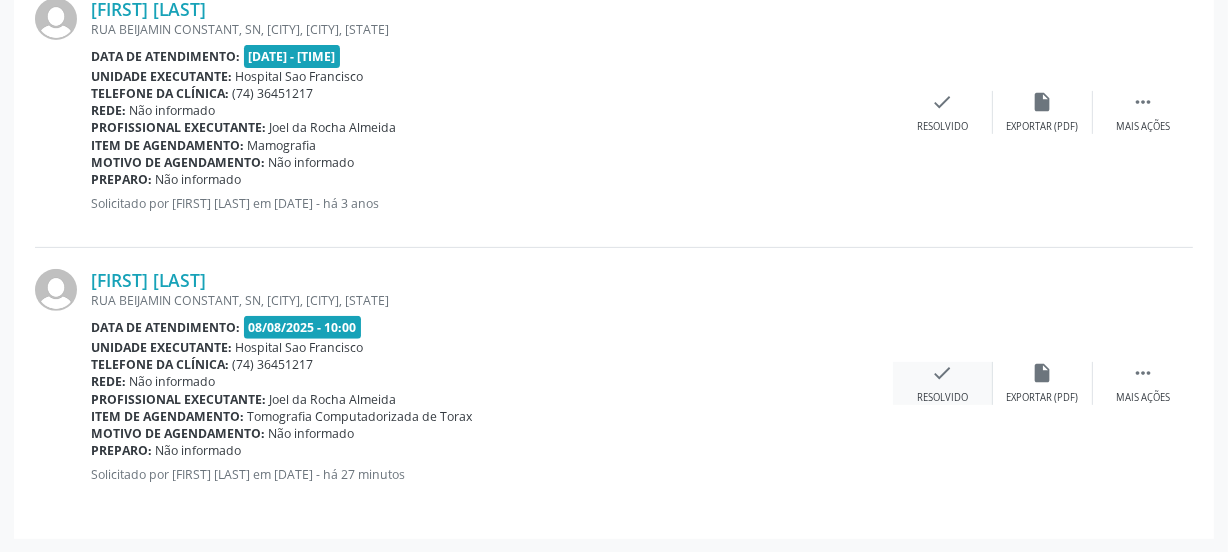 click on "check" at bounding box center [943, 373] 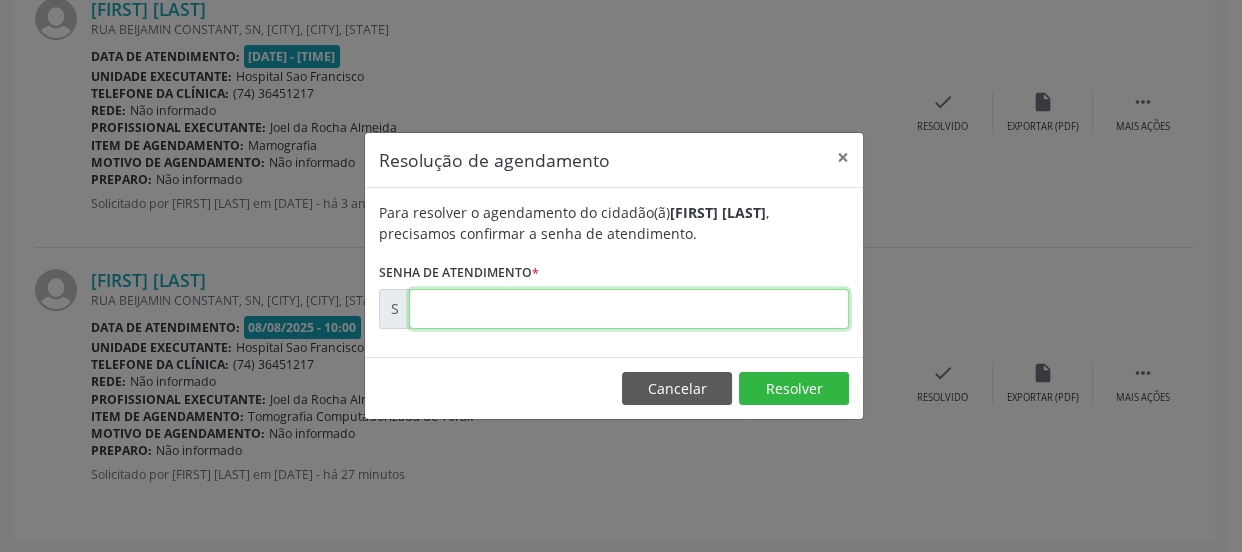 click at bounding box center [629, 309] 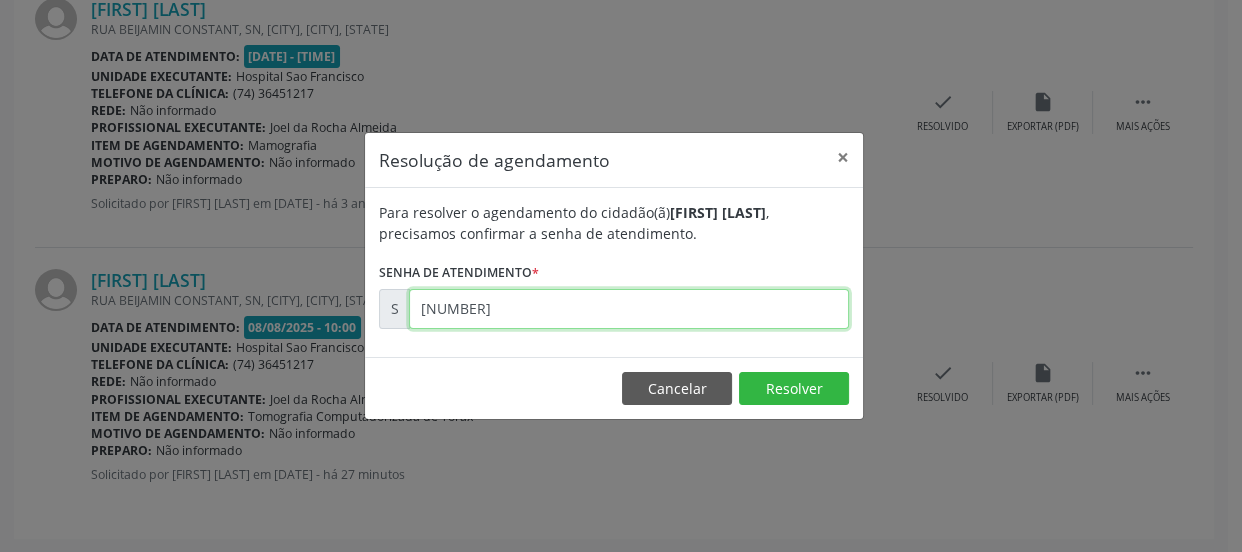 type on "[NUMBER]" 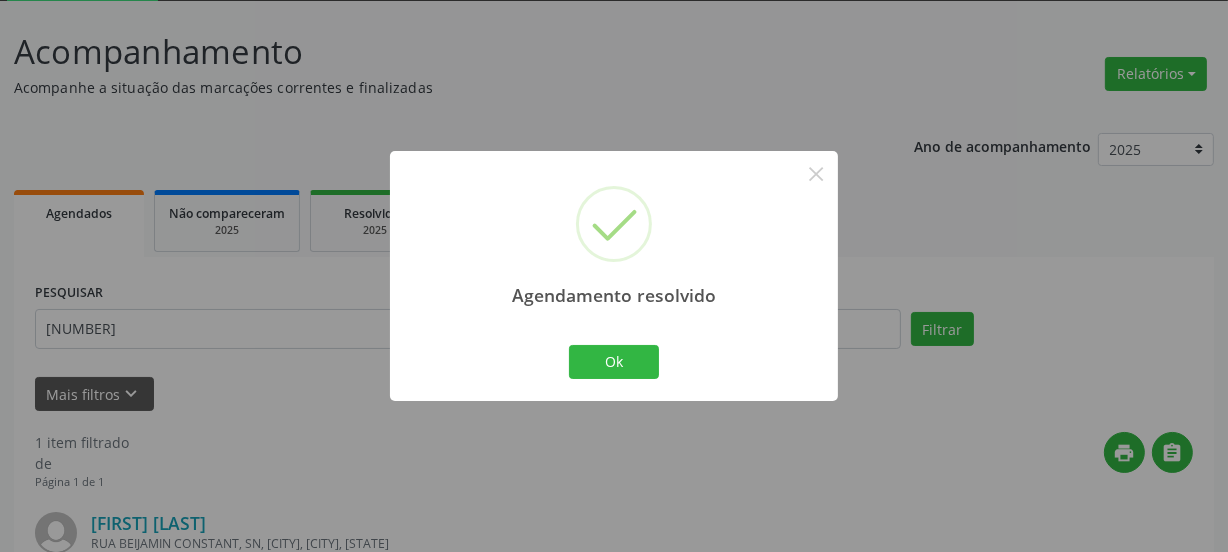 scroll, scrollTop: 352, scrollLeft: 0, axis: vertical 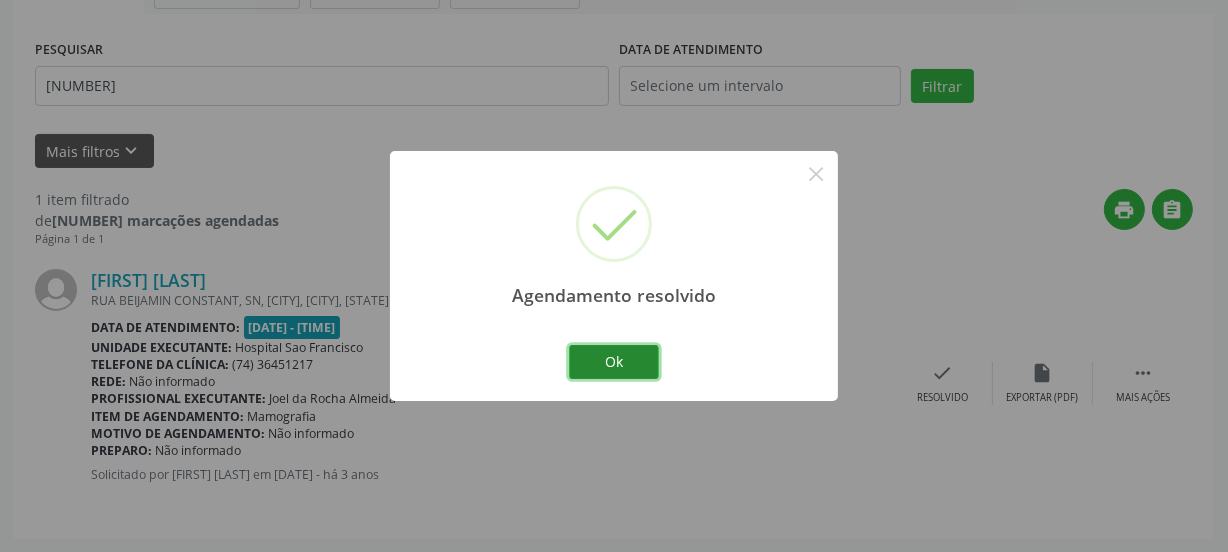 drag, startPoint x: 616, startPoint y: 369, endPoint x: 730, endPoint y: 0, distance: 386.2085 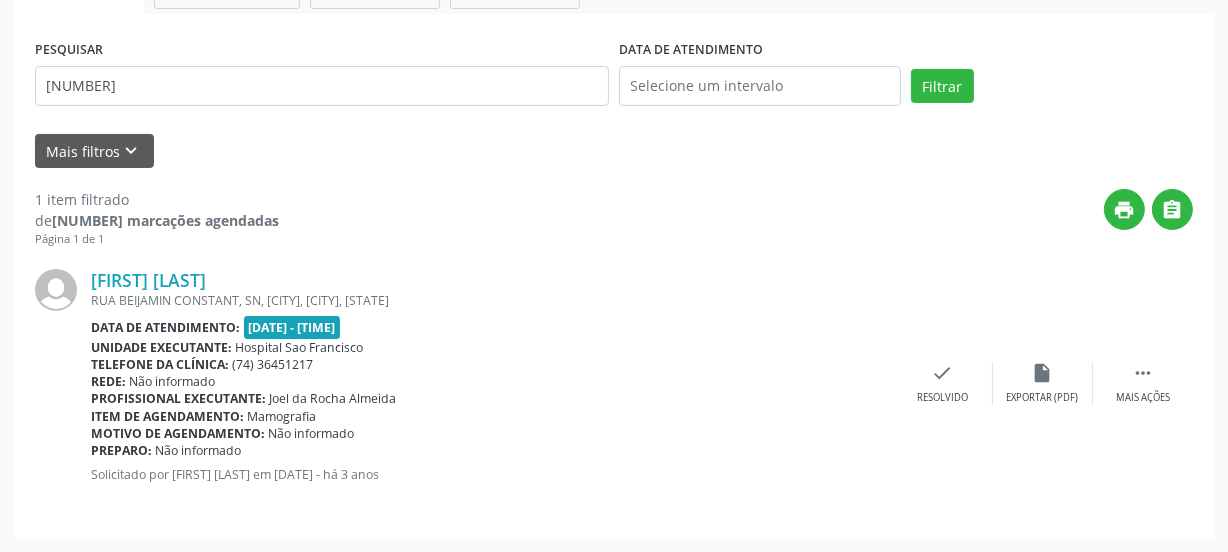 scroll, scrollTop: 0, scrollLeft: 0, axis: both 